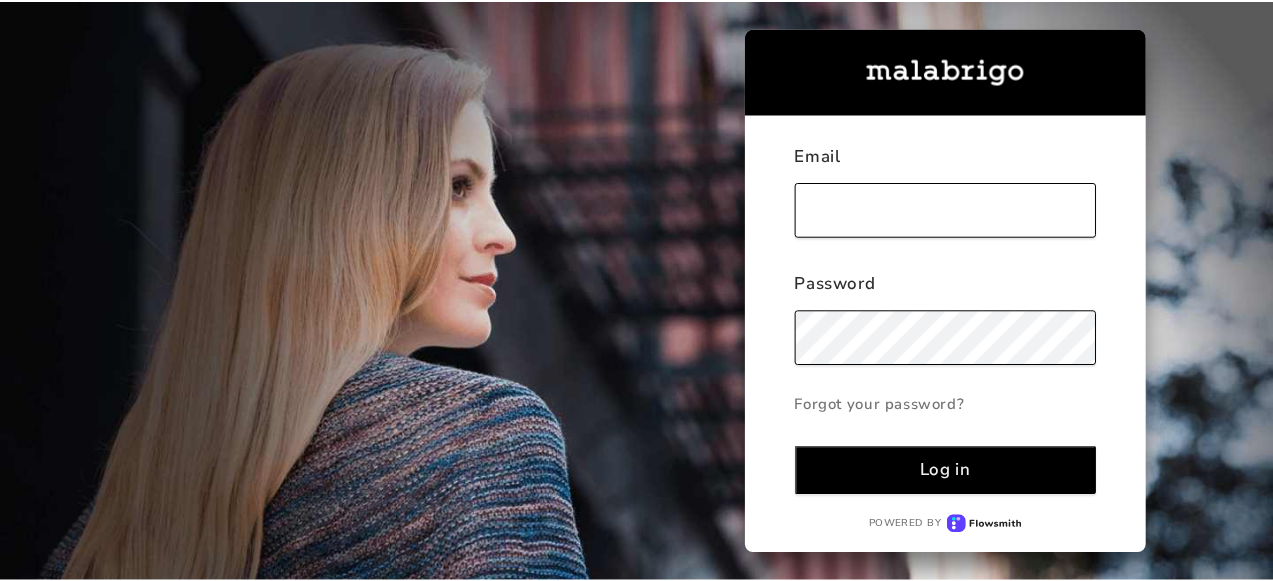 scroll, scrollTop: 0, scrollLeft: 0, axis: both 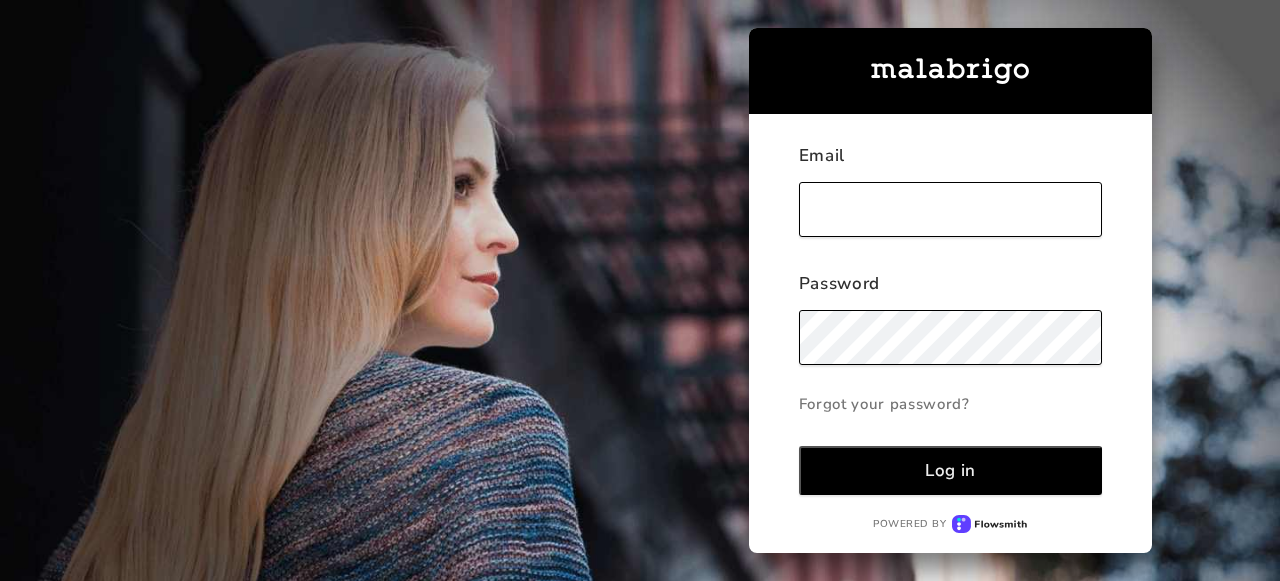 type on "[EMAIL]" 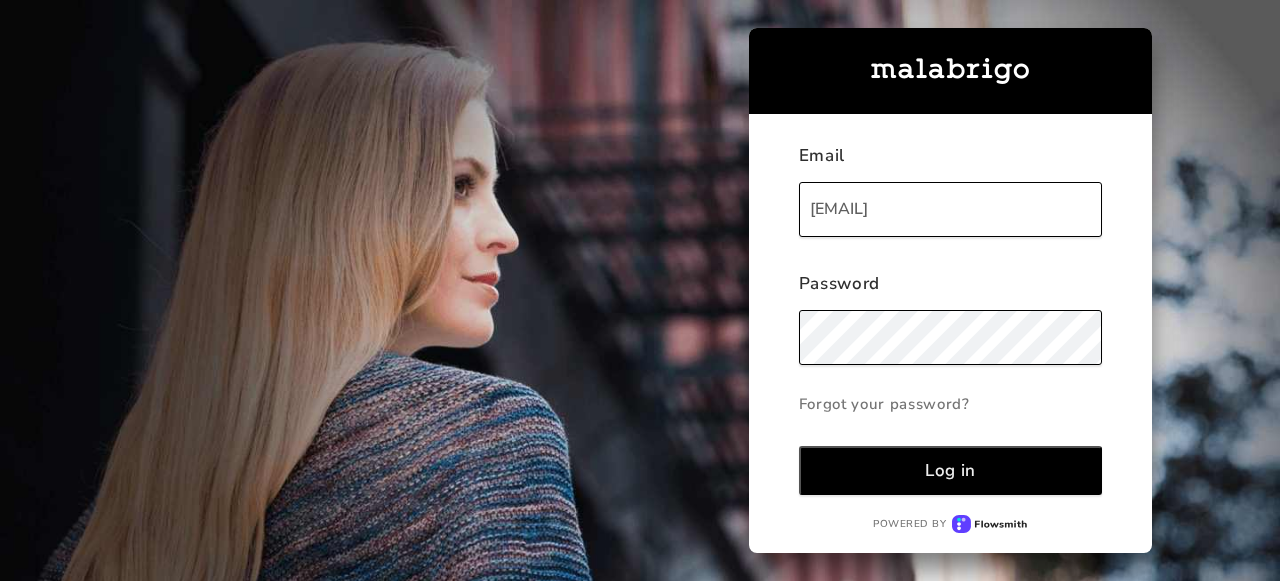 click on "Log in" at bounding box center (950, 470) 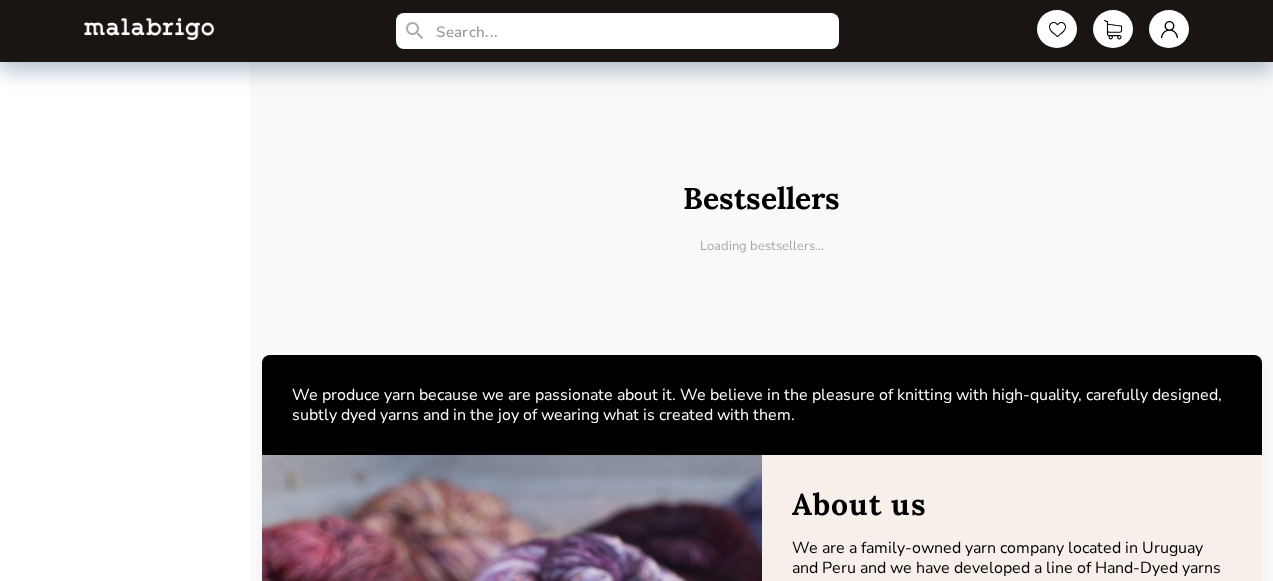scroll, scrollTop: 671, scrollLeft: 0, axis: vertical 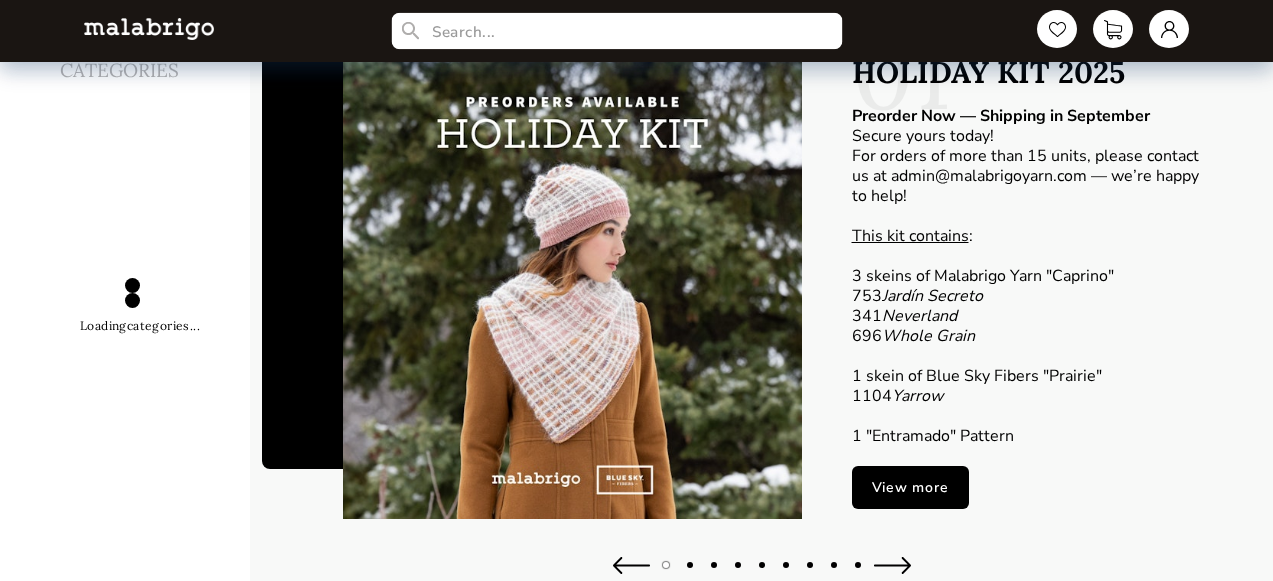 click at bounding box center [617, 31] 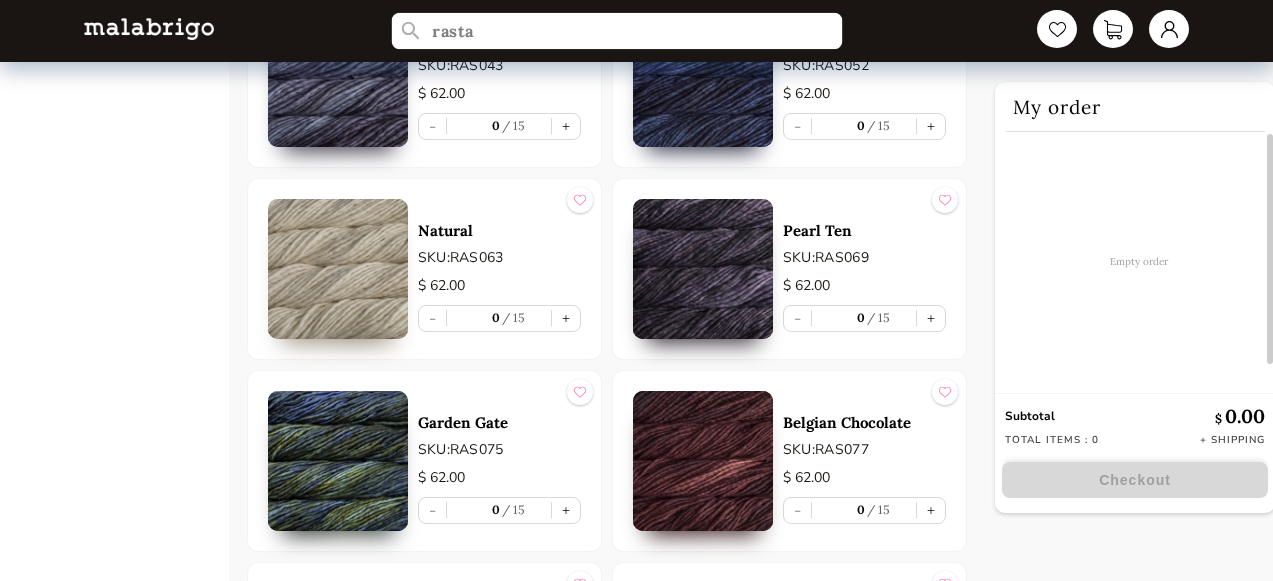 scroll, scrollTop: 1891, scrollLeft: 0, axis: vertical 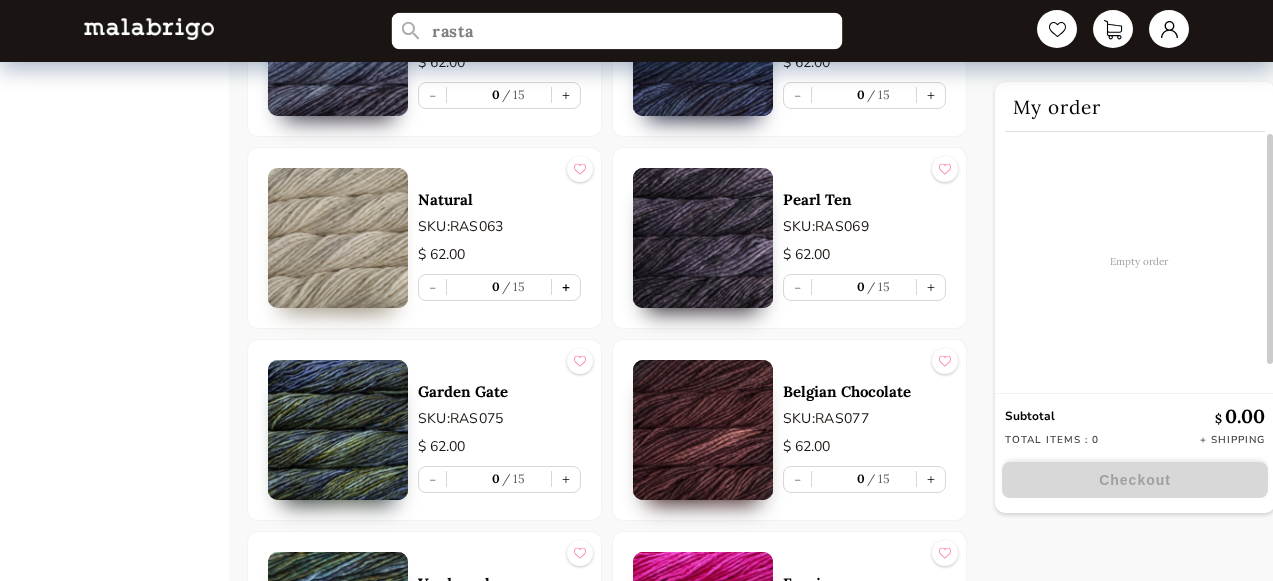 type on "rasta" 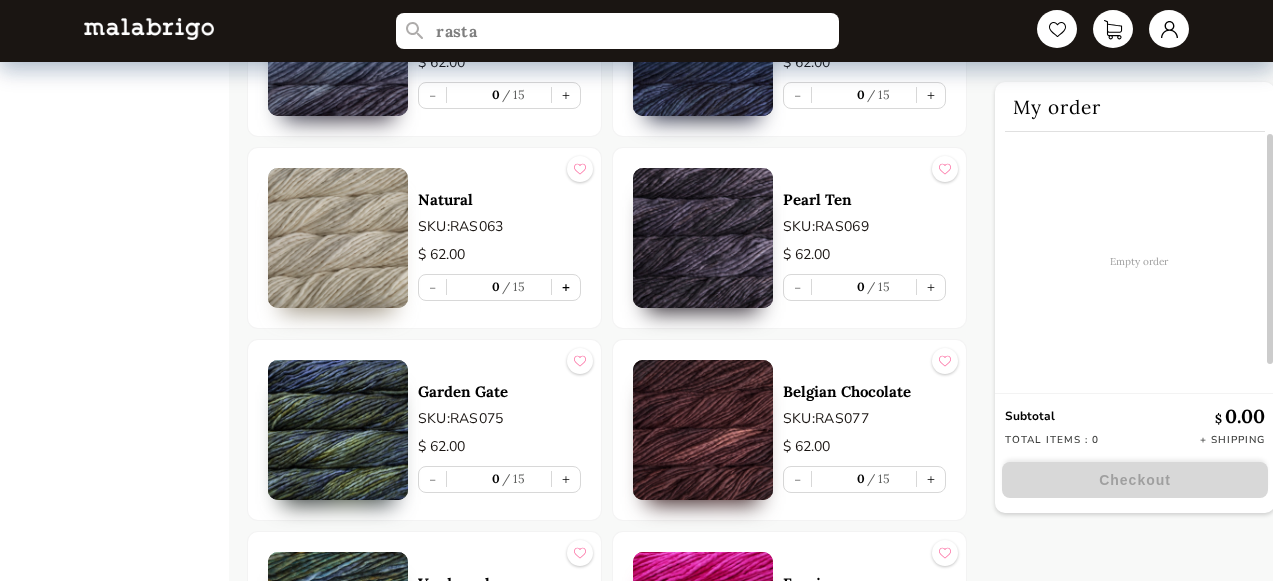 click on "+" at bounding box center (566, 287) 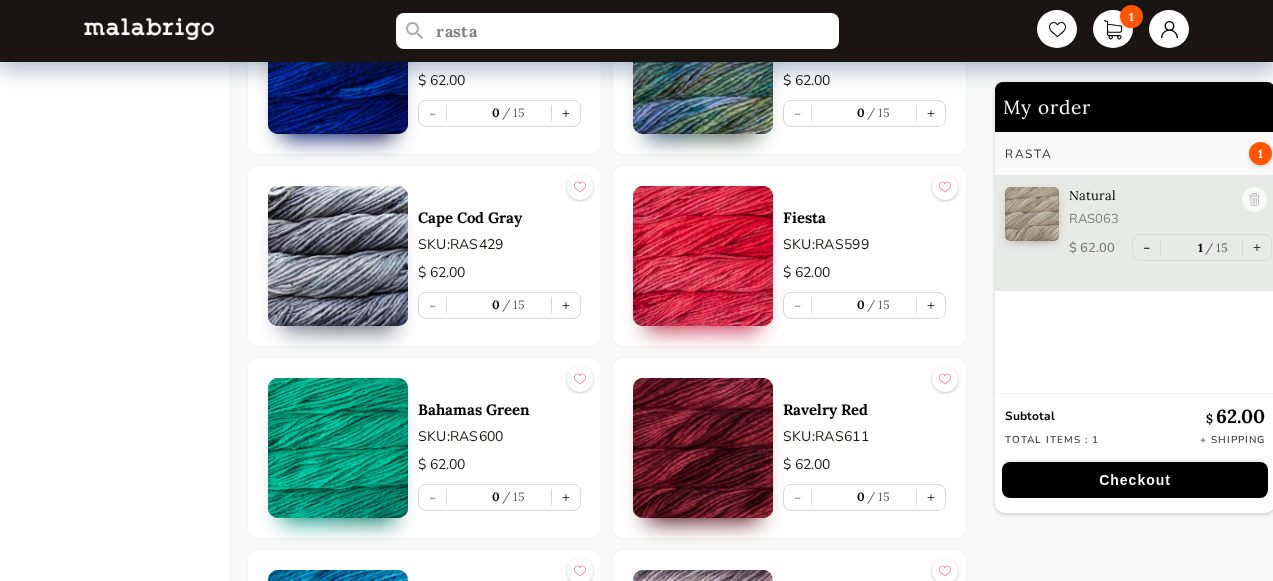 scroll, scrollTop: 3368, scrollLeft: 0, axis: vertical 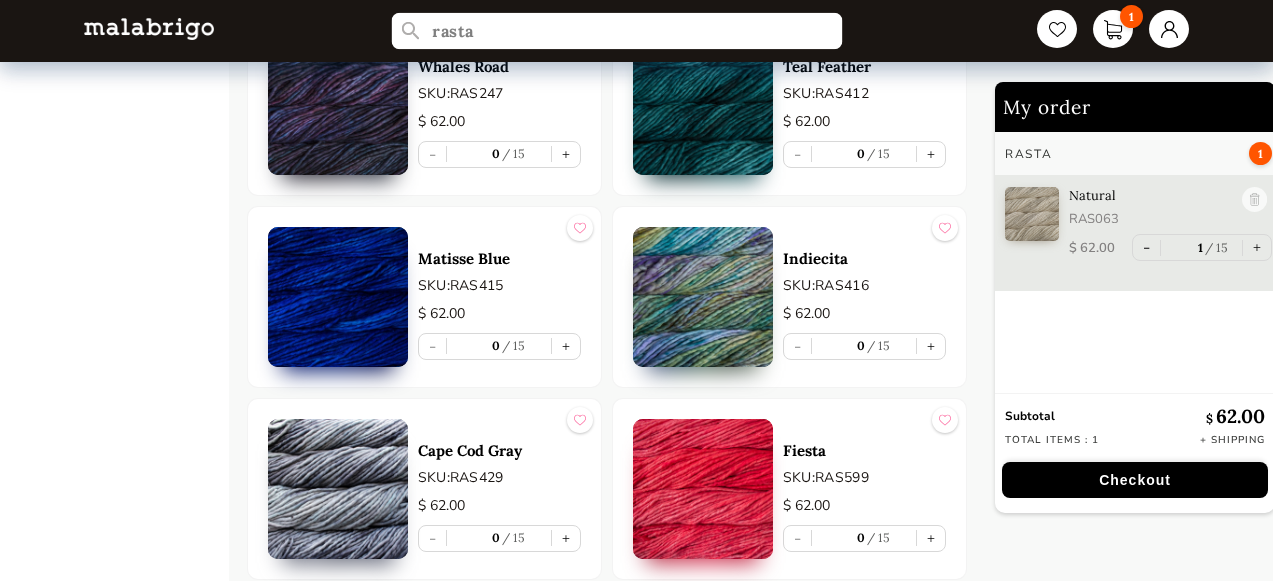 click on "rasta" at bounding box center (617, 31) 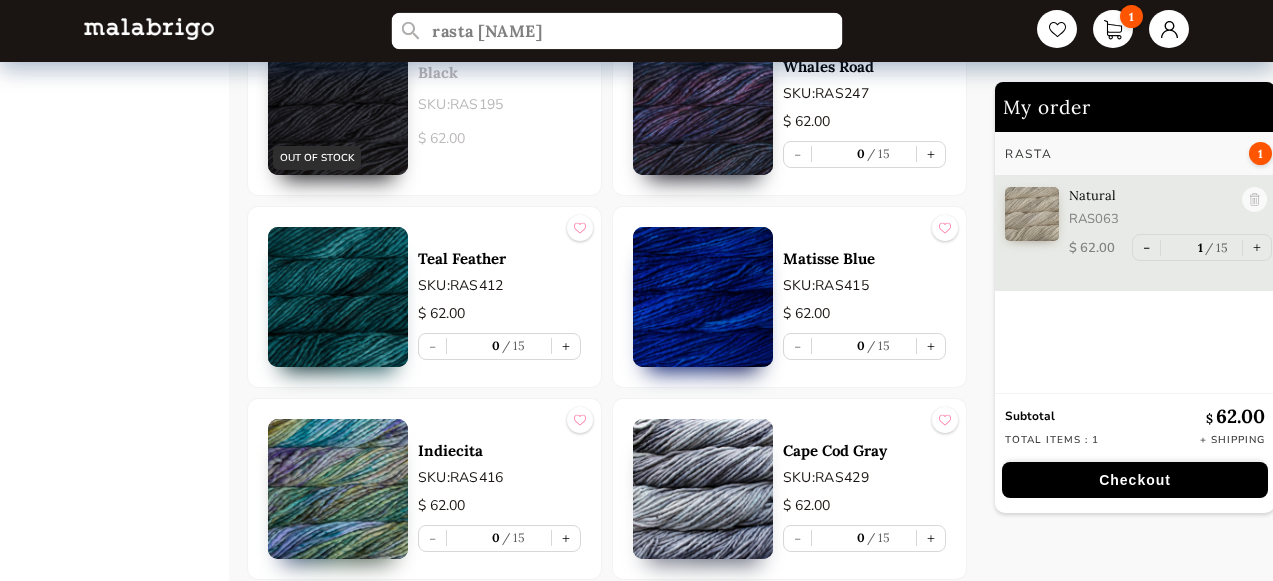 type on "rasta [NAME]" 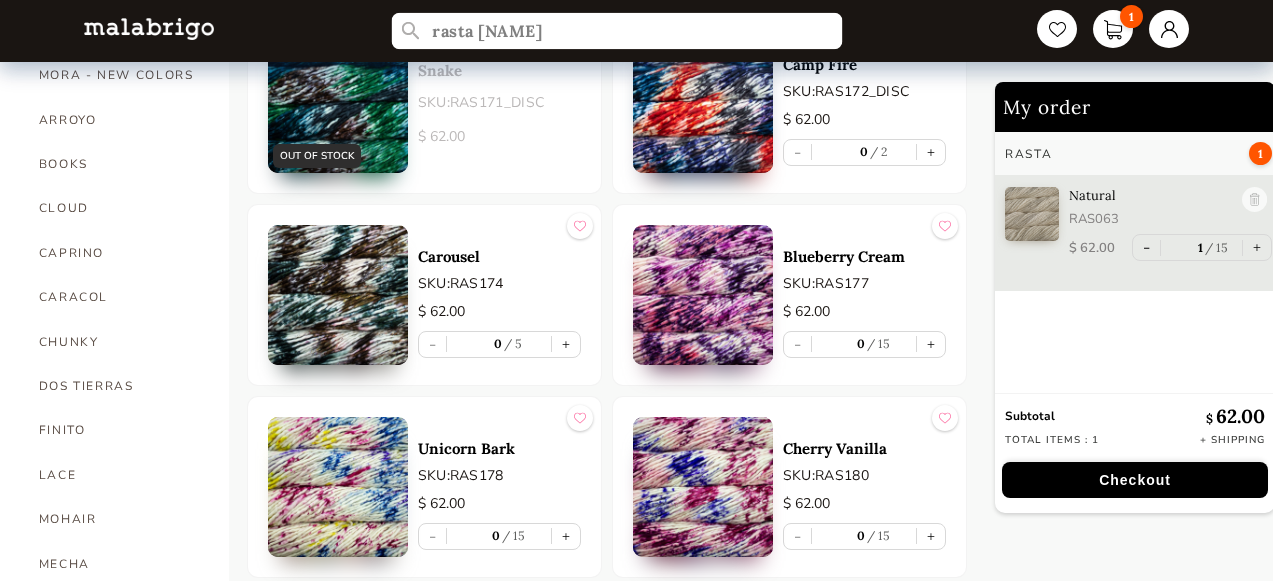 scroll, scrollTop: 0, scrollLeft: 0, axis: both 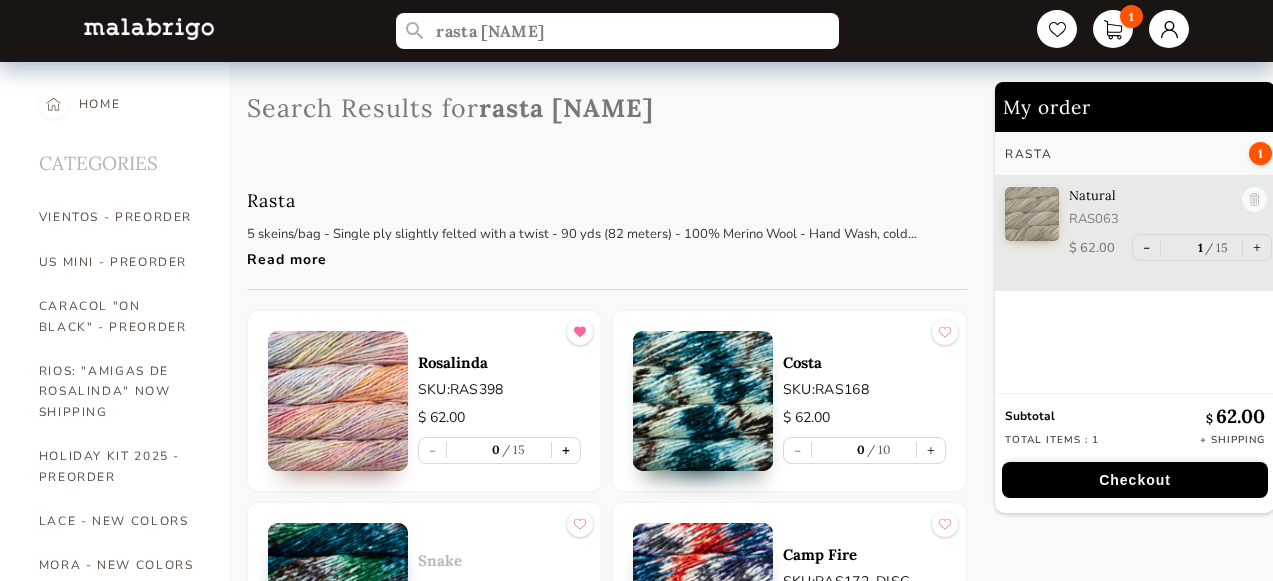 click on "+" at bounding box center [566, 450] 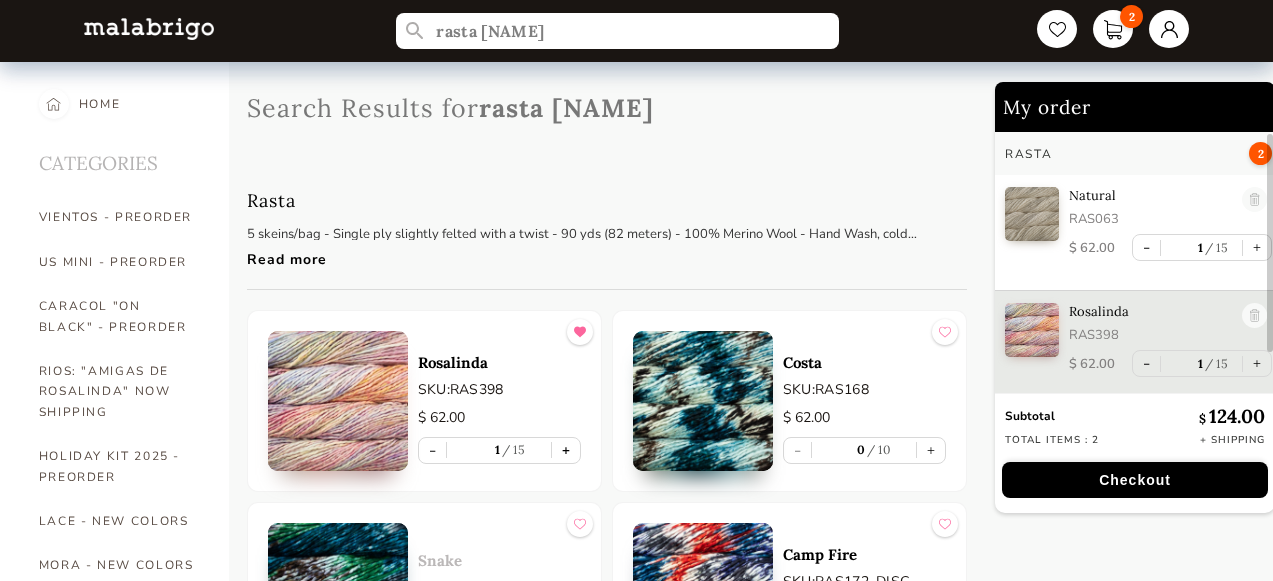 click on "+" at bounding box center [566, 450] 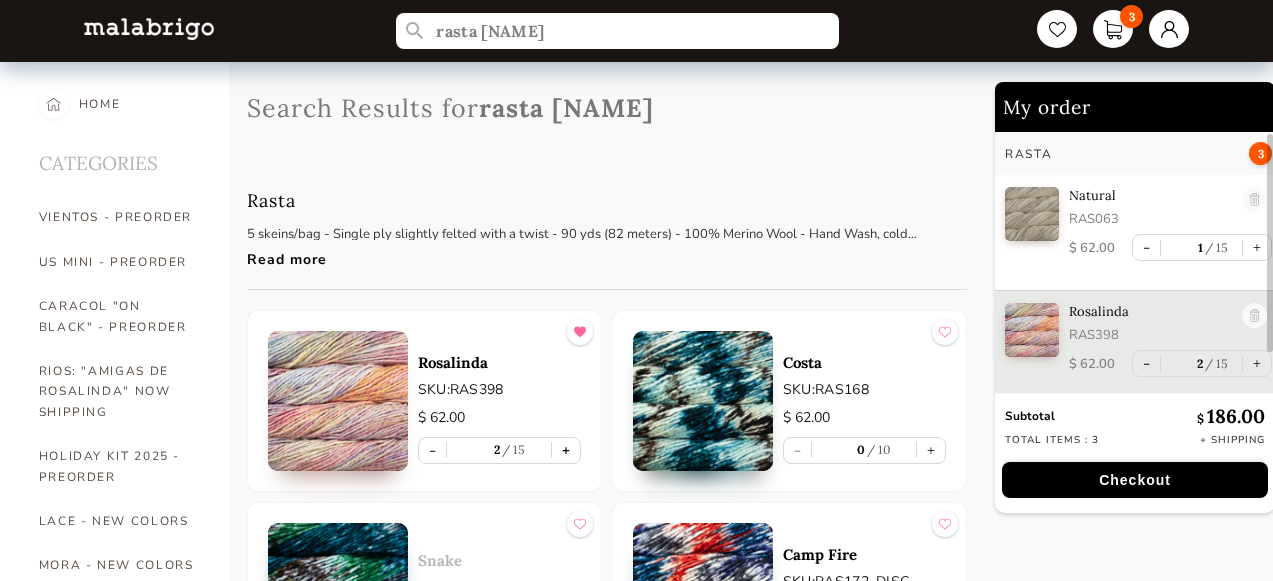 scroll, scrollTop: 6, scrollLeft: 0, axis: vertical 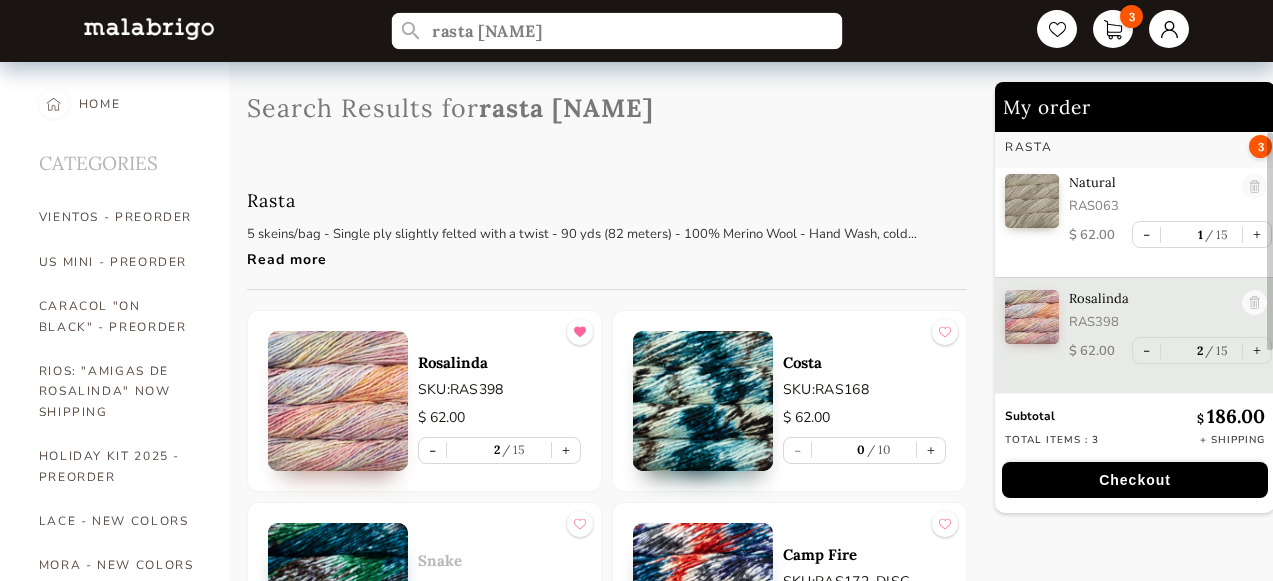 click on "rasta [NAME]" at bounding box center [617, 31] 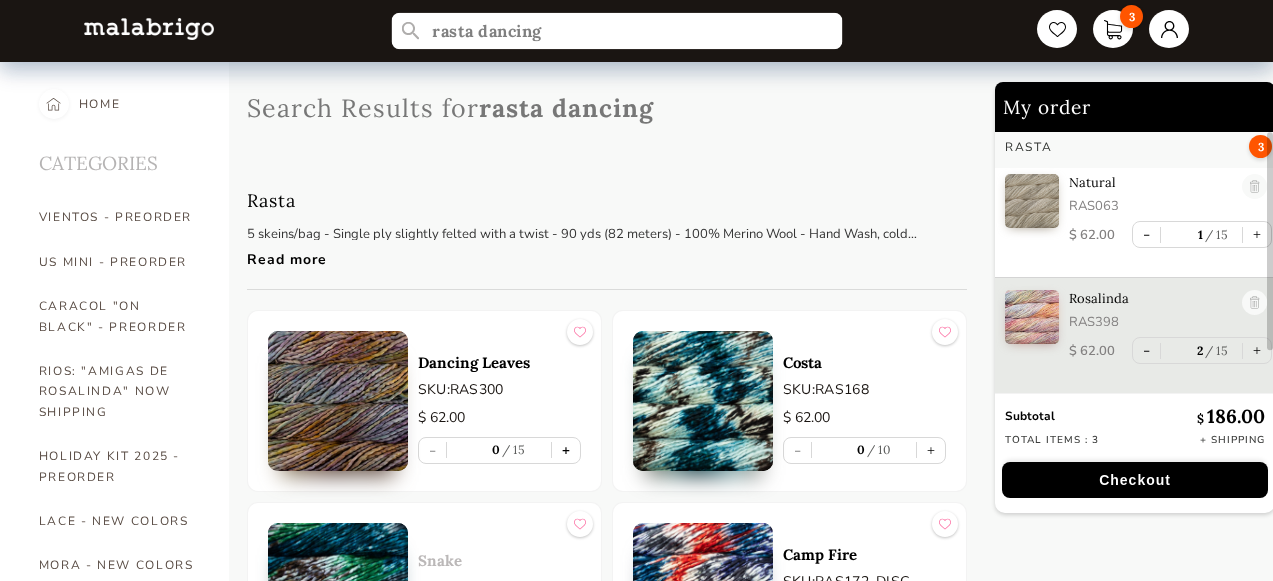 type on "rasta dancing" 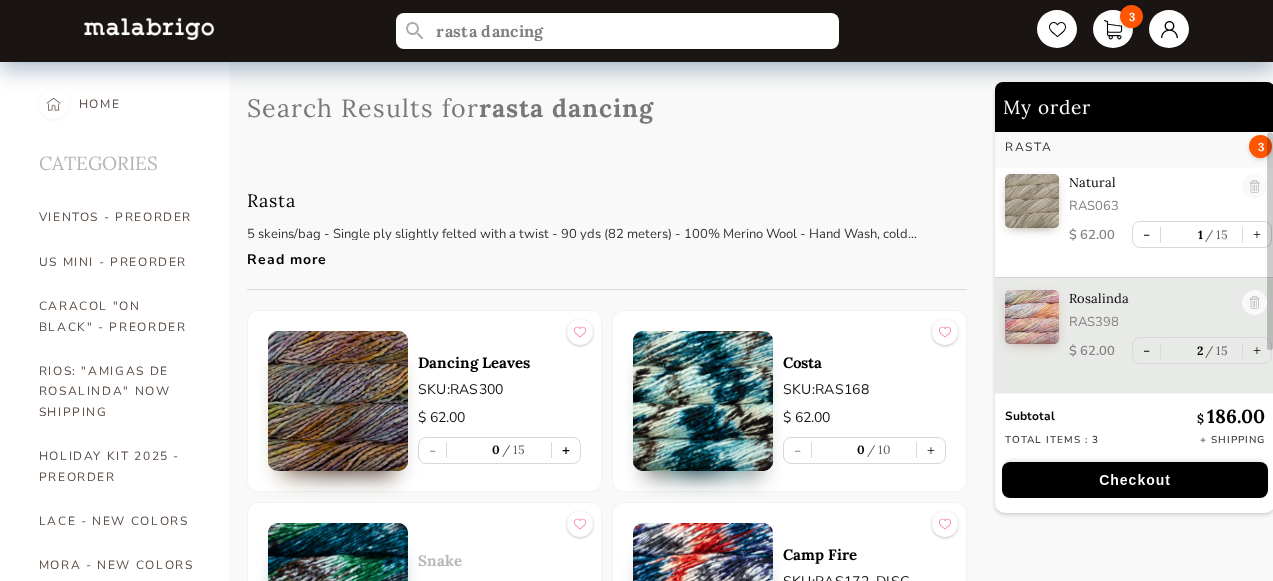 click on "+" at bounding box center [566, 450] 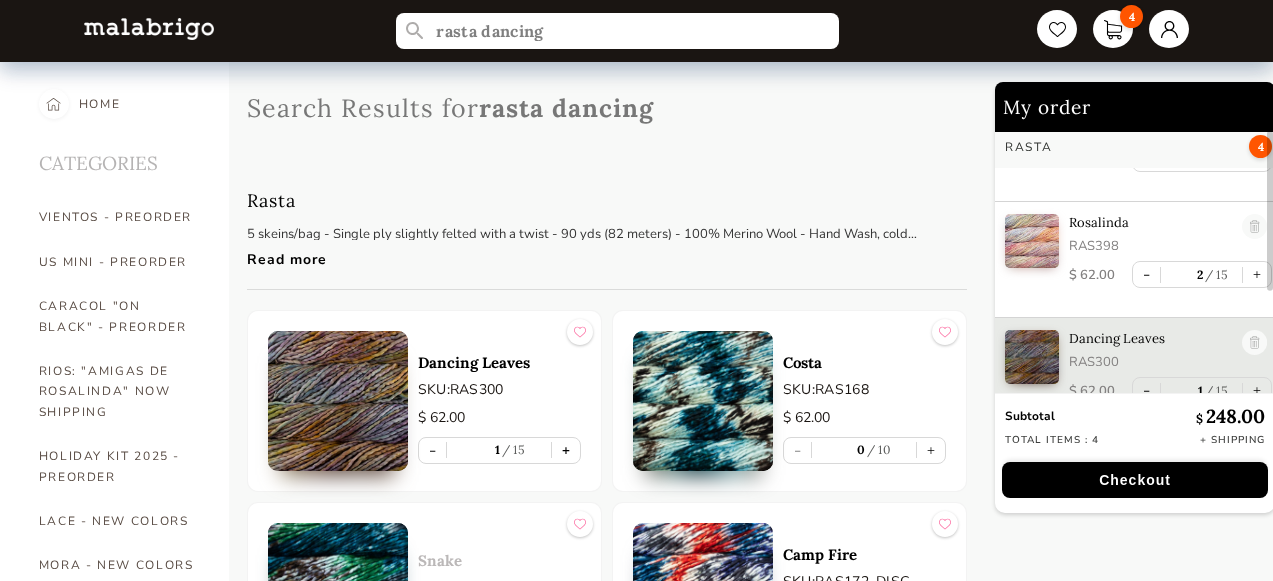 click on "+" at bounding box center [566, 450] 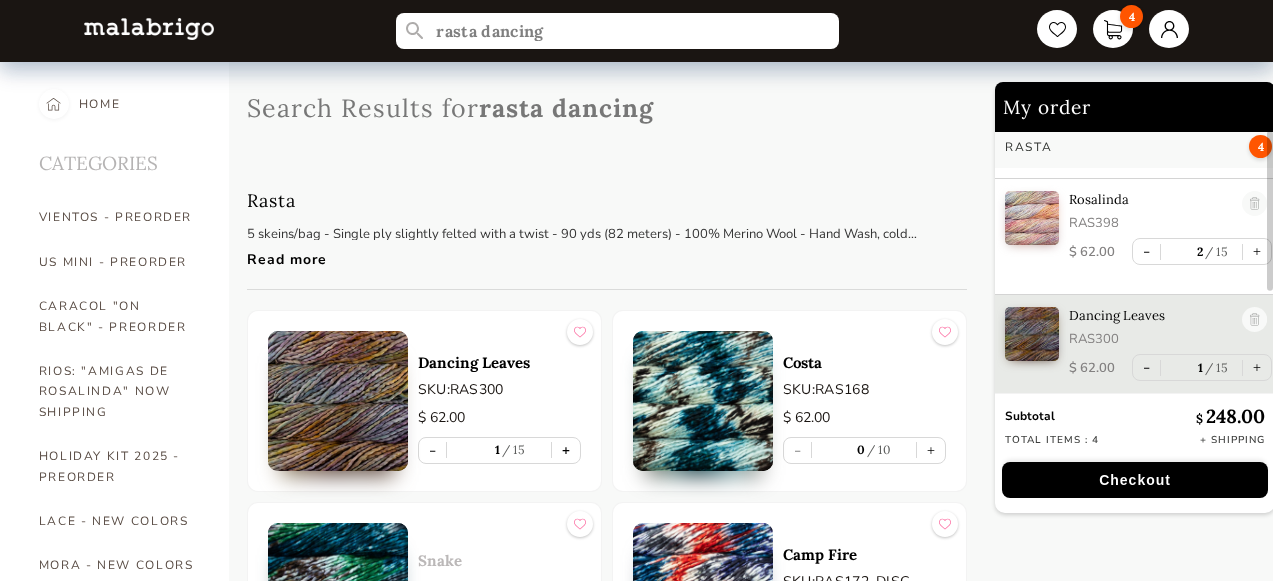 type on "2" 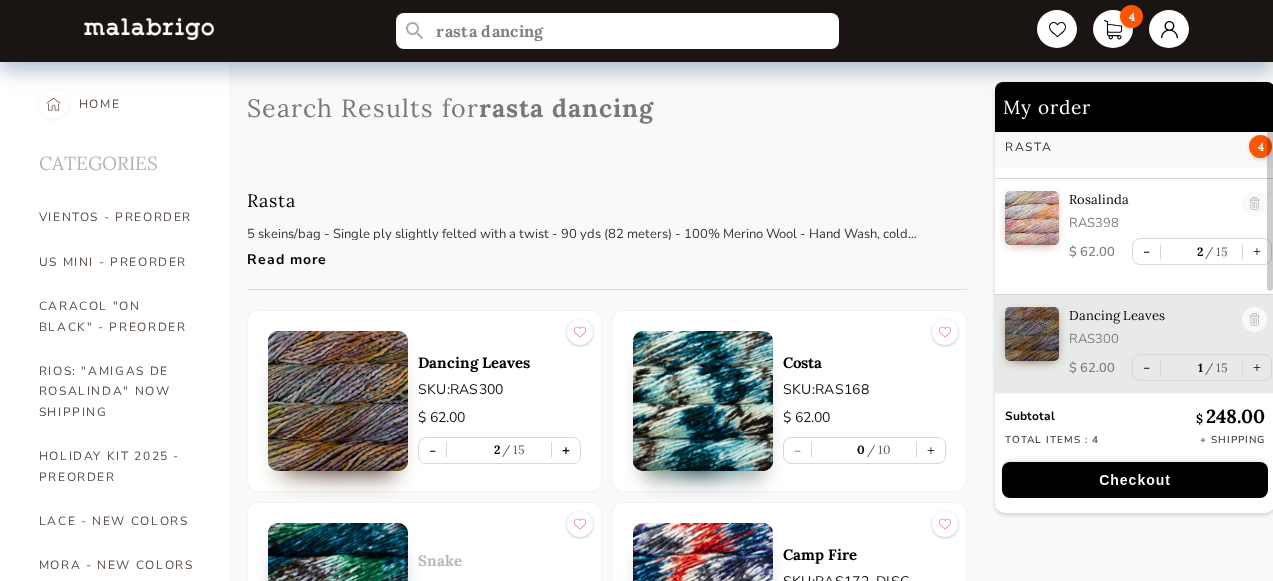 type on "2" 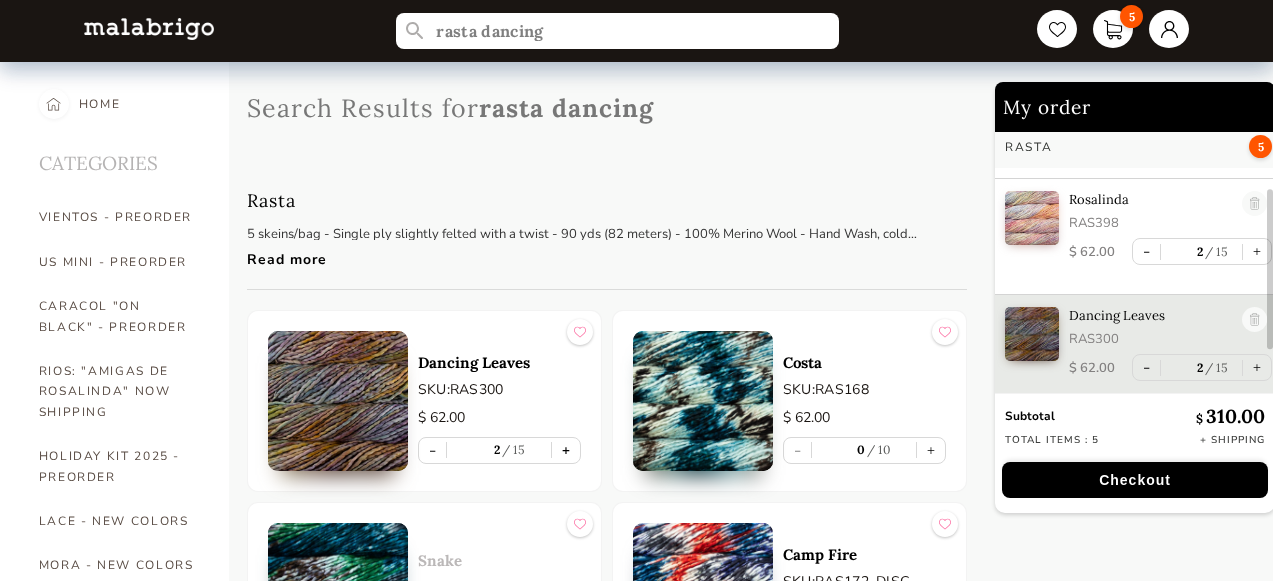 scroll, scrollTop: 122, scrollLeft: 0, axis: vertical 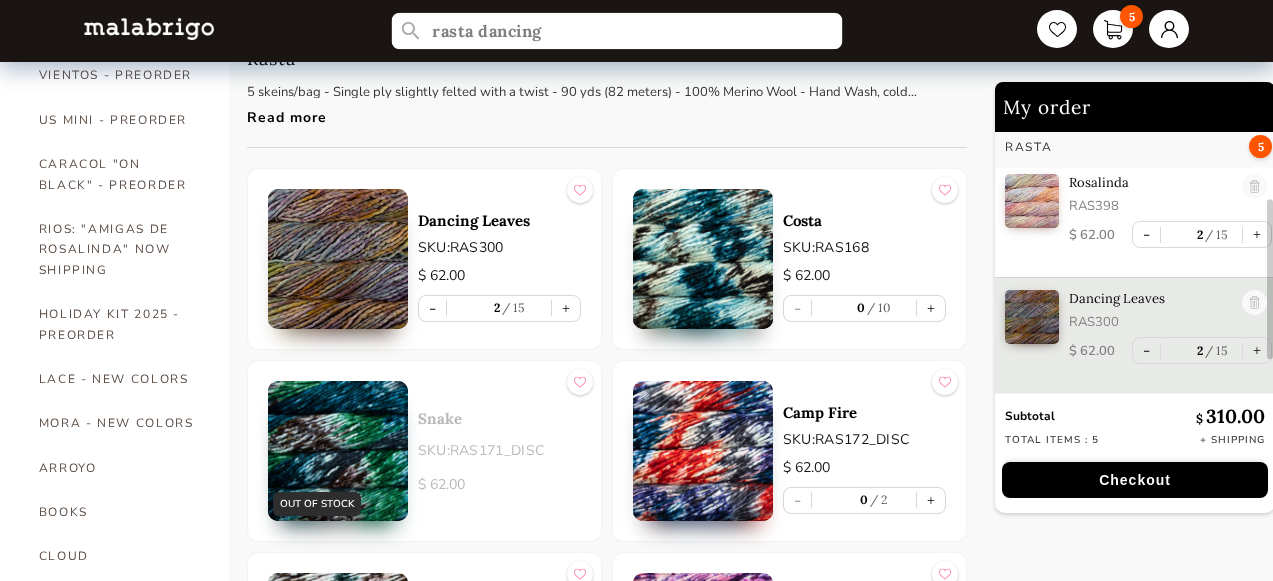 click on "rasta dancing" at bounding box center [617, 31] 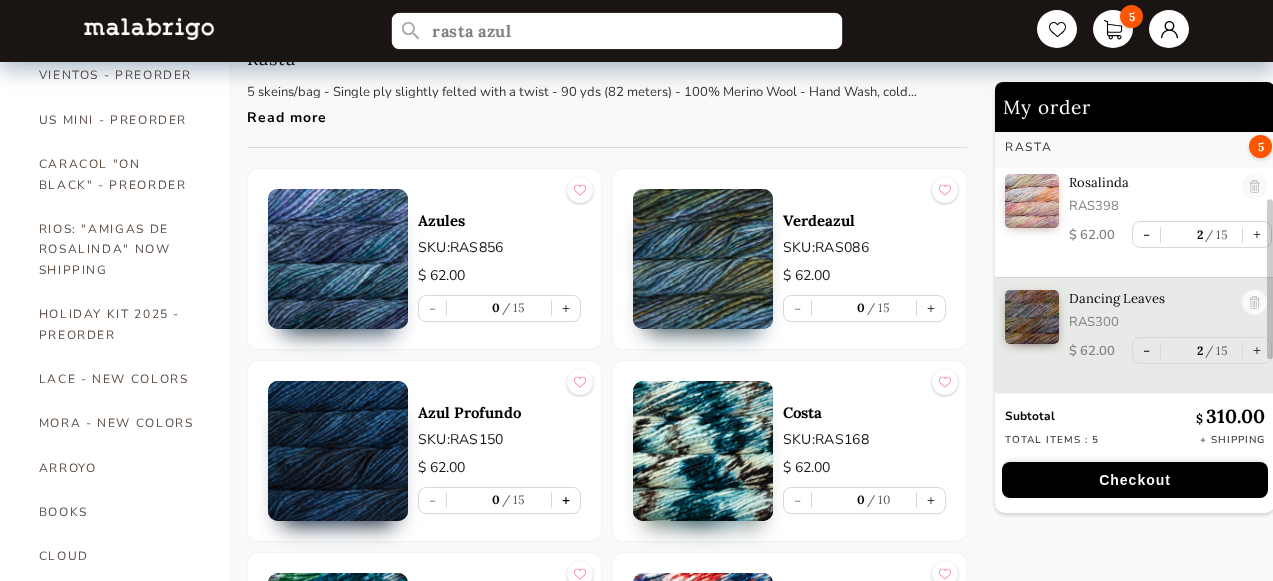 type on "rasta azul" 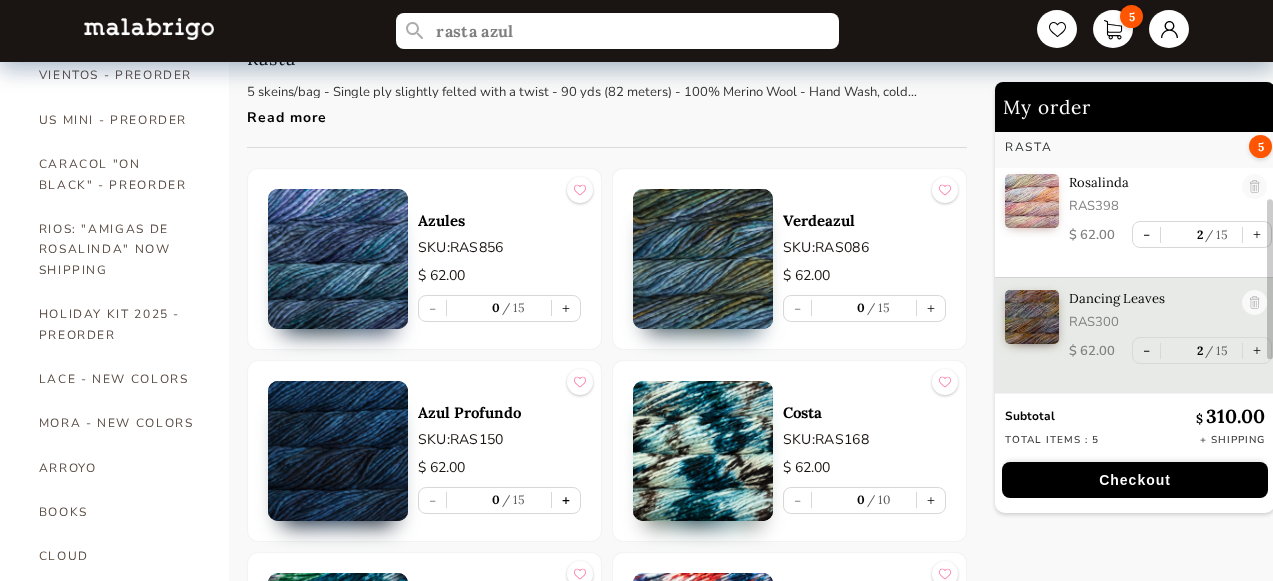 click on "+" at bounding box center (566, 500) 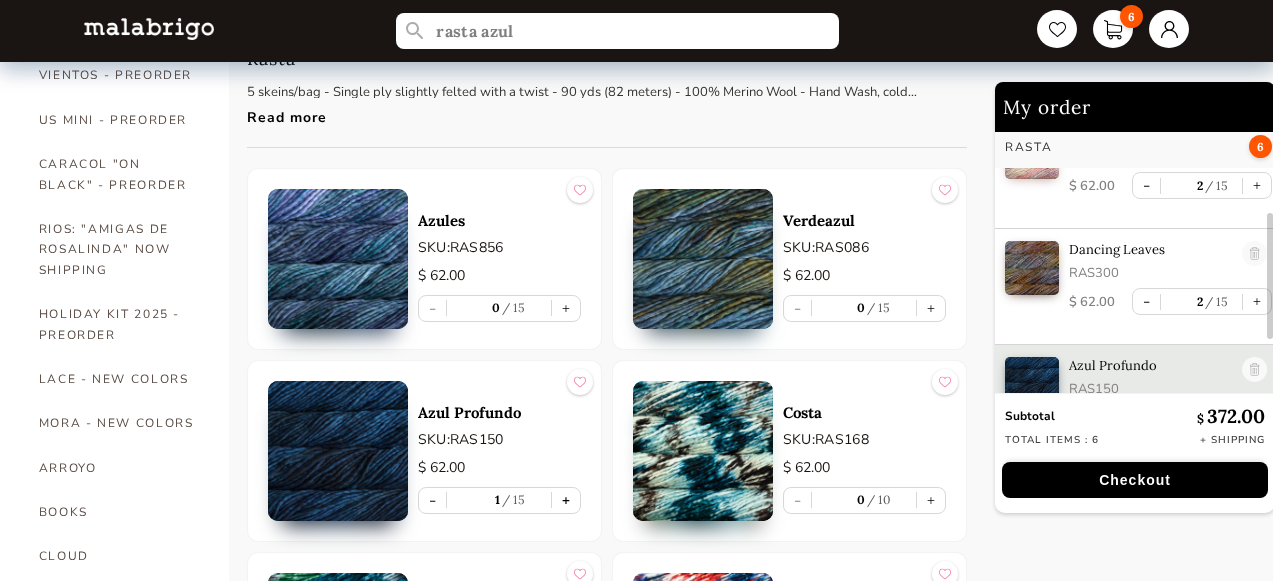 scroll, scrollTop: 221, scrollLeft: 0, axis: vertical 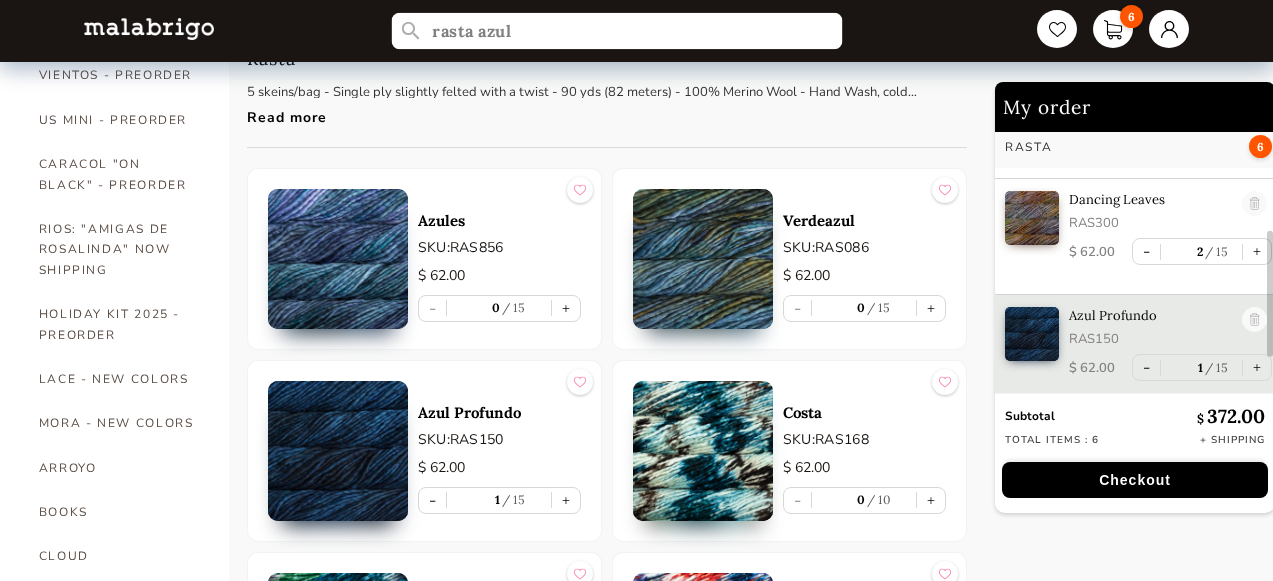 click on "rasta azul" at bounding box center (617, 31) 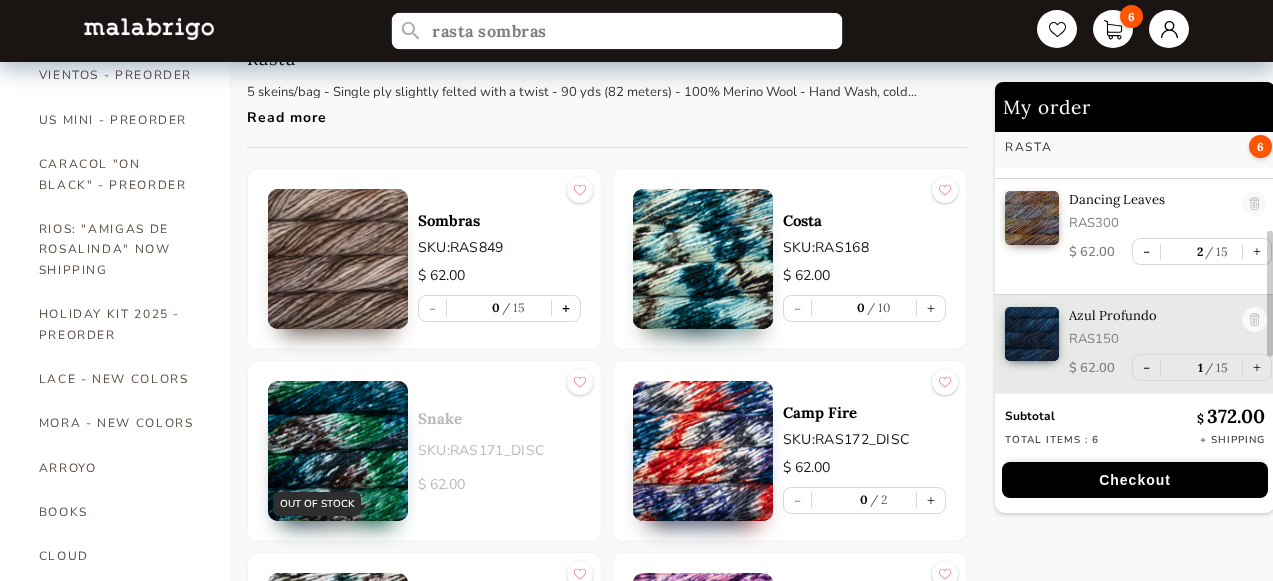 type on "rasta sombras" 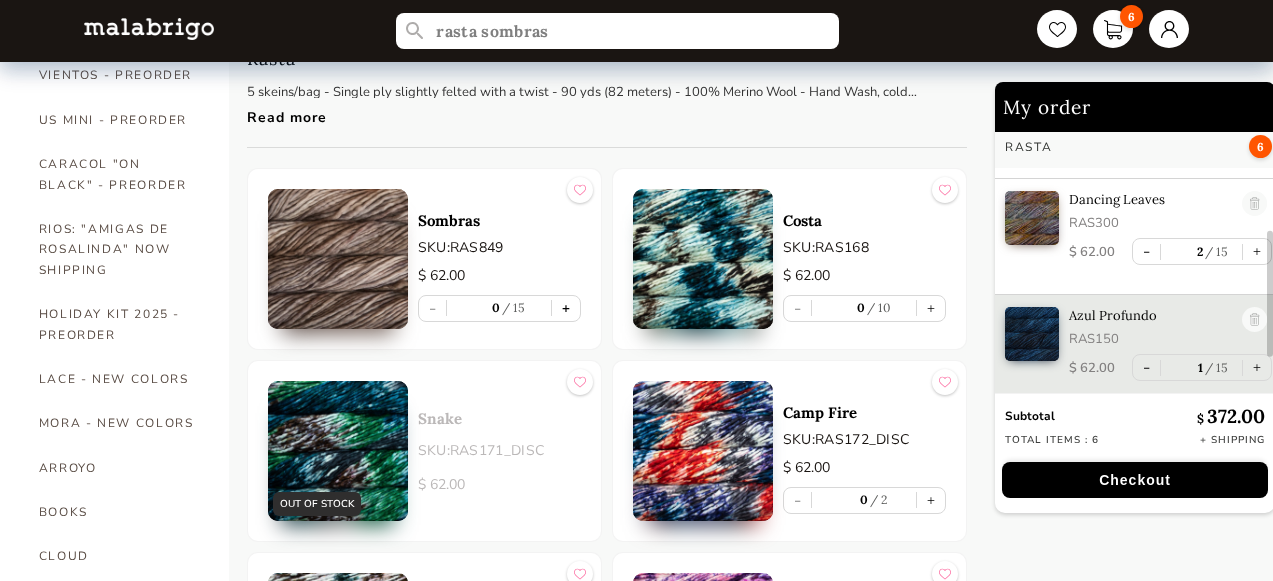 click on "+" at bounding box center [566, 308] 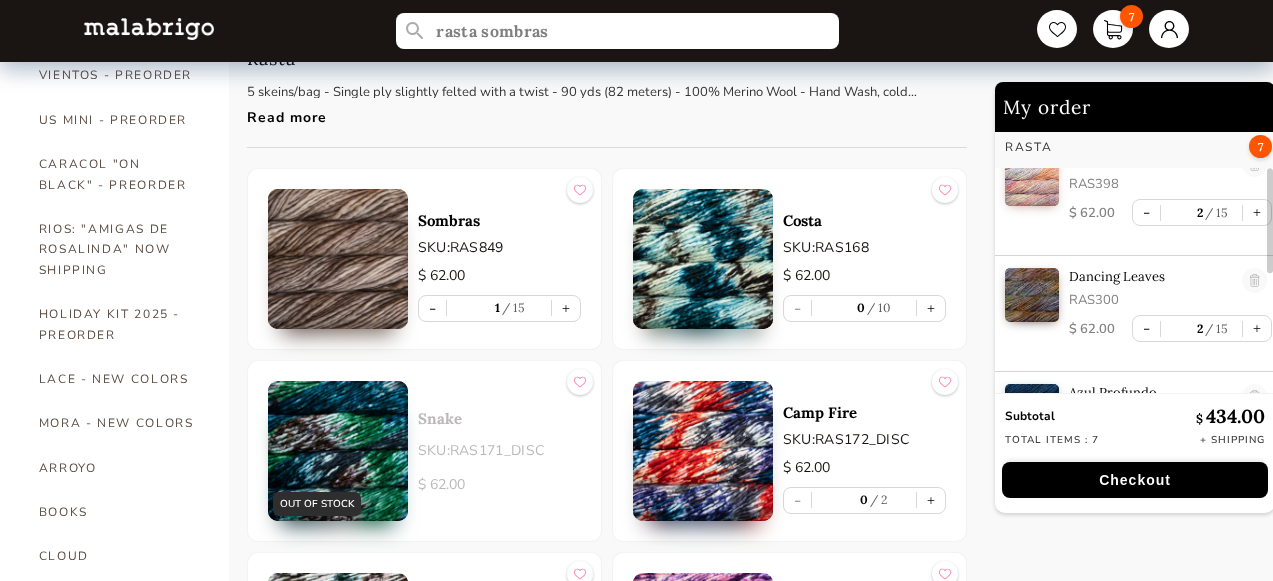 scroll, scrollTop: 107, scrollLeft: 0, axis: vertical 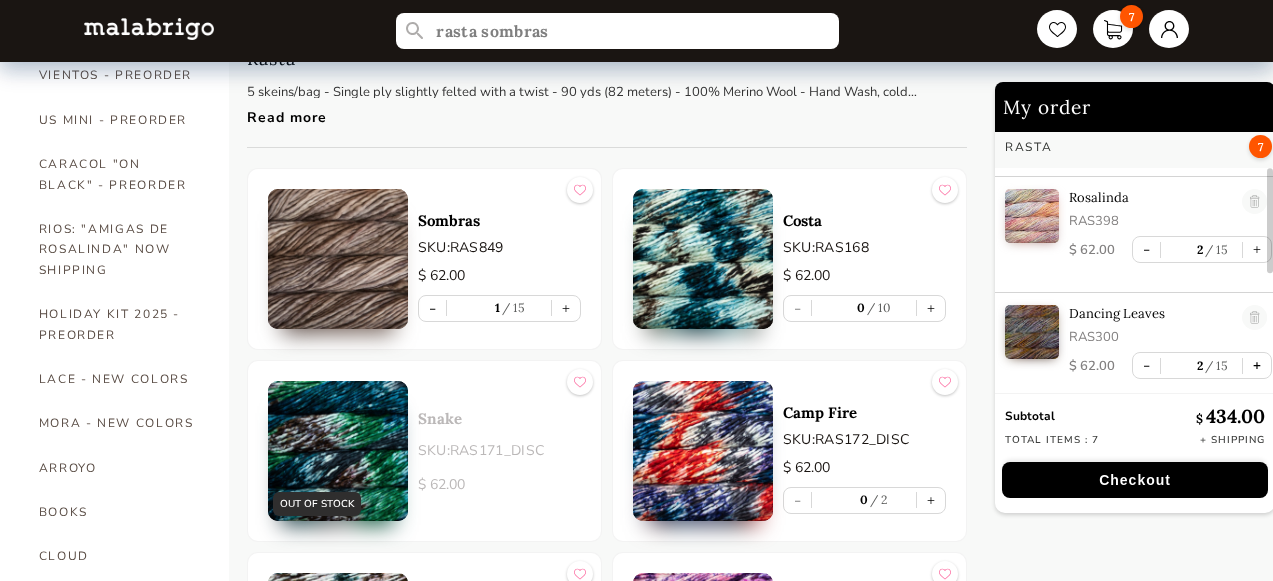 click on "+" at bounding box center (1257, 365) 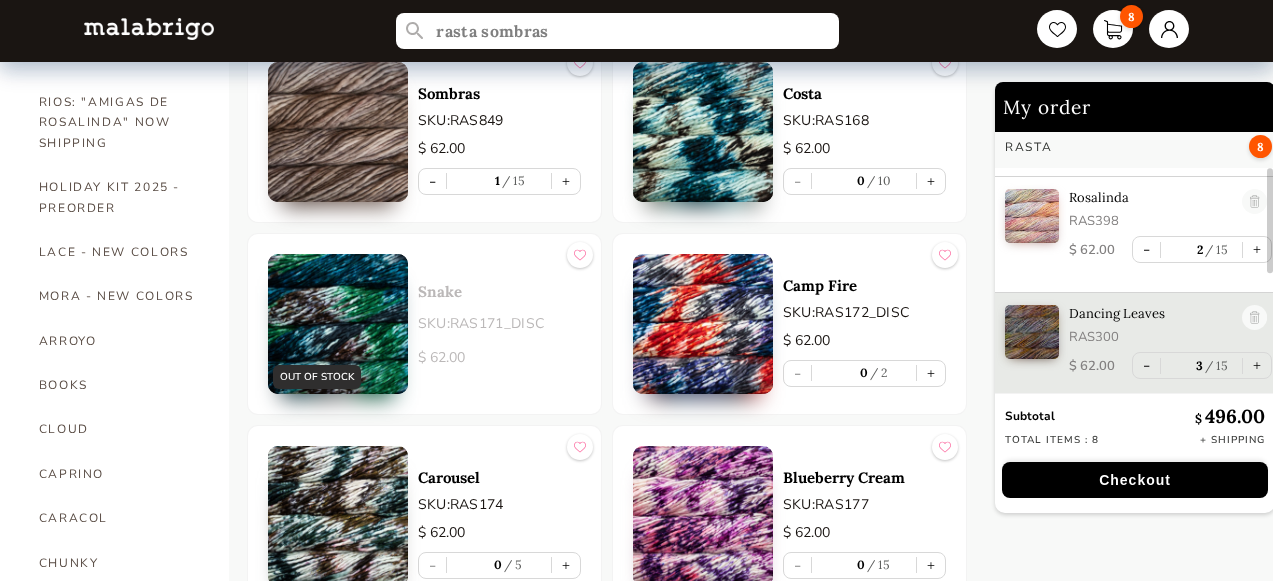 scroll, scrollTop: 309, scrollLeft: 0, axis: vertical 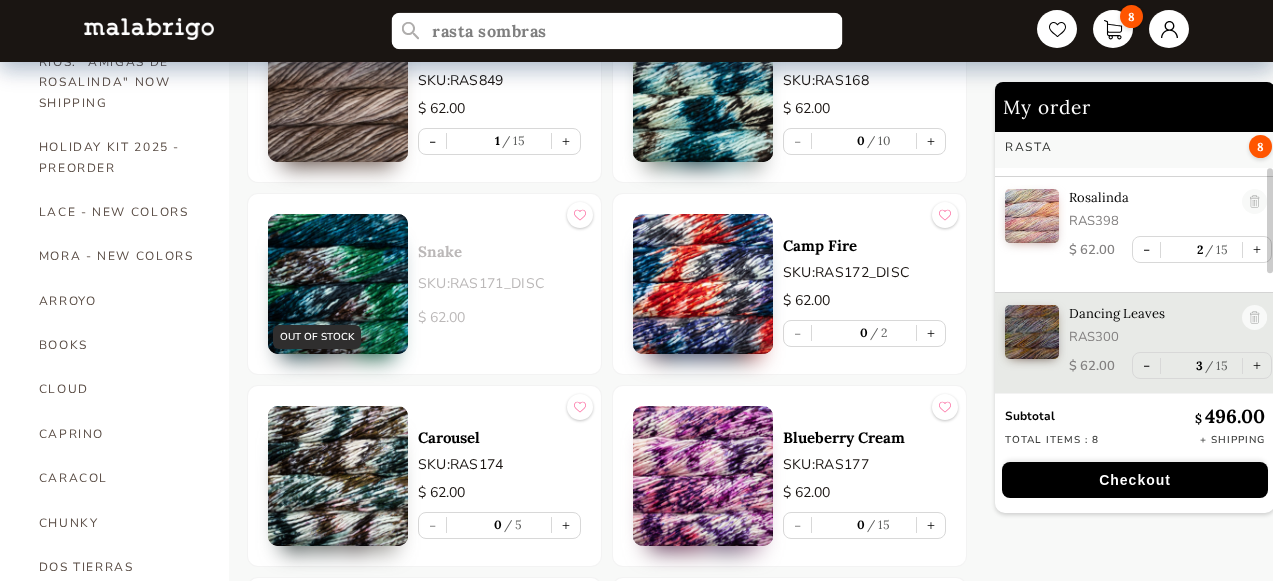 click on "rasta sombras" at bounding box center [617, 31] 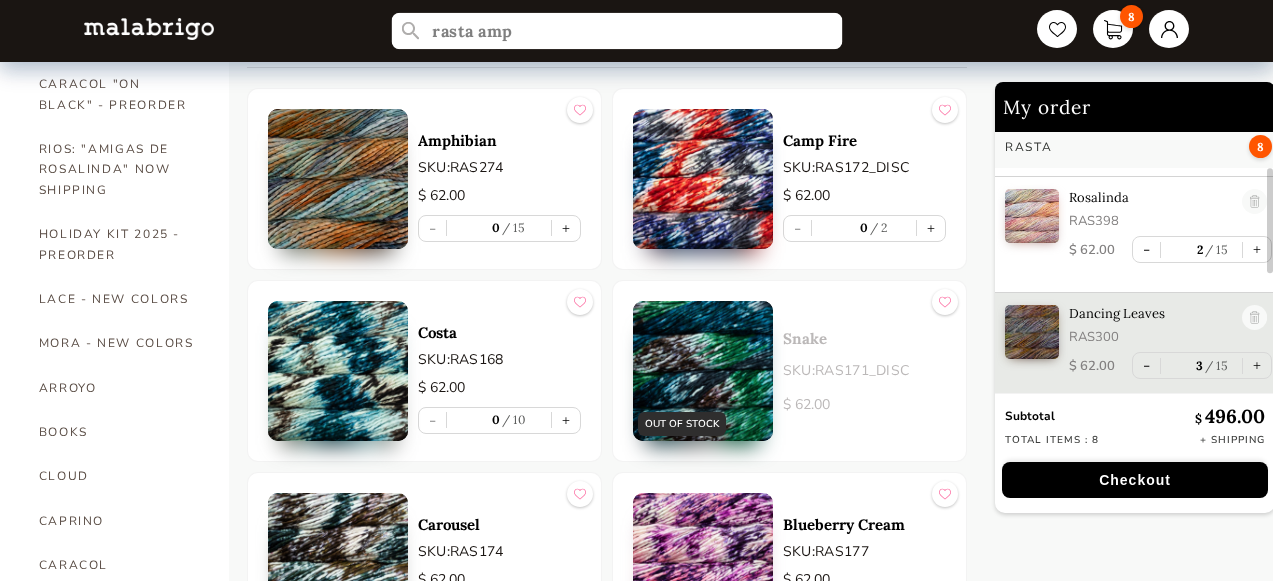 scroll, scrollTop: 221, scrollLeft: 0, axis: vertical 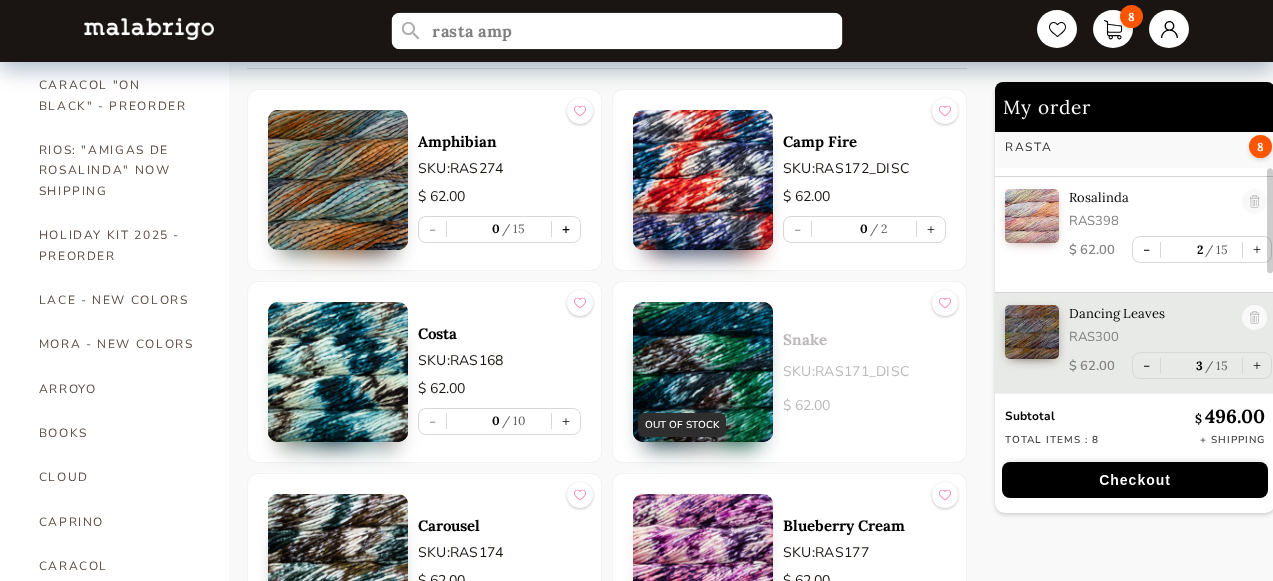 type on "rasta amp" 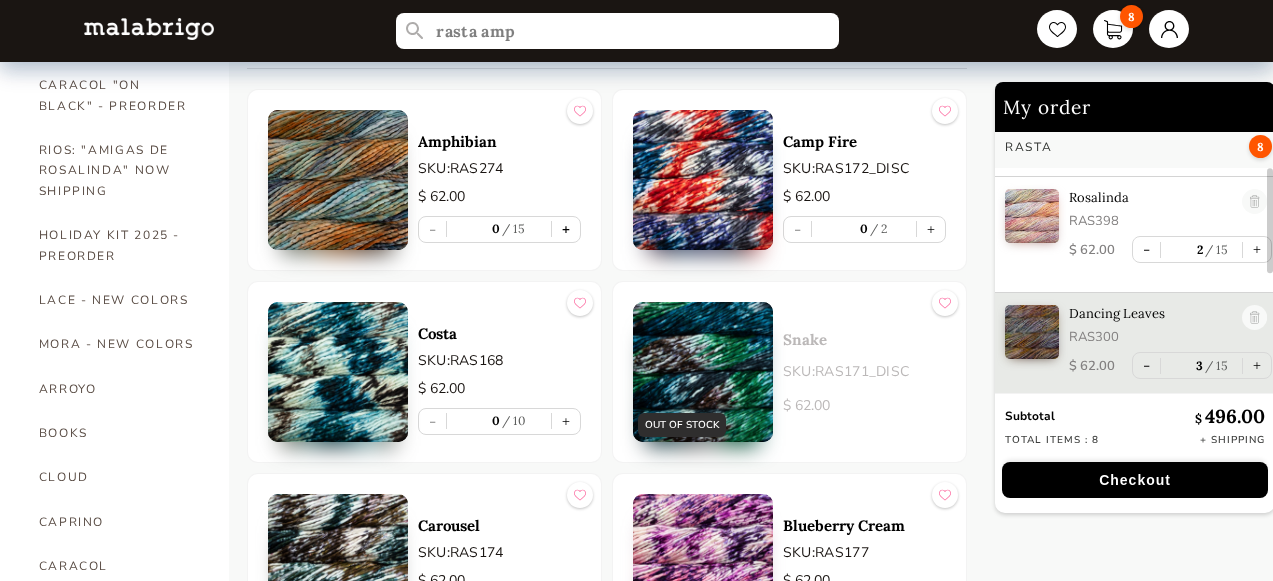 click on "+" at bounding box center [566, 229] 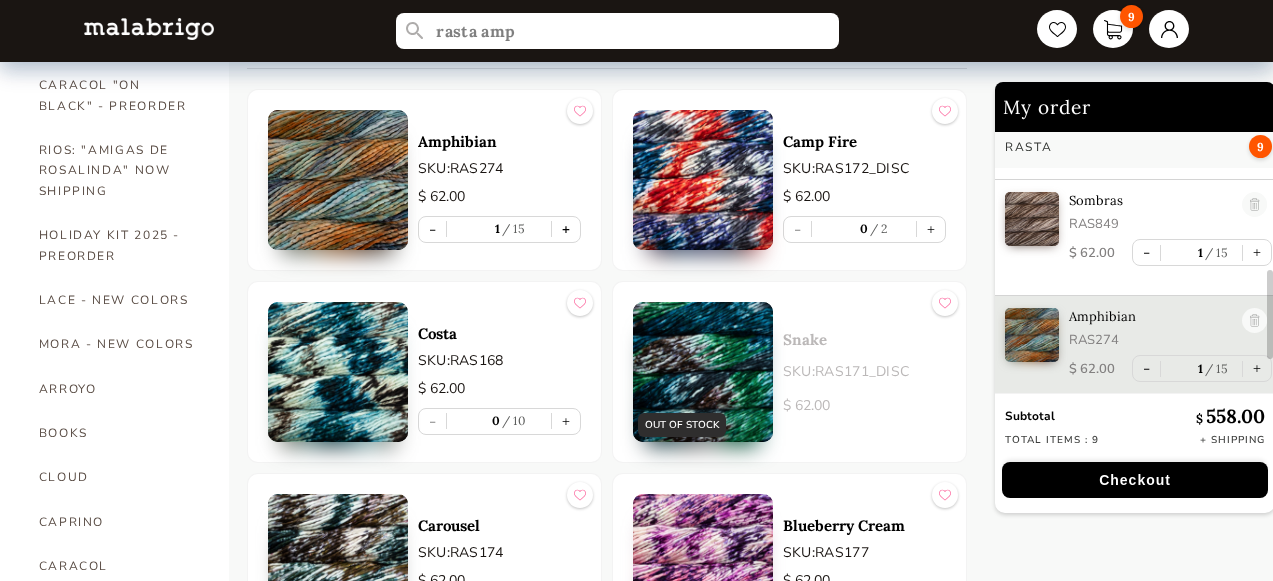scroll, scrollTop: 453, scrollLeft: 0, axis: vertical 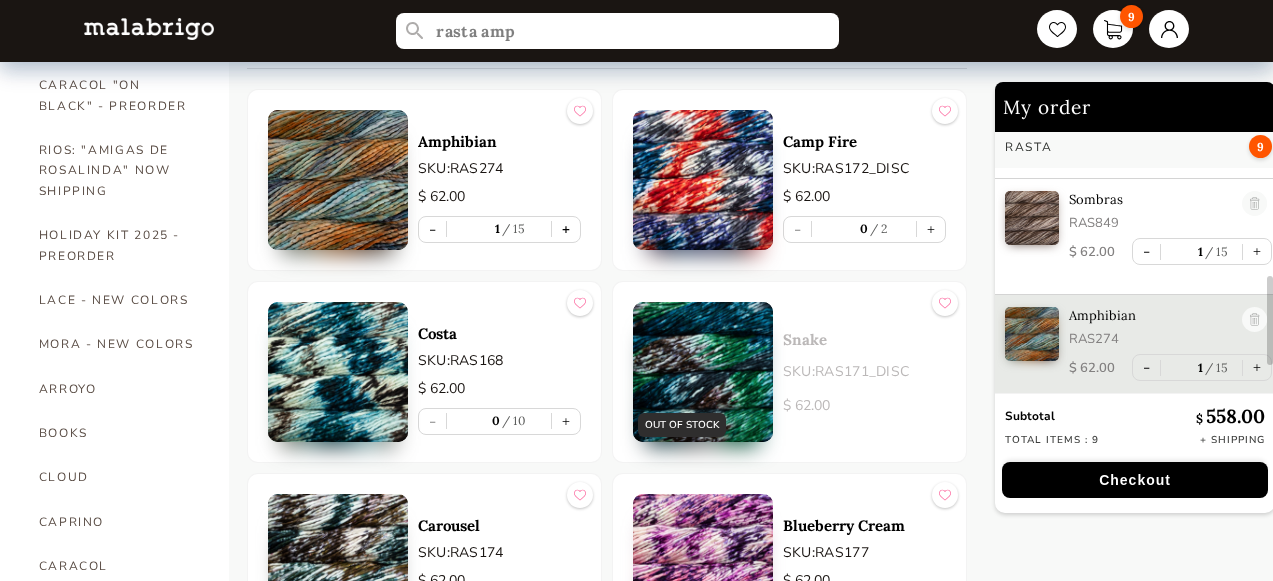 click on "+" at bounding box center [566, 229] 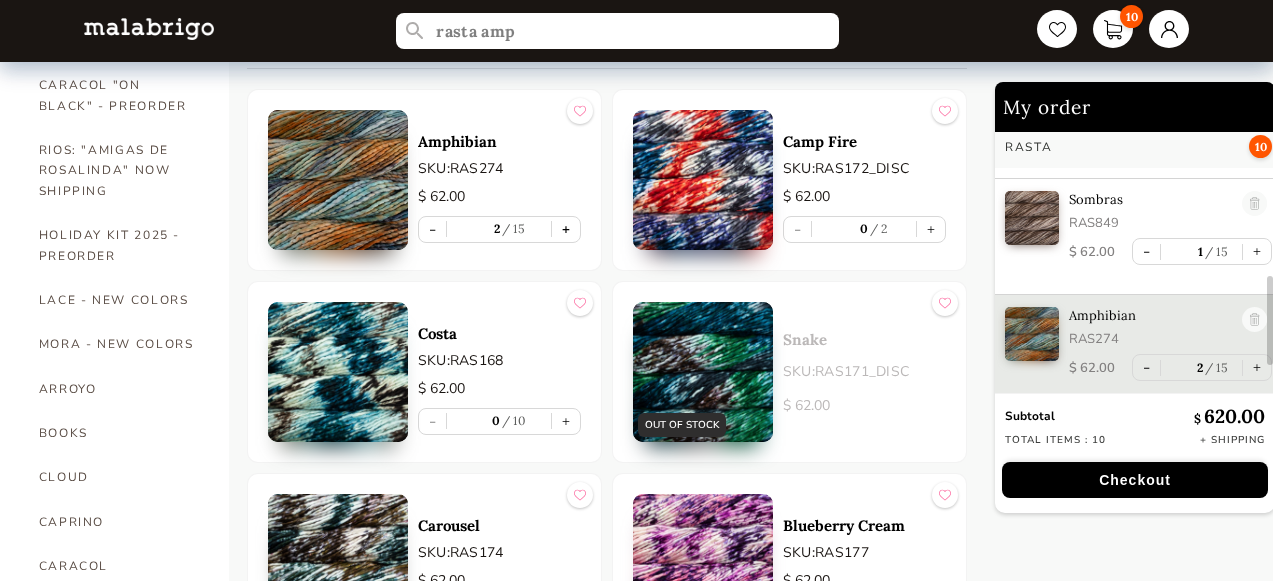scroll, scrollTop: 470, scrollLeft: 0, axis: vertical 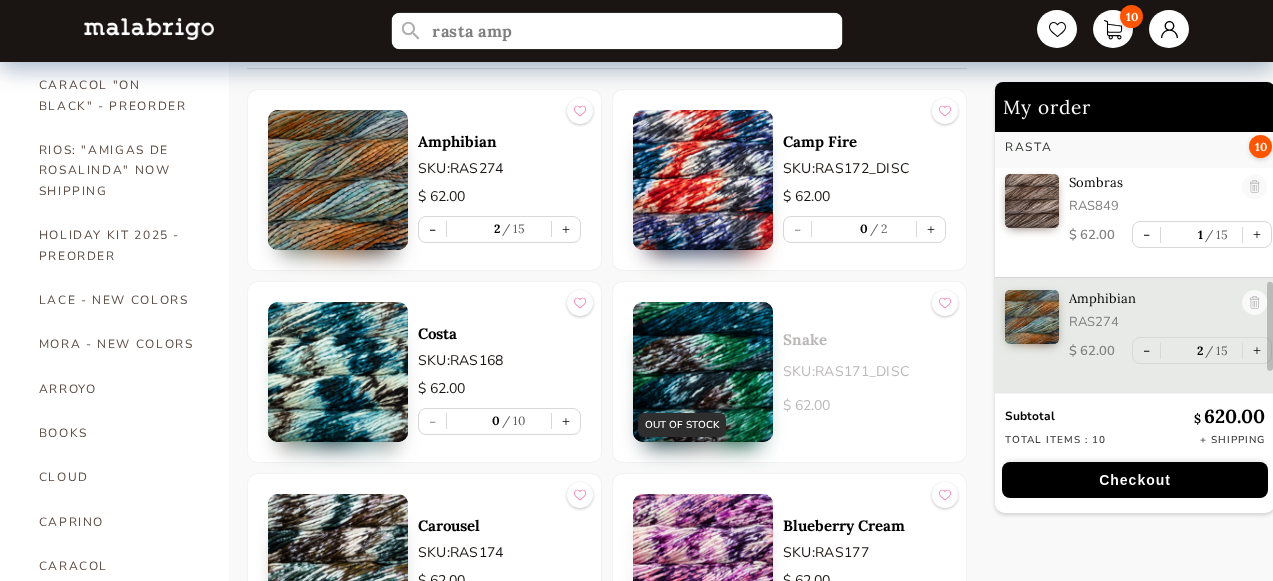 drag, startPoint x: 565, startPoint y: 27, endPoint x: 442, endPoint y: 13, distance: 123.79418 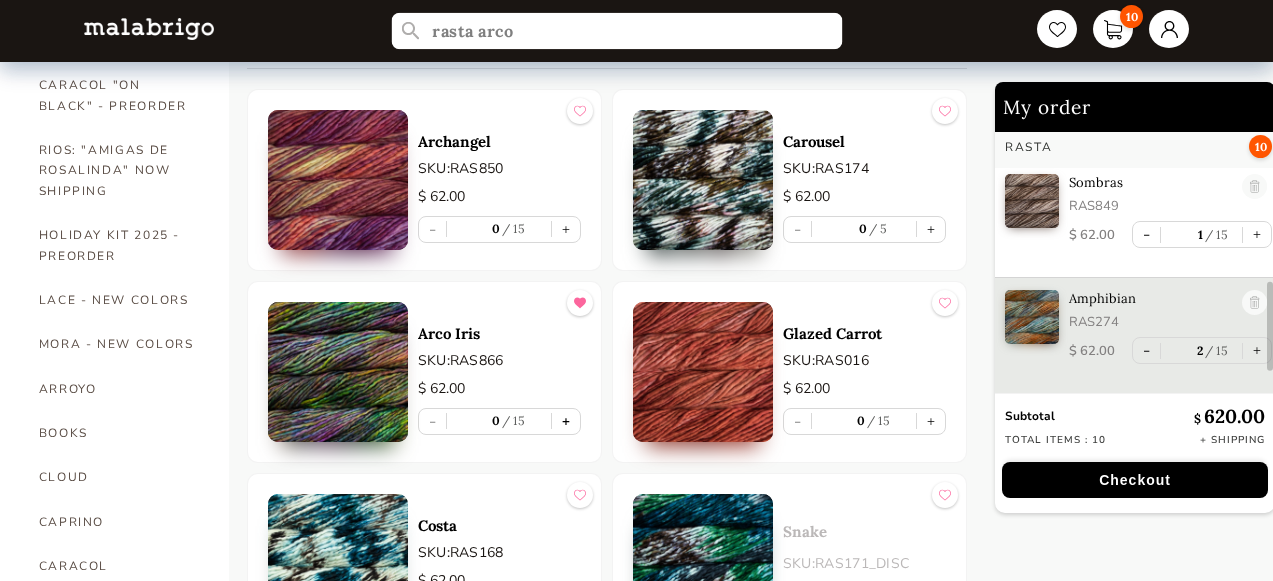 type on "rasta arco" 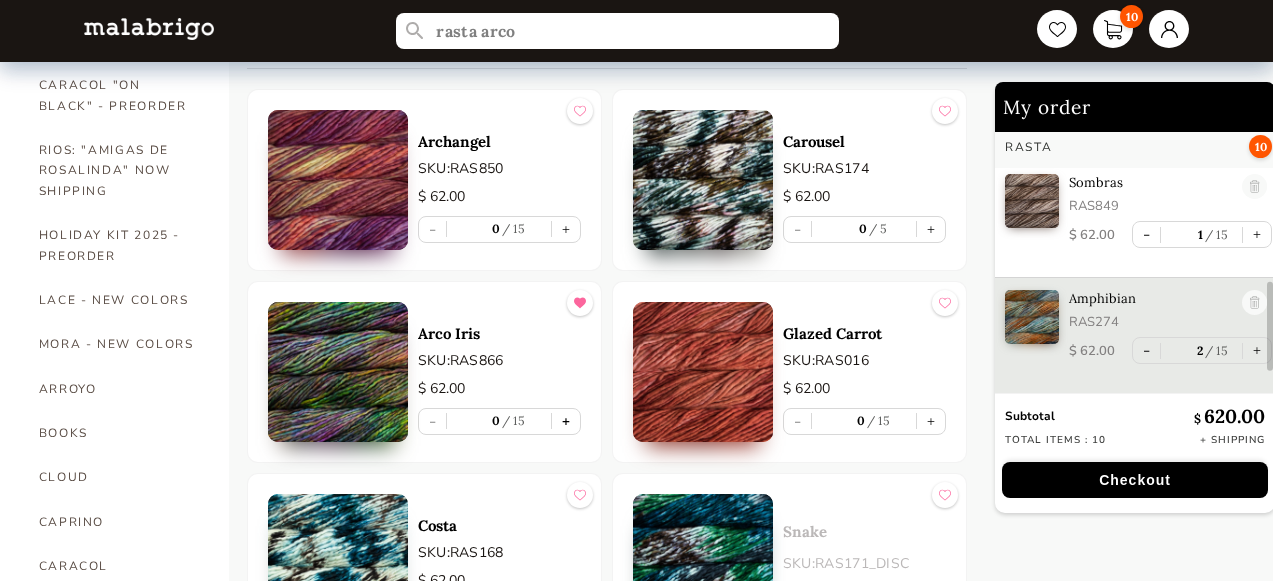 click on "+" at bounding box center [566, 421] 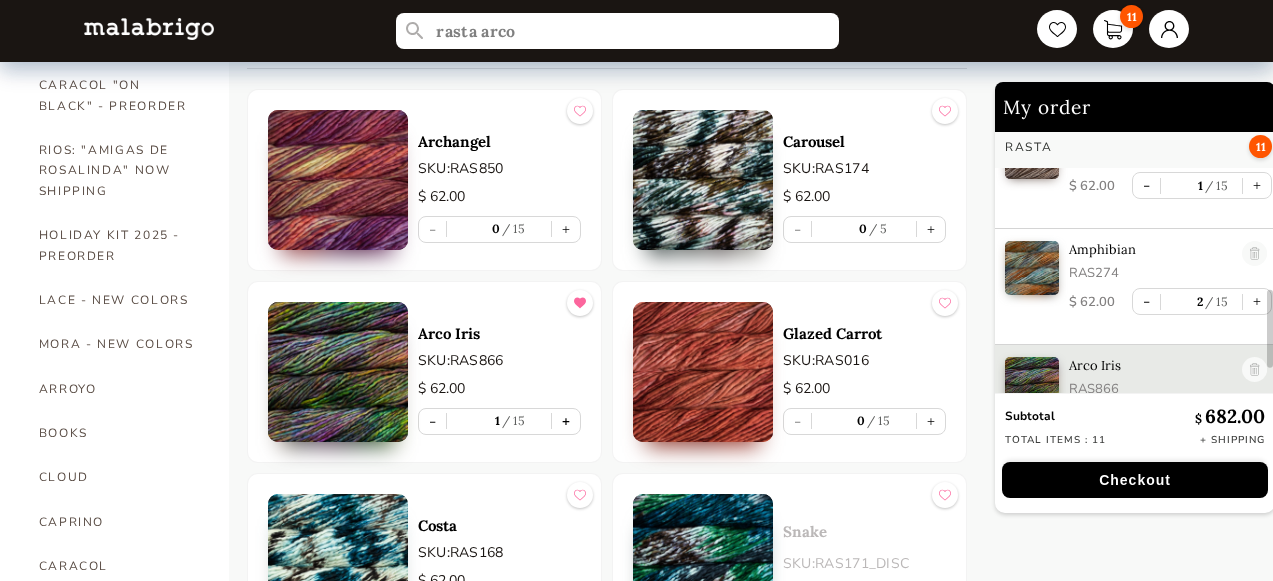 scroll, scrollTop: 569, scrollLeft: 0, axis: vertical 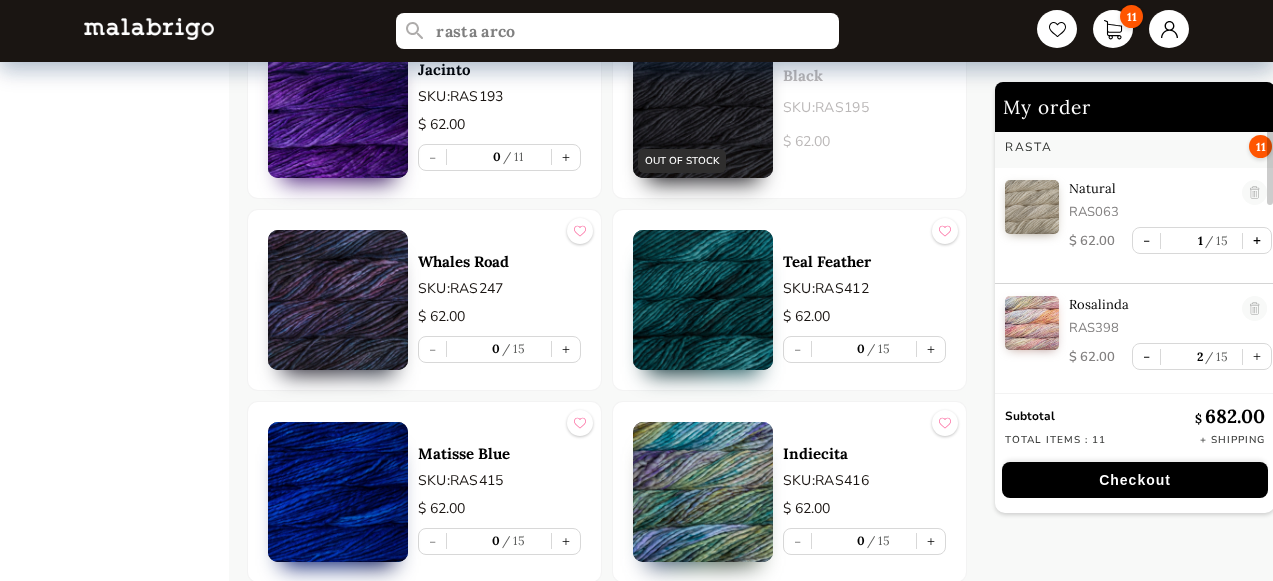 click on "+" at bounding box center (1257, 240) 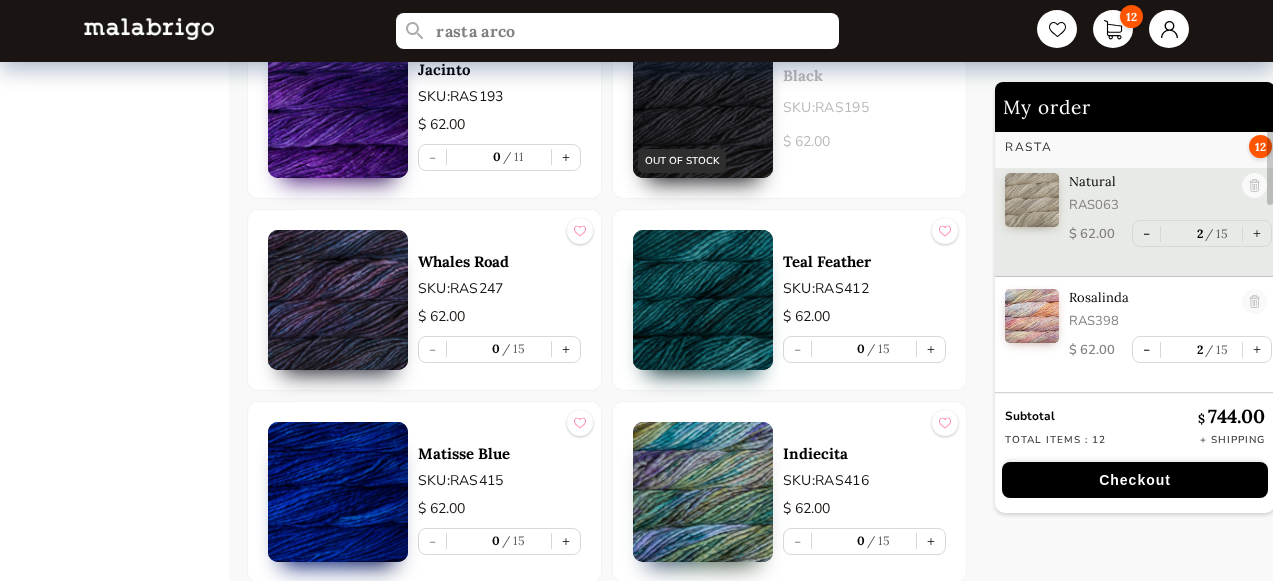 scroll, scrollTop: 0, scrollLeft: 0, axis: both 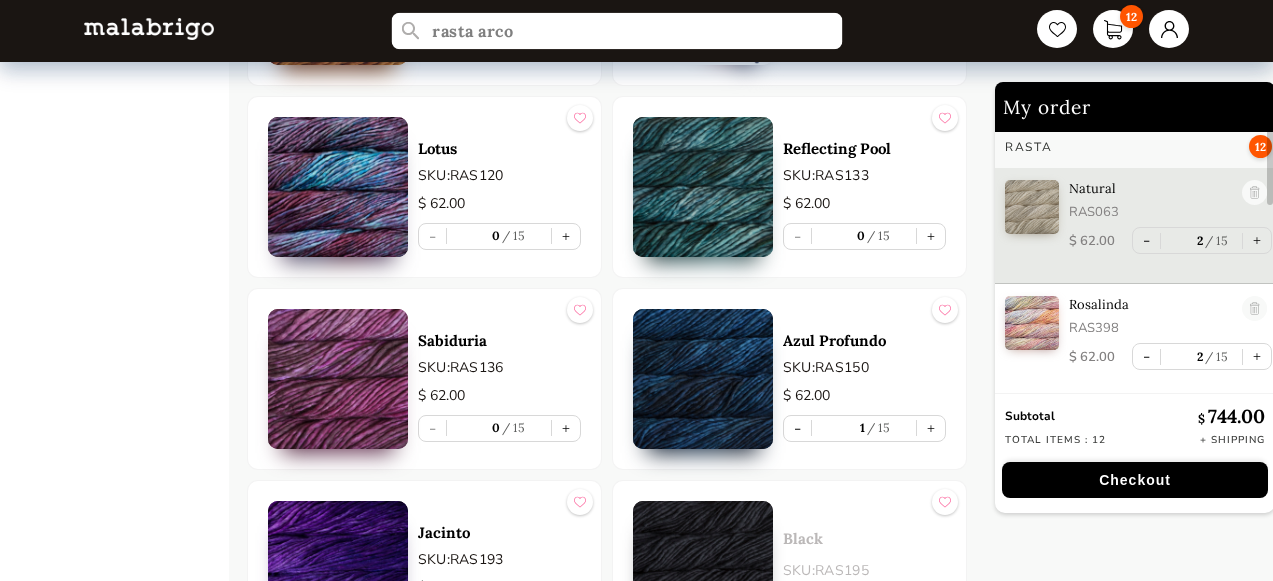 click on "rasta arco" at bounding box center (617, 31) 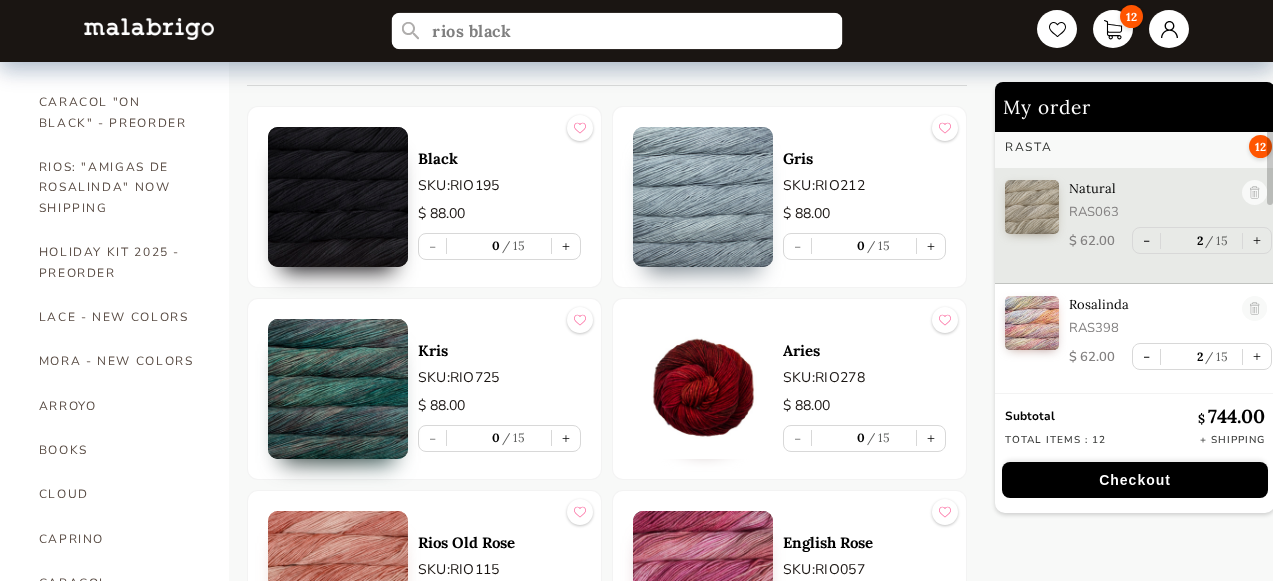scroll, scrollTop: 200, scrollLeft: 0, axis: vertical 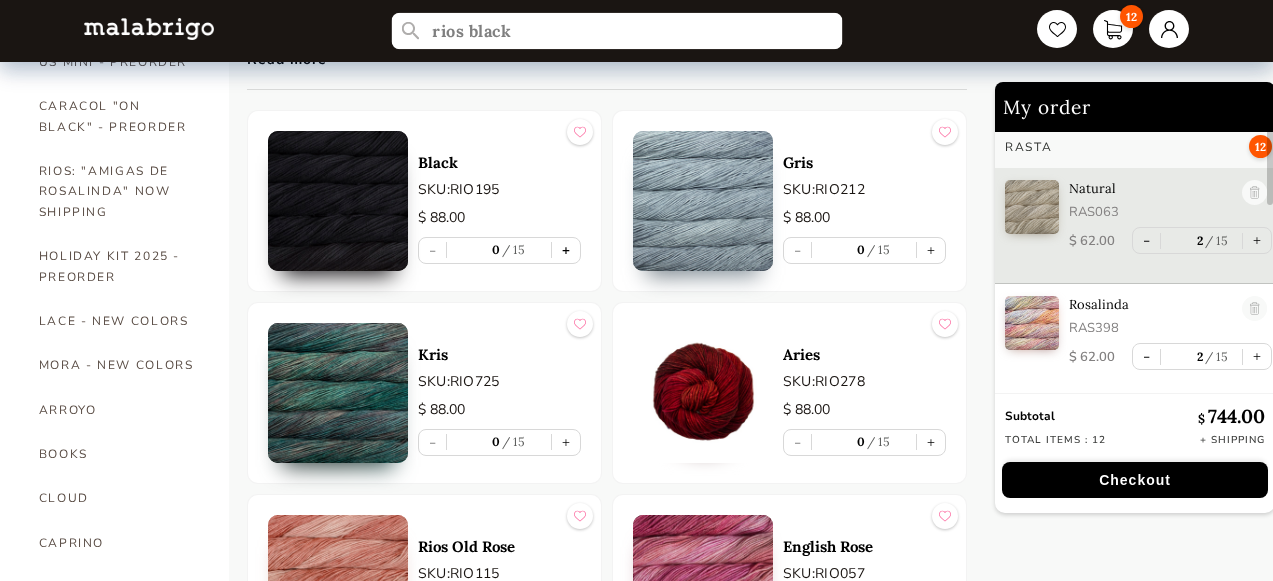 type on "rios black" 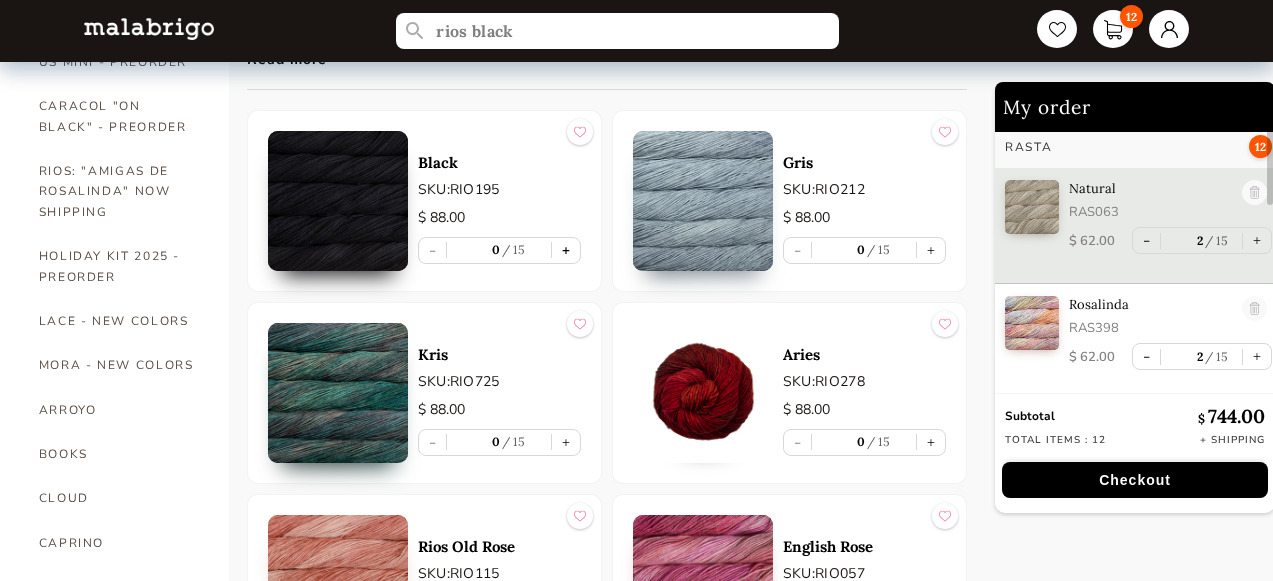 click on "+" at bounding box center (566, 250) 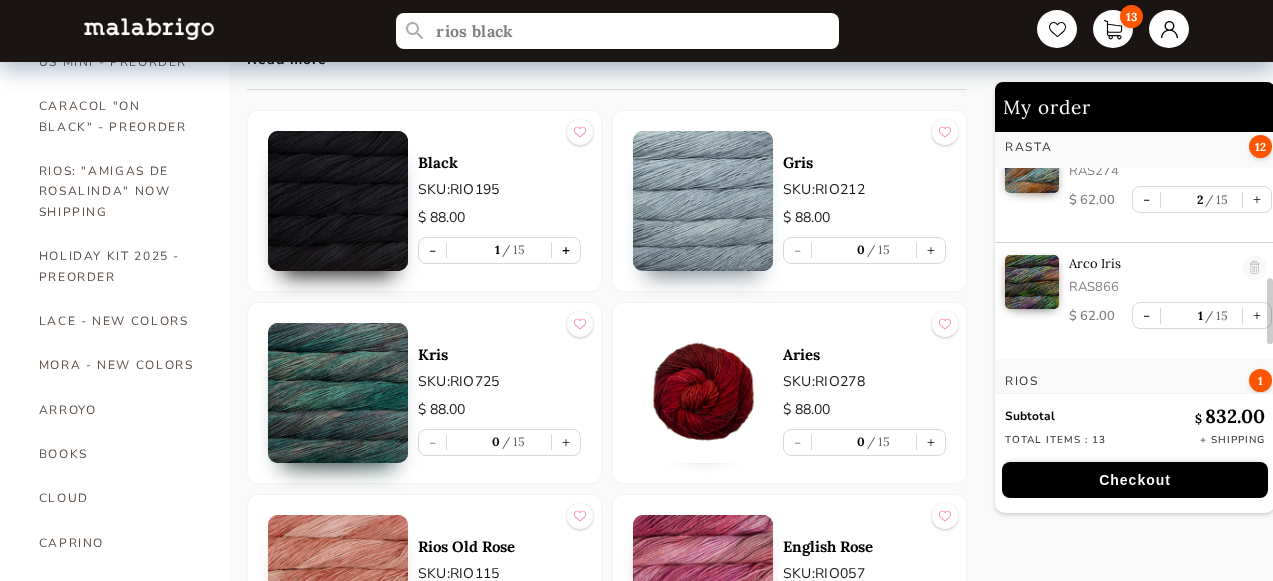 scroll, scrollTop: 728, scrollLeft: 0, axis: vertical 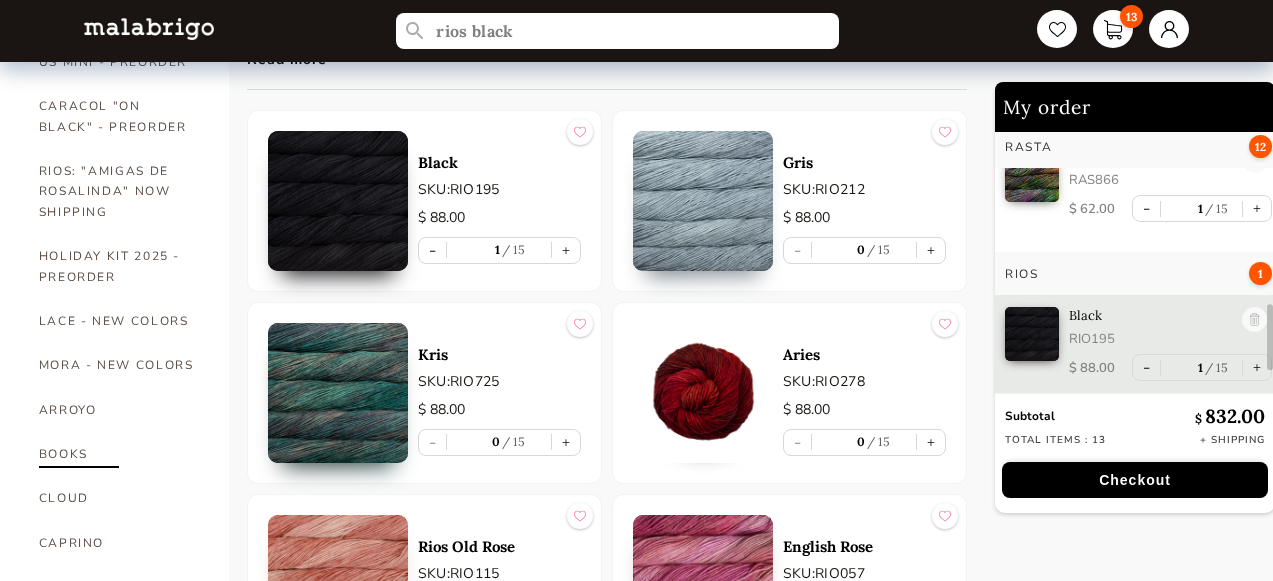 click on "BOOKS" at bounding box center (119, 454) 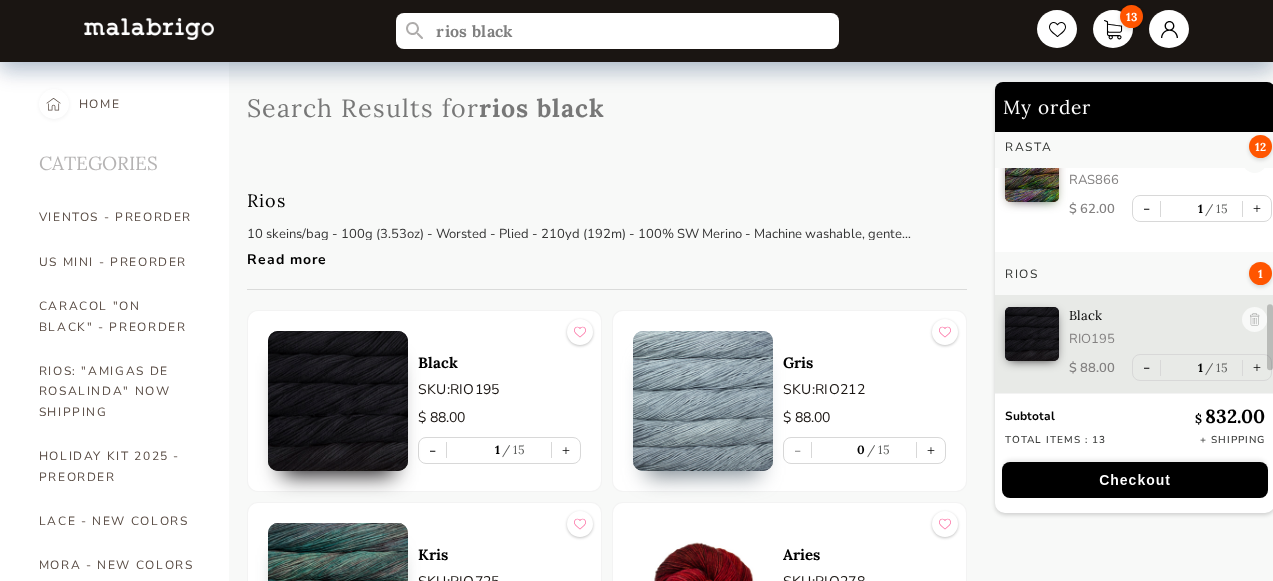 select on "INDEX" 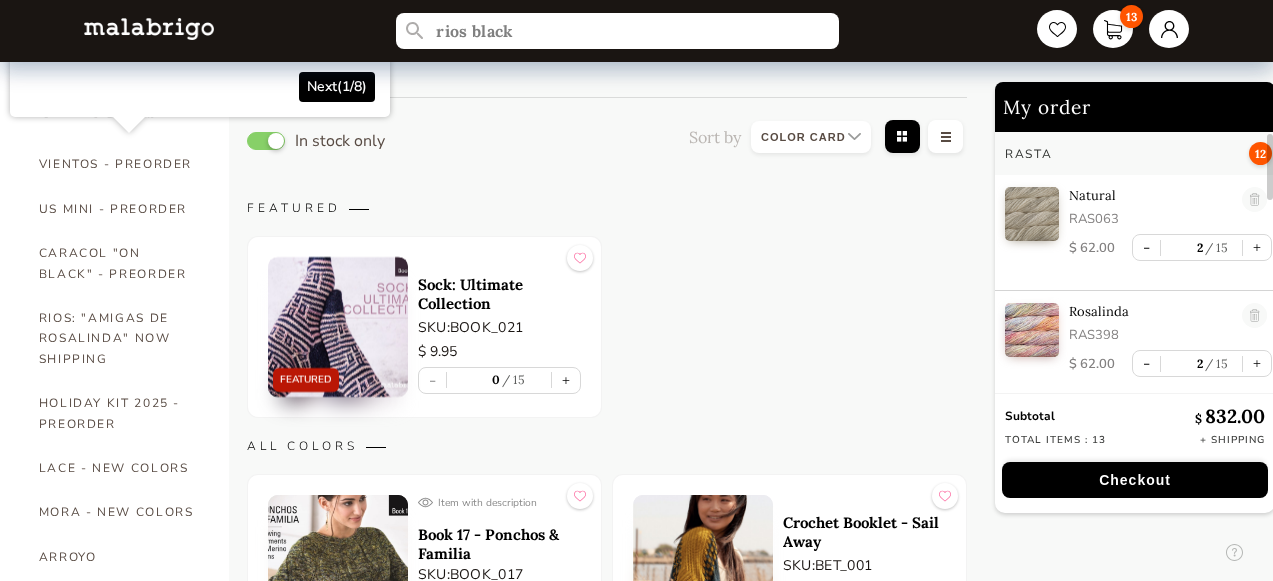 scroll, scrollTop: 66, scrollLeft: 0, axis: vertical 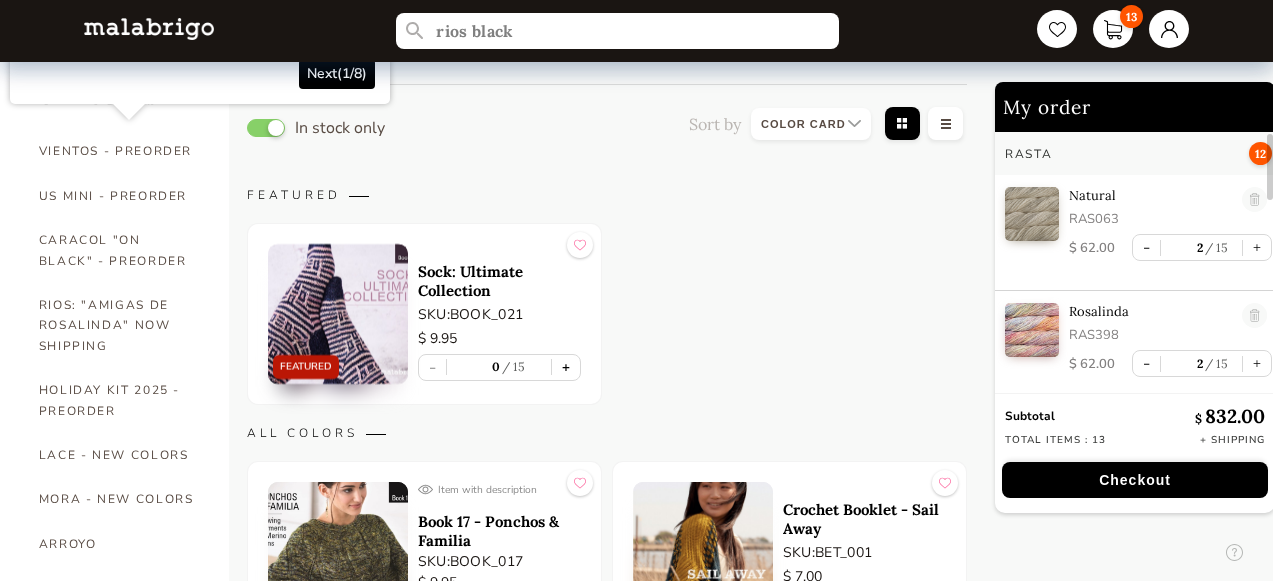 click on "+" at bounding box center [566, 367] 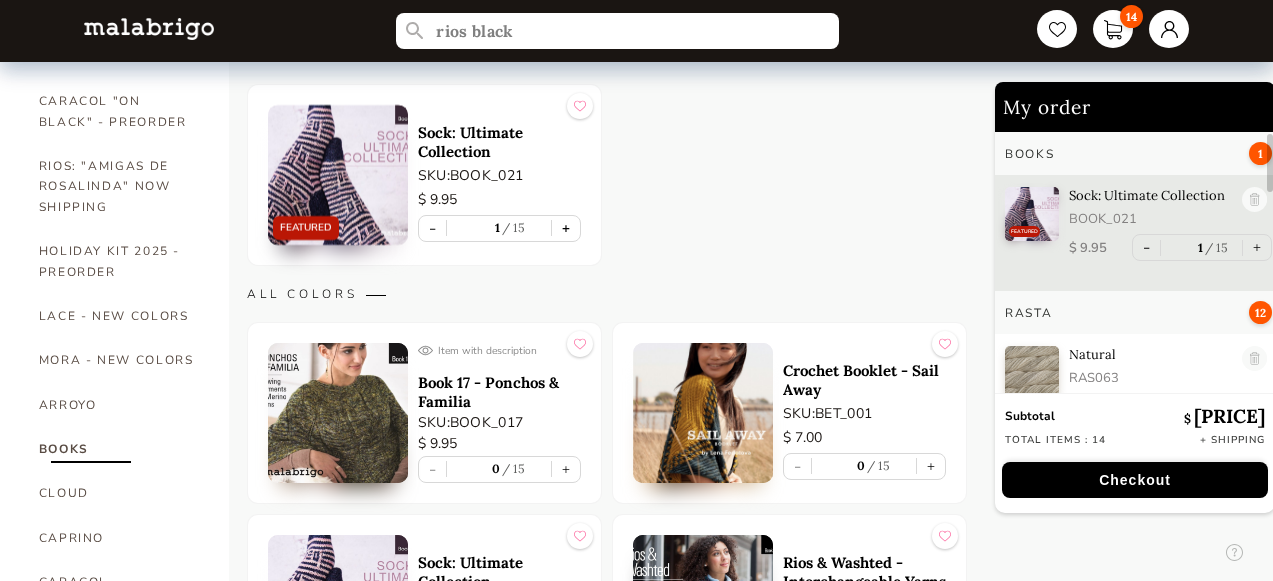 scroll, scrollTop: 224, scrollLeft: 0, axis: vertical 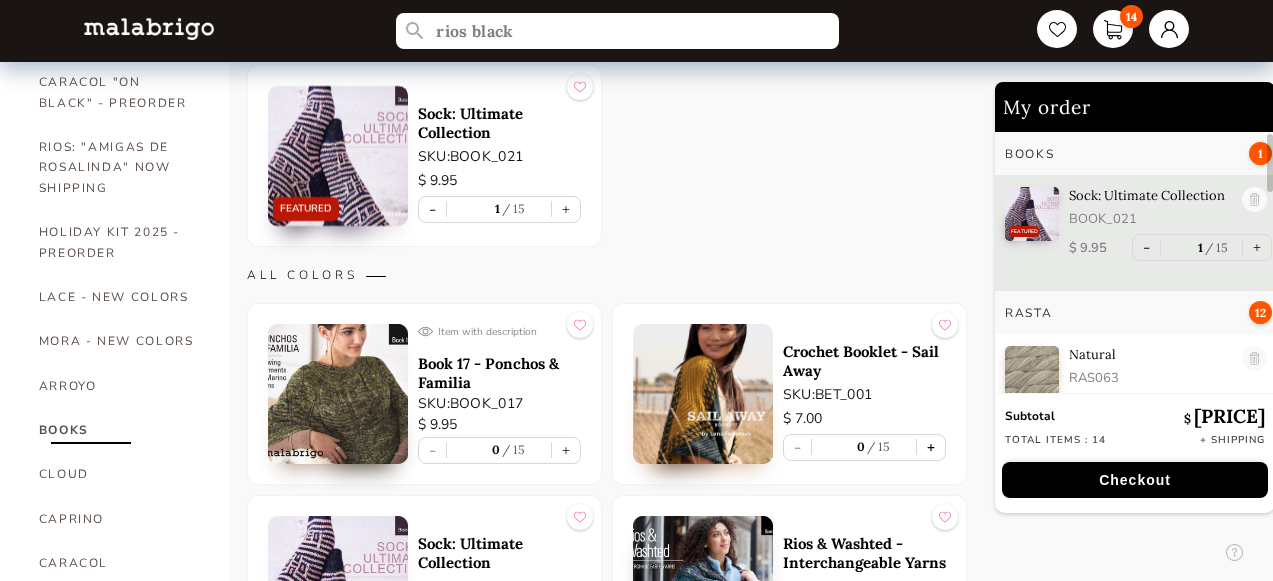 click on "+" at bounding box center (931, 447) 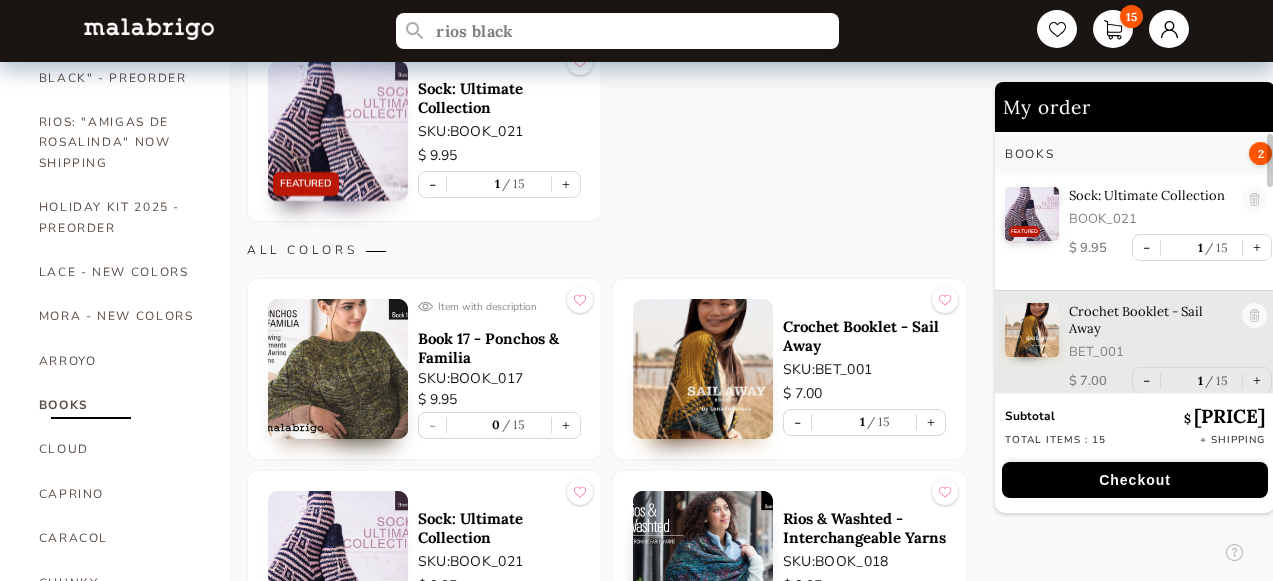 scroll, scrollTop: 192, scrollLeft: 0, axis: vertical 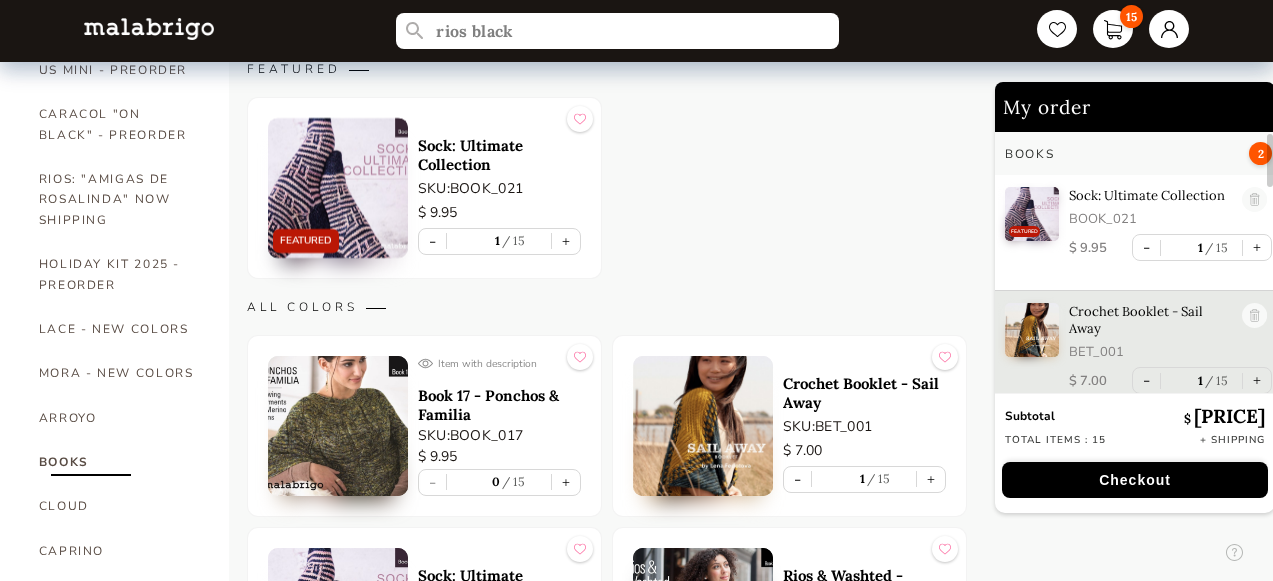click at bounding box center (338, 188) 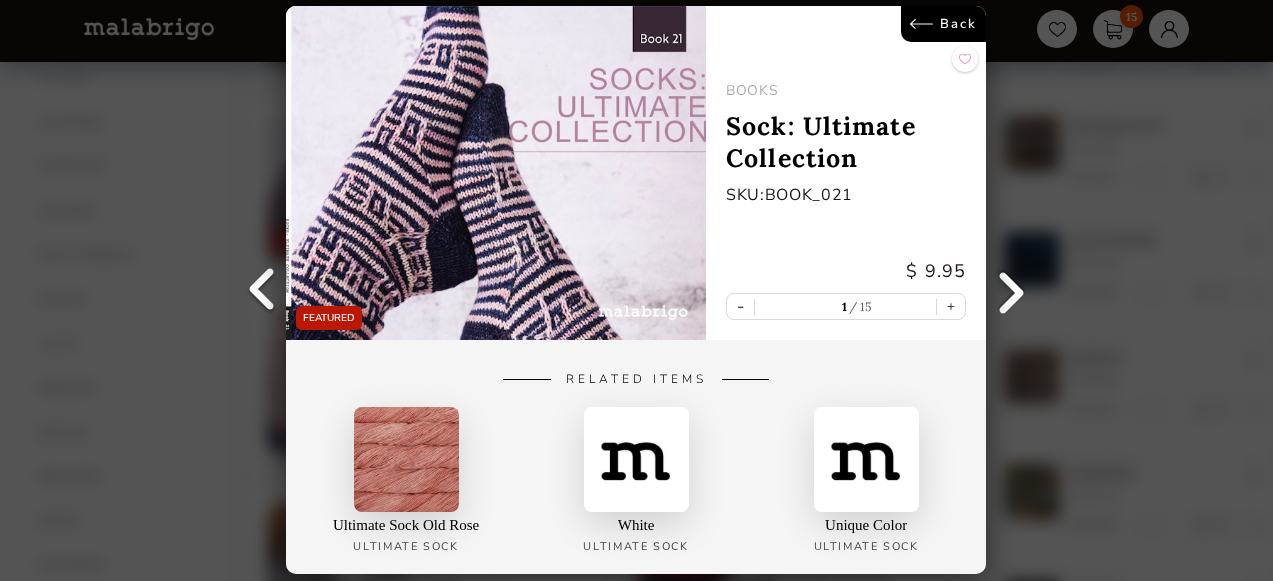 scroll, scrollTop: 630, scrollLeft: 0, axis: vertical 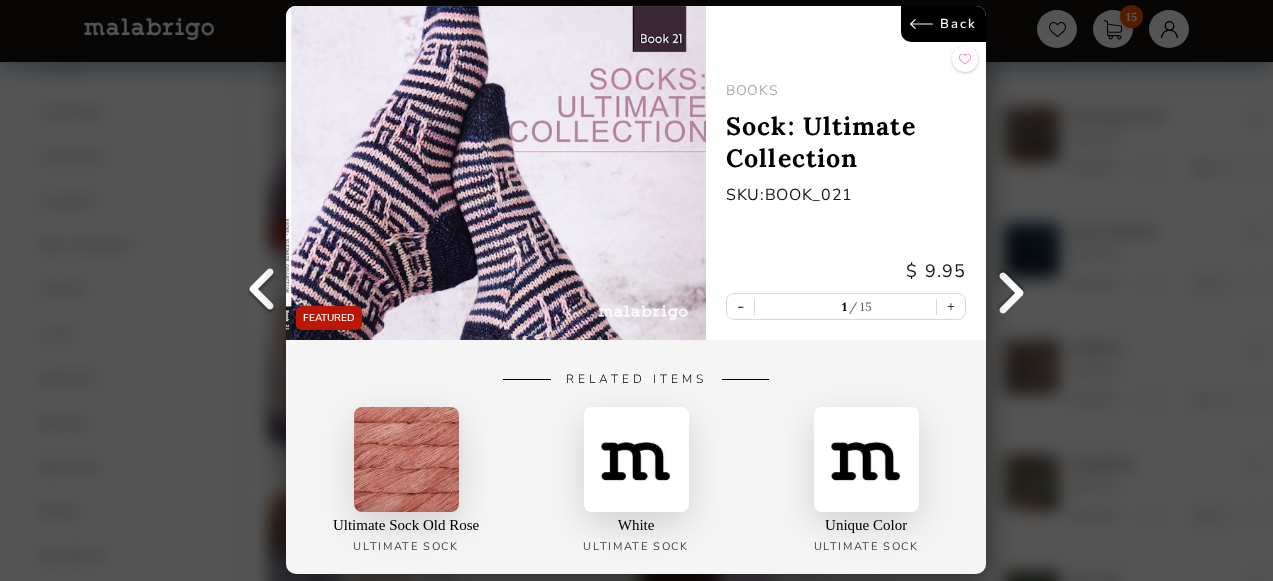 click on "Back" at bounding box center [944, 24] 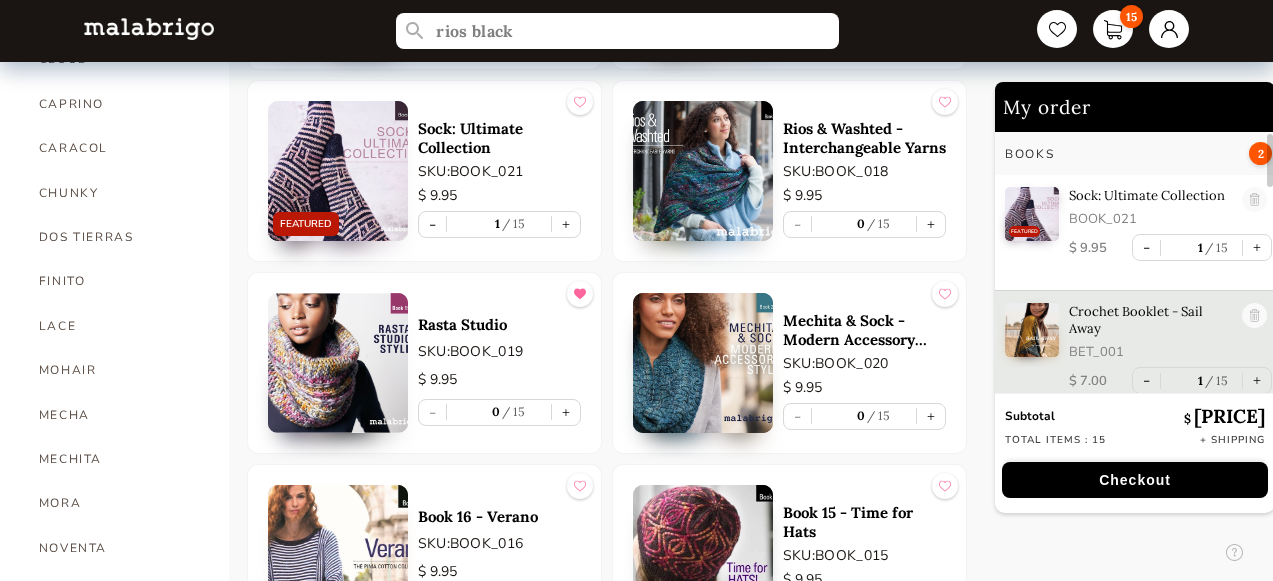 scroll, scrollTop: 631, scrollLeft: 0, axis: vertical 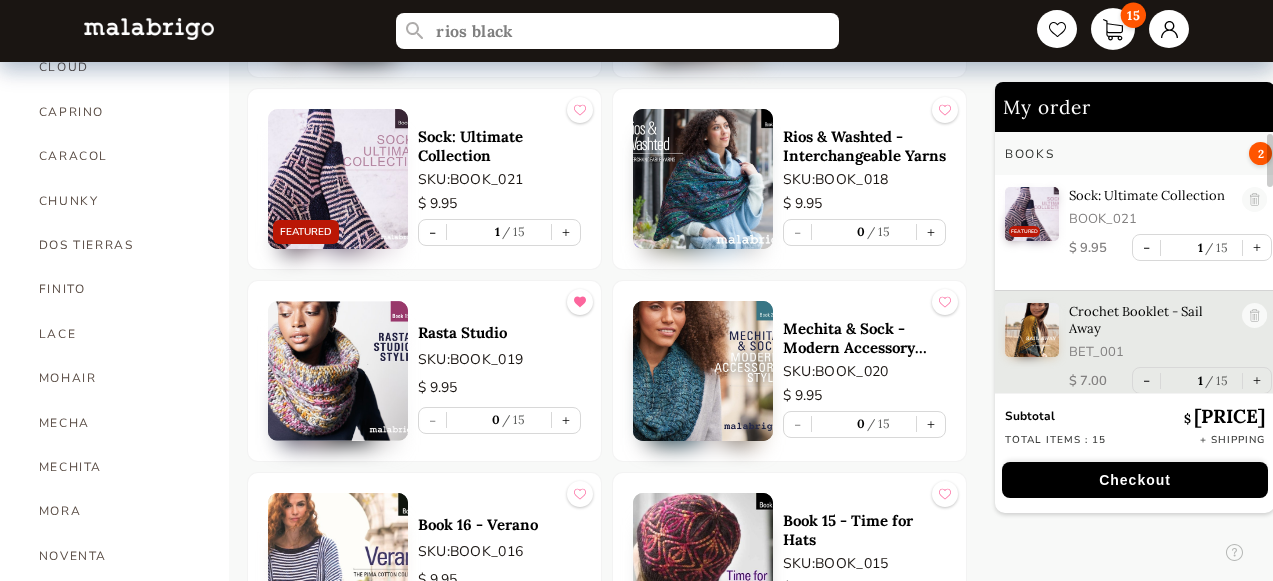 click on "15" at bounding box center [1113, 29] 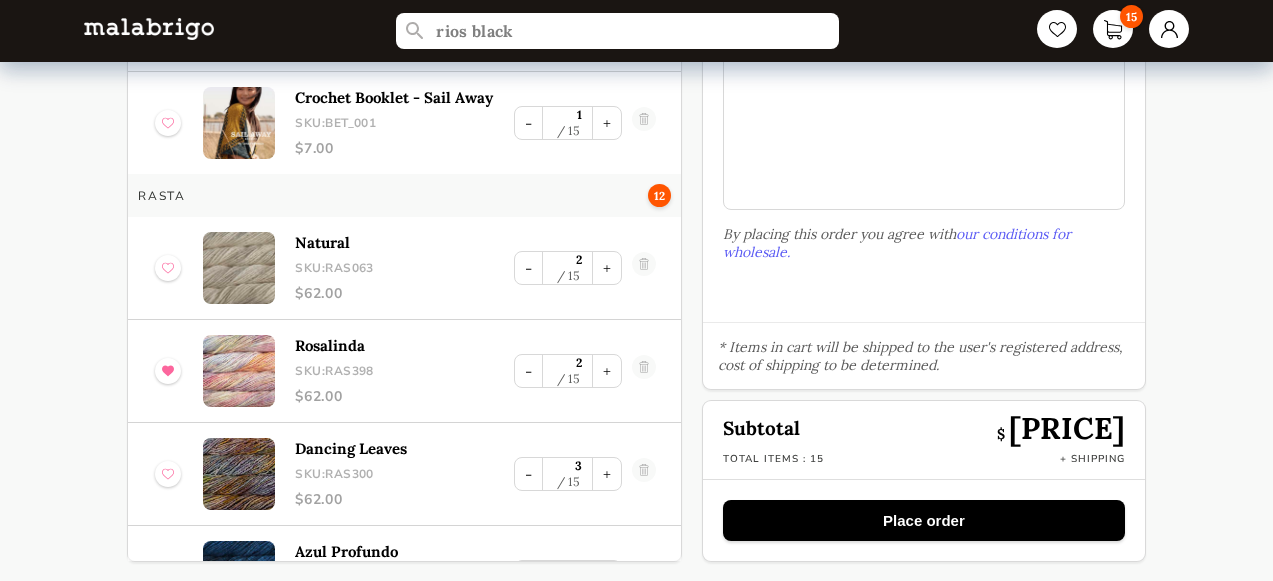 scroll, scrollTop: 0, scrollLeft: 0, axis: both 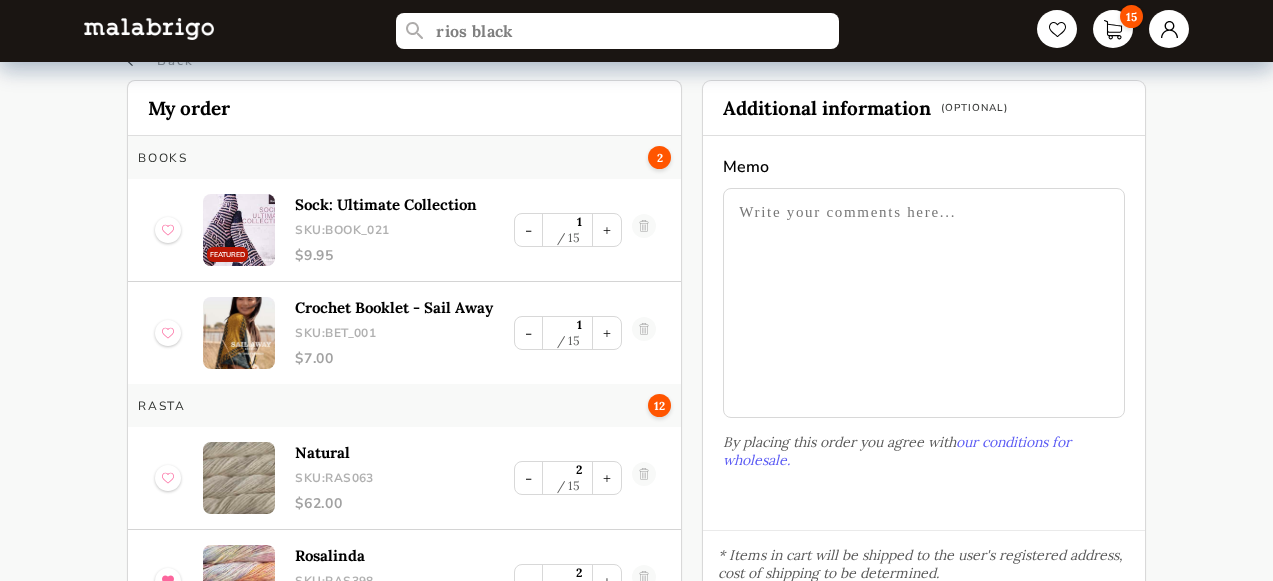 click at bounding box center [923, 303] 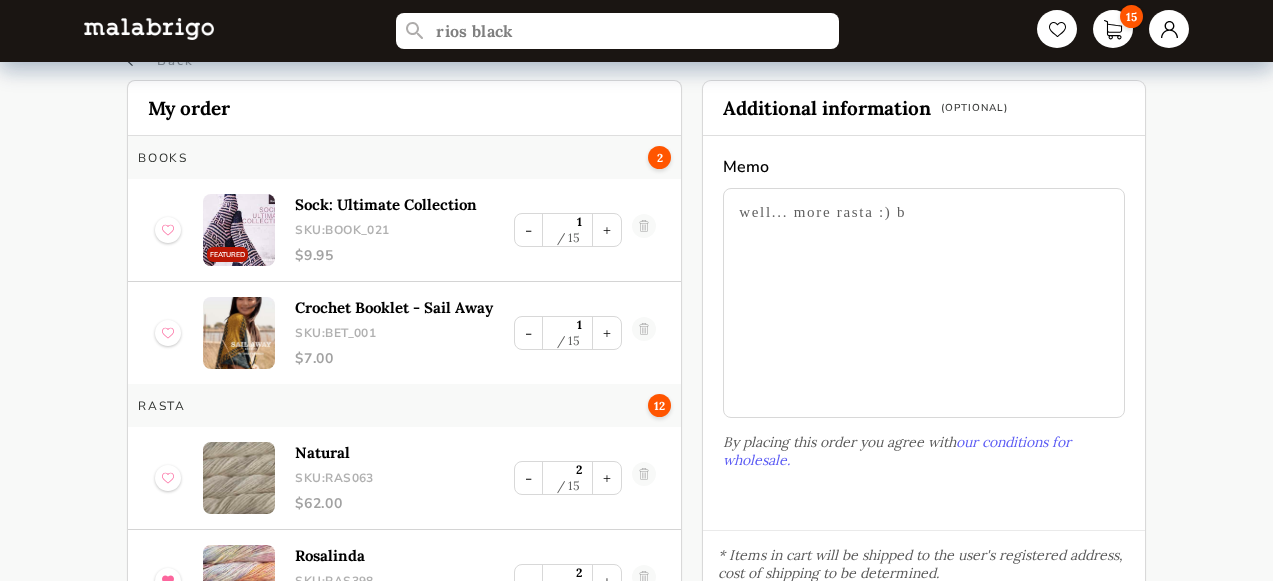 type on "well... more rasta :)" 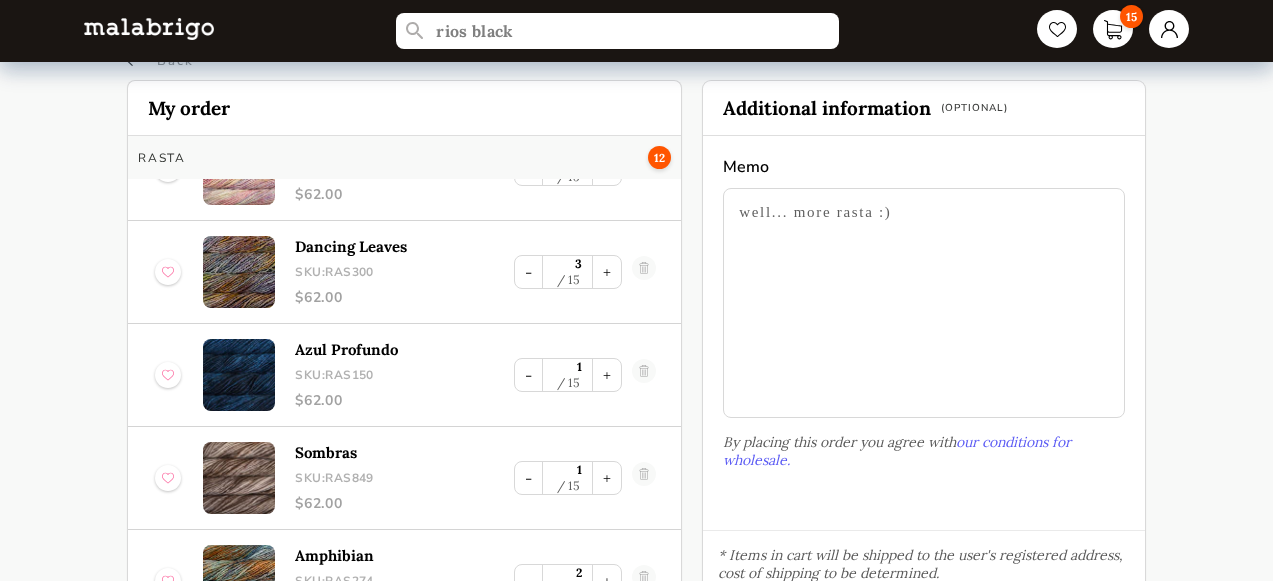 scroll, scrollTop: 421, scrollLeft: 0, axis: vertical 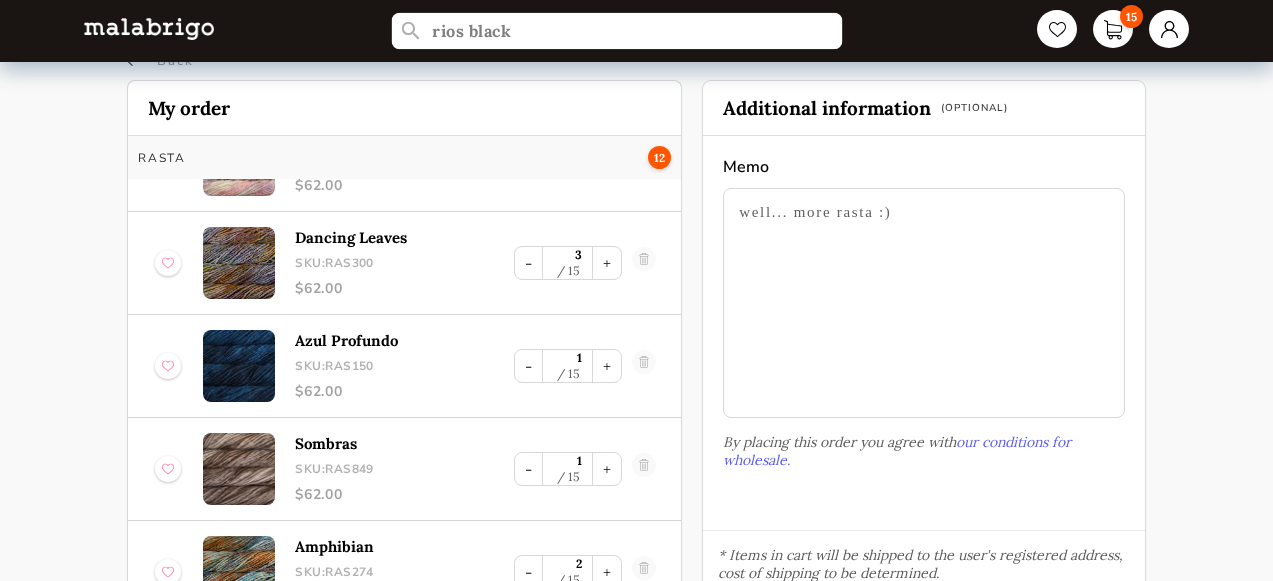 click on "rios black" at bounding box center [617, 31] 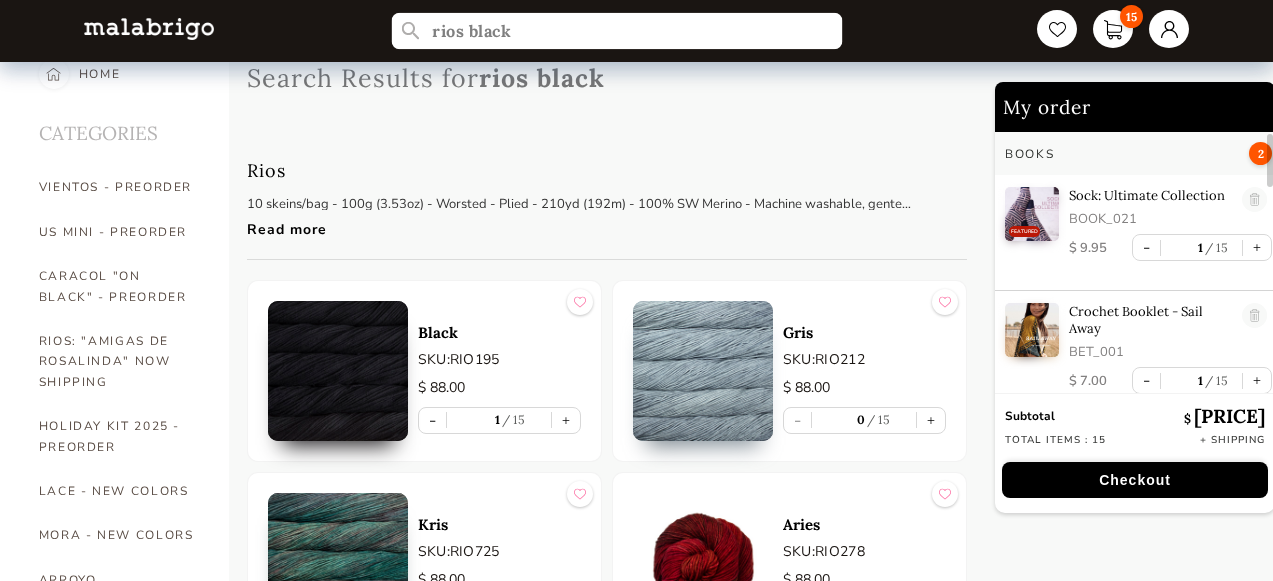 click on "rios black" at bounding box center [617, 31] 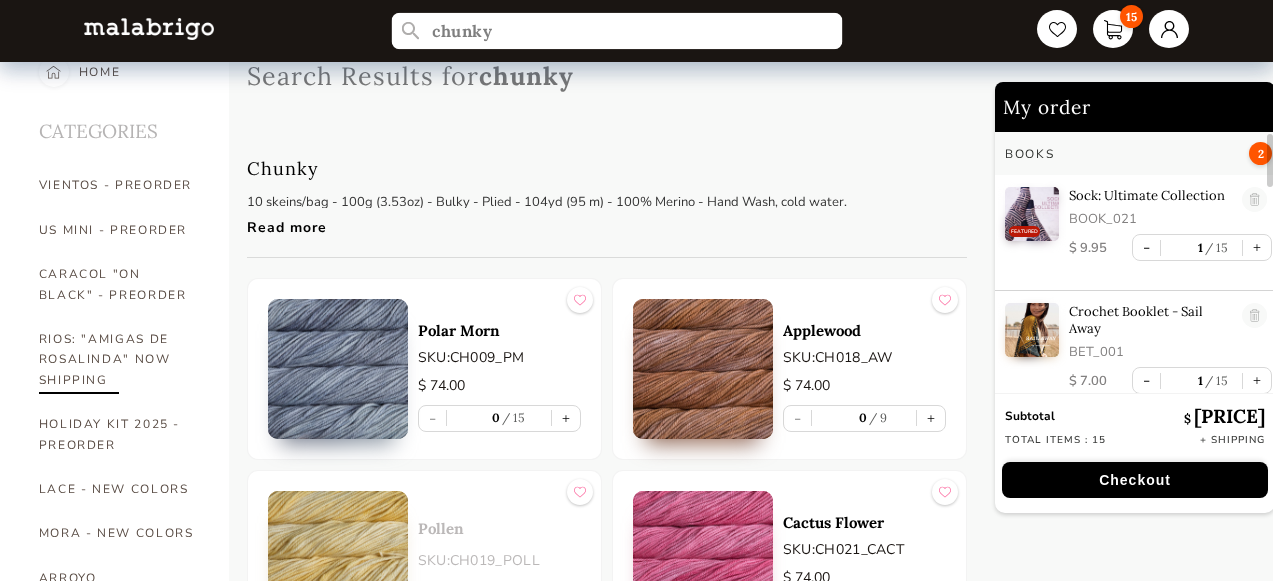 scroll, scrollTop: 0, scrollLeft: 0, axis: both 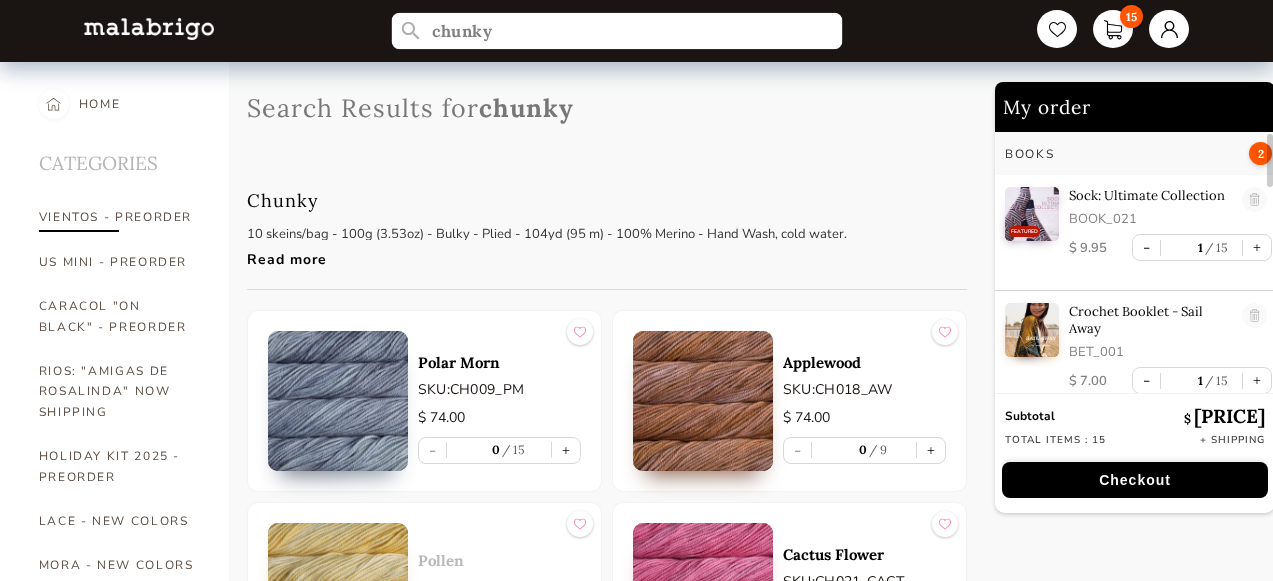 type on "chunky" 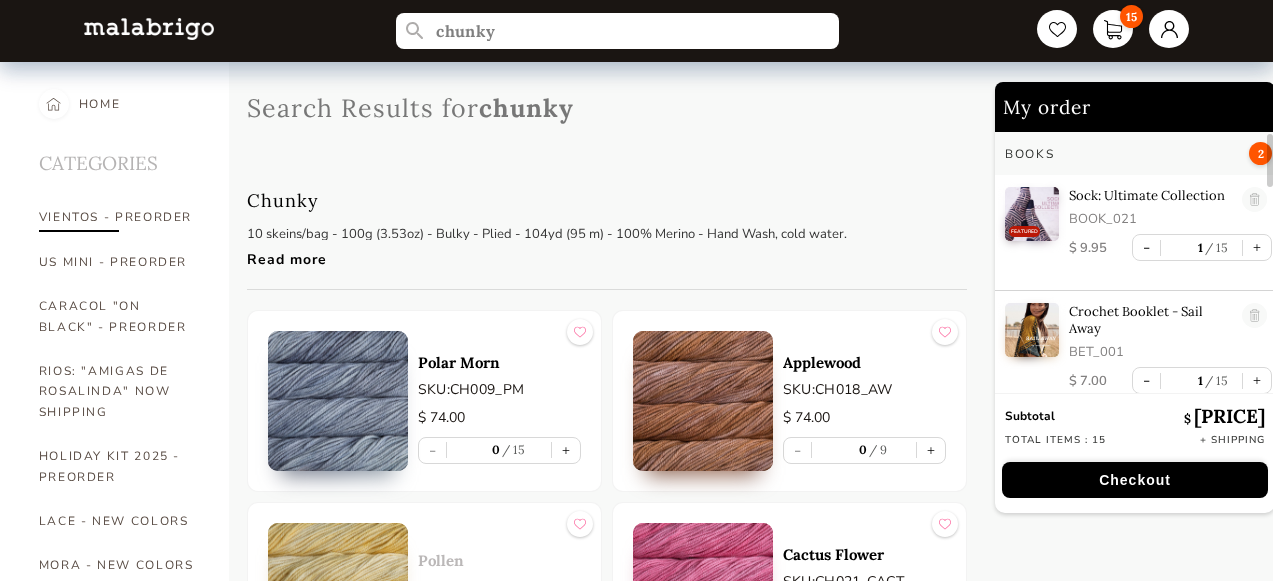 click on "VIENTOS - PREORDER" at bounding box center (119, 217) 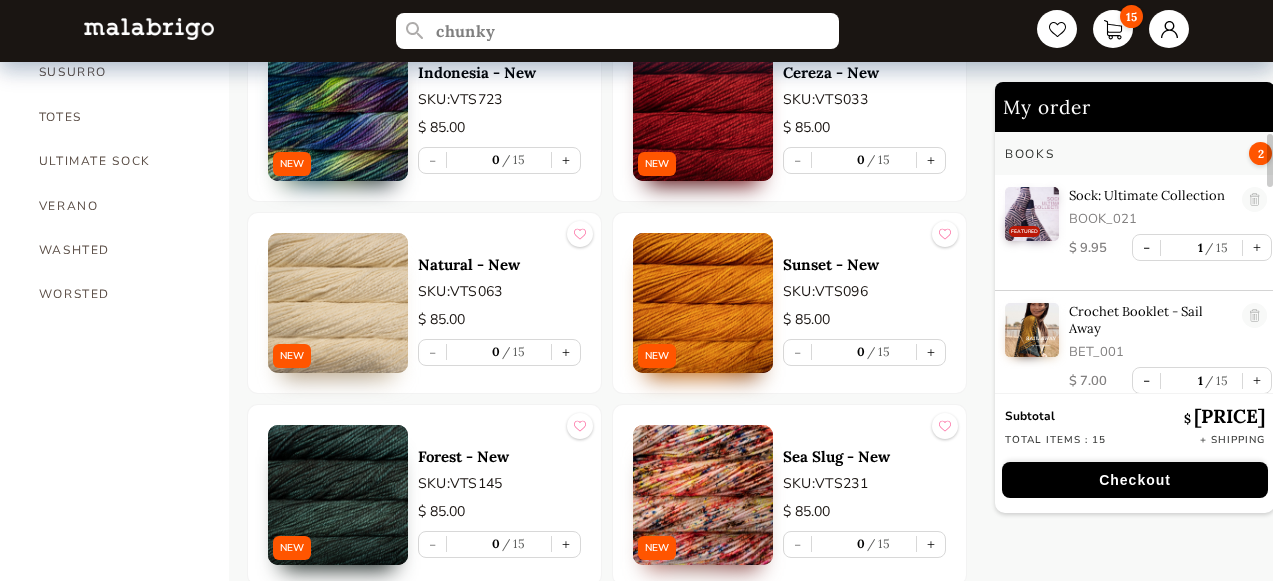 scroll, scrollTop: 1626, scrollLeft: 0, axis: vertical 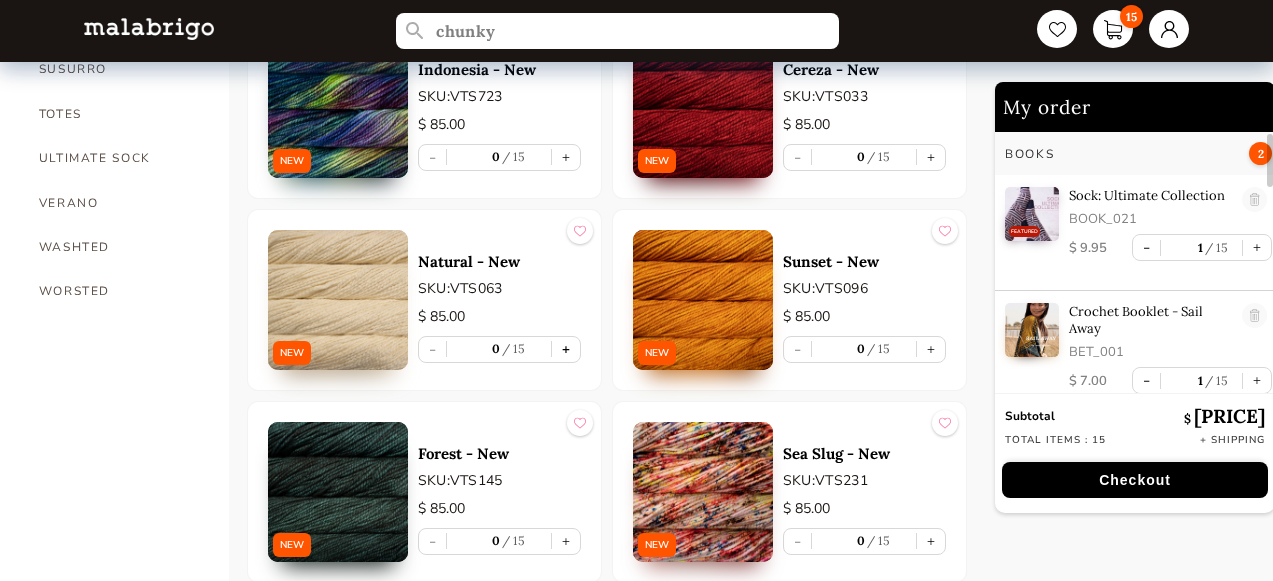 click on "+" at bounding box center (566, 349) 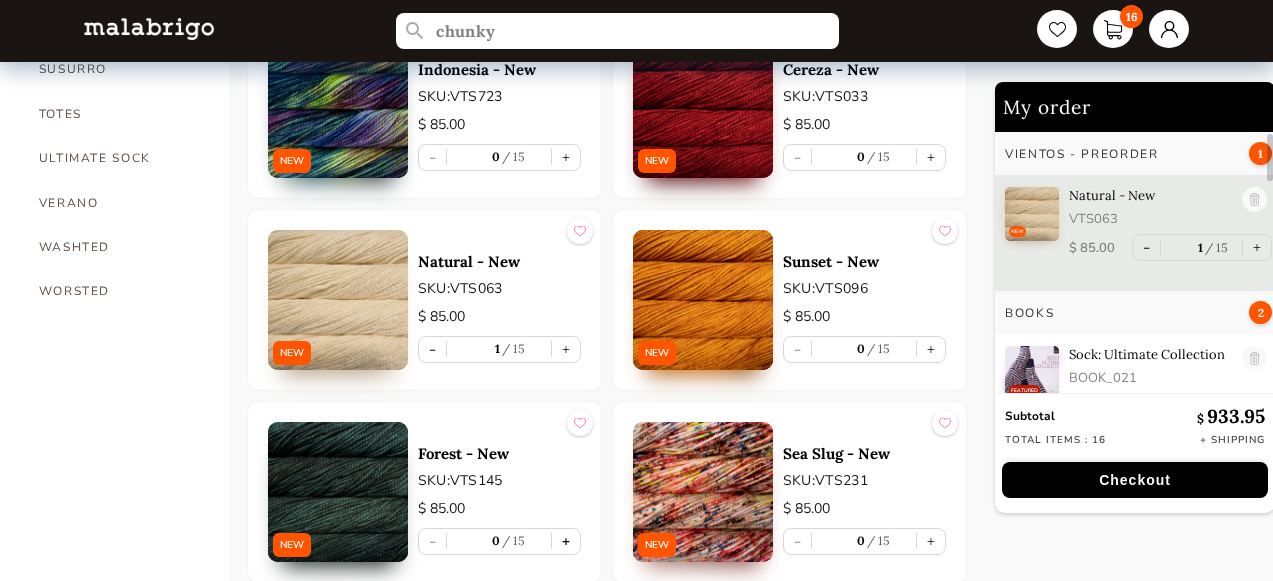 click on "+" at bounding box center [566, 541] 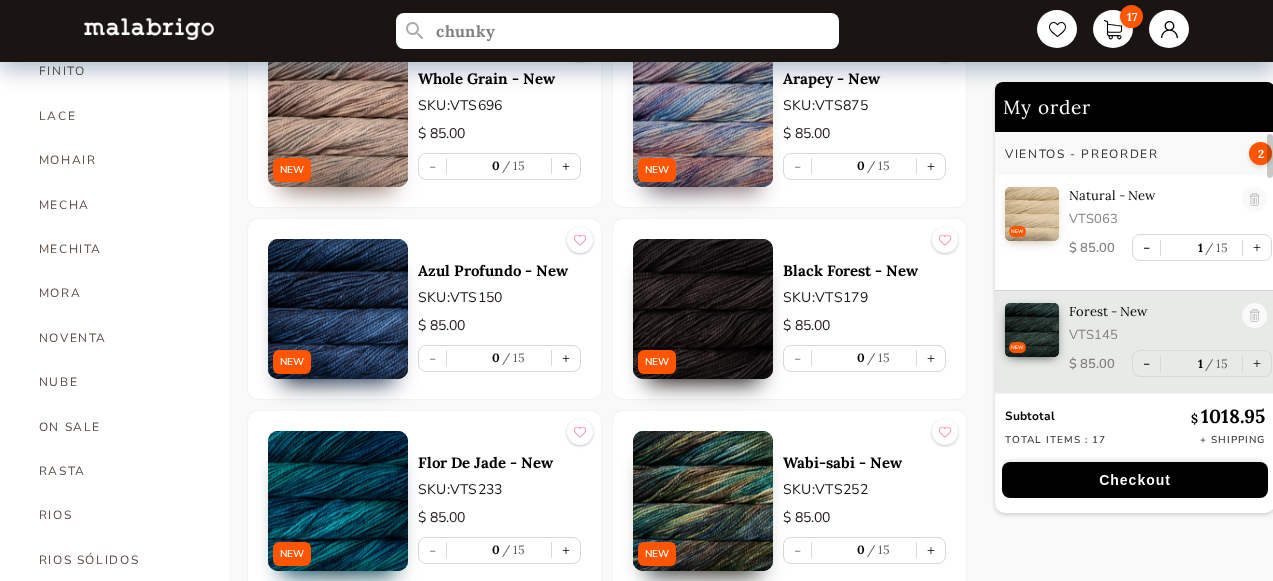 scroll, scrollTop: 831, scrollLeft: 0, axis: vertical 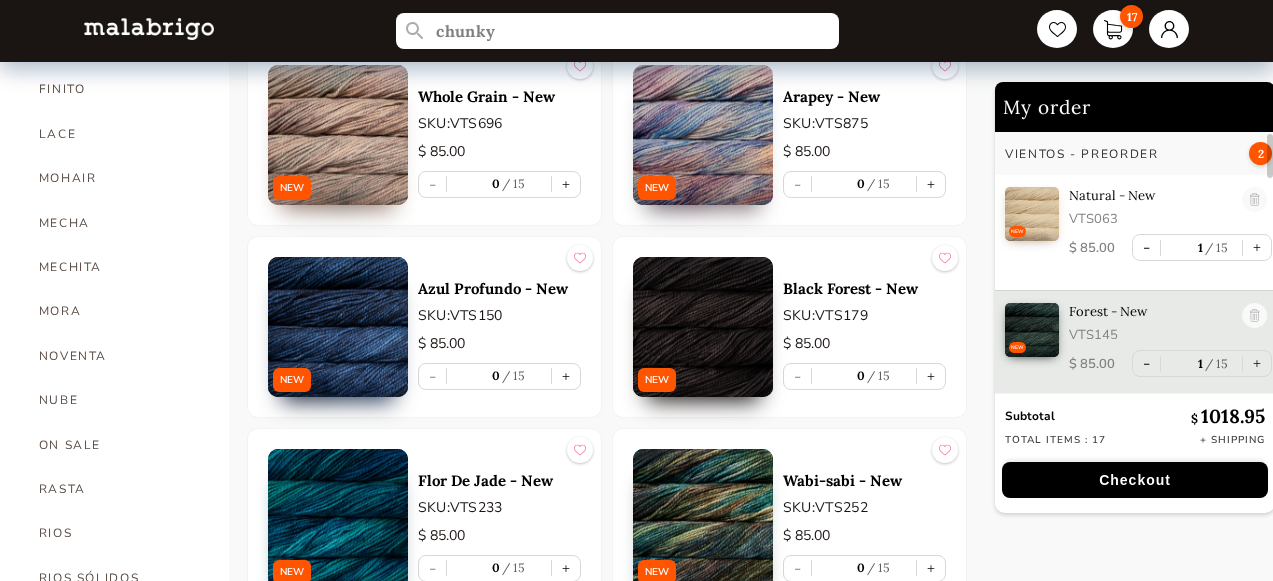 click at bounding box center (338, 519) 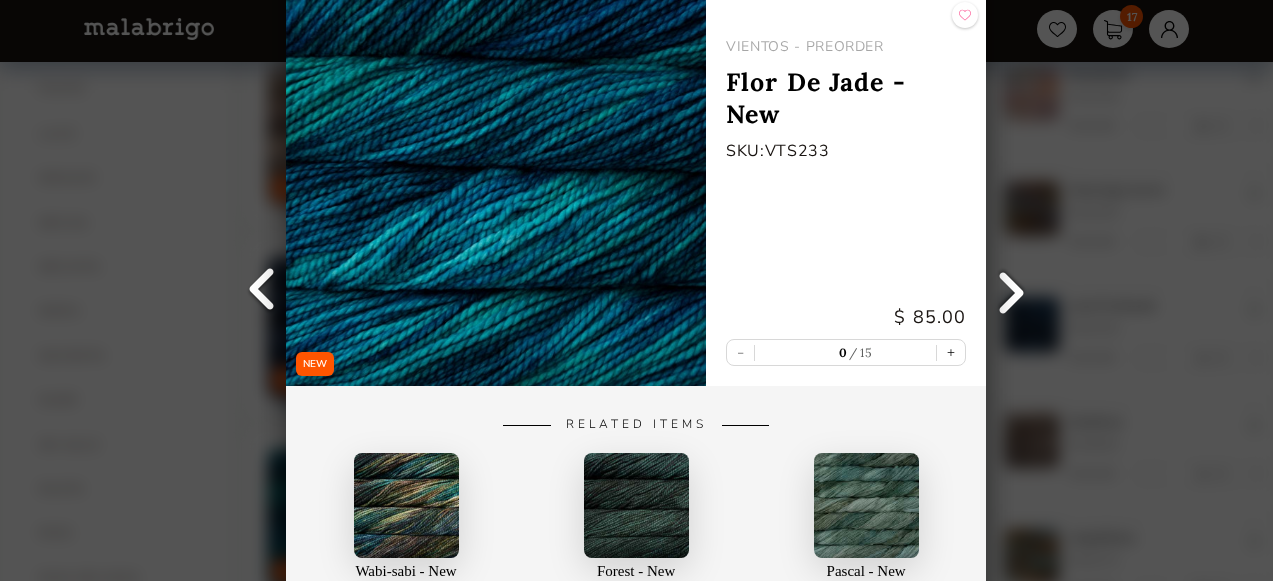click on "NEW Back VIENTOS - PREORDER Flor De Jade - New SKU:  VTS233 $   85.00 - 0 15 + Related Items Wabi-sabi - New VIENTOS - PREORDER Forest - New VIENTOS - PREORDER Pascal - New LACE - NEW COLORS" at bounding box center [636, 290] 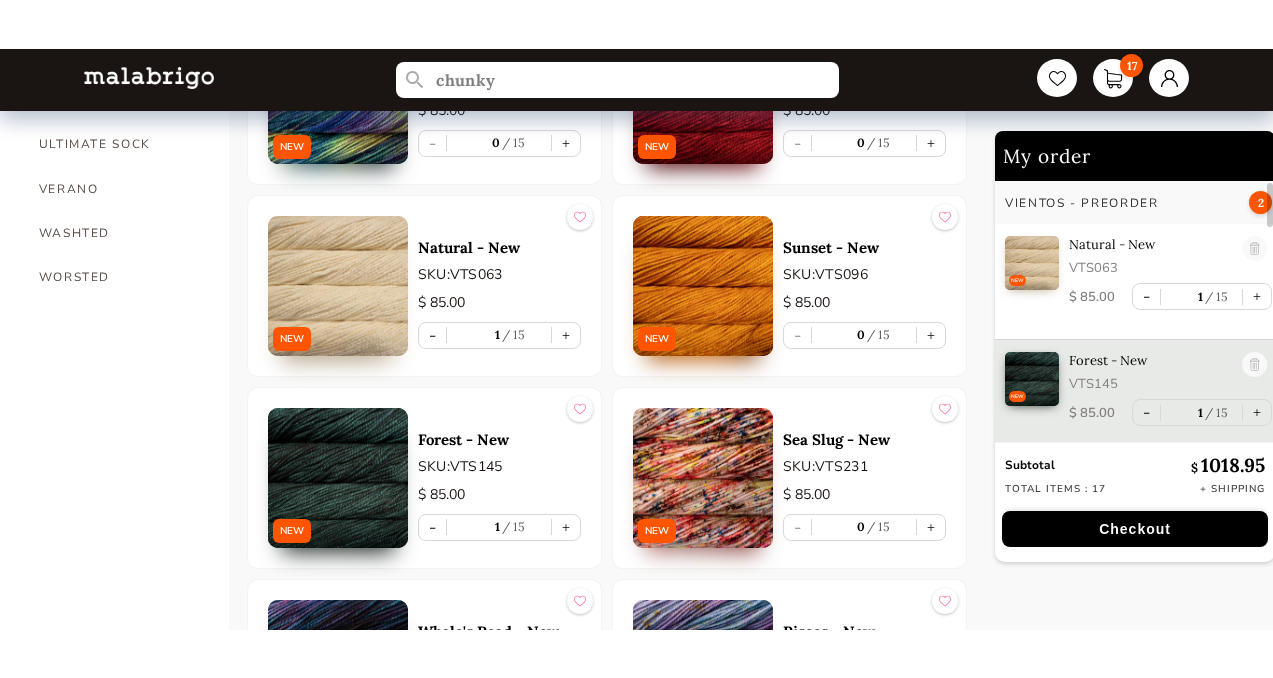 scroll, scrollTop: 1709, scrollLeft: 0, axis: vertical 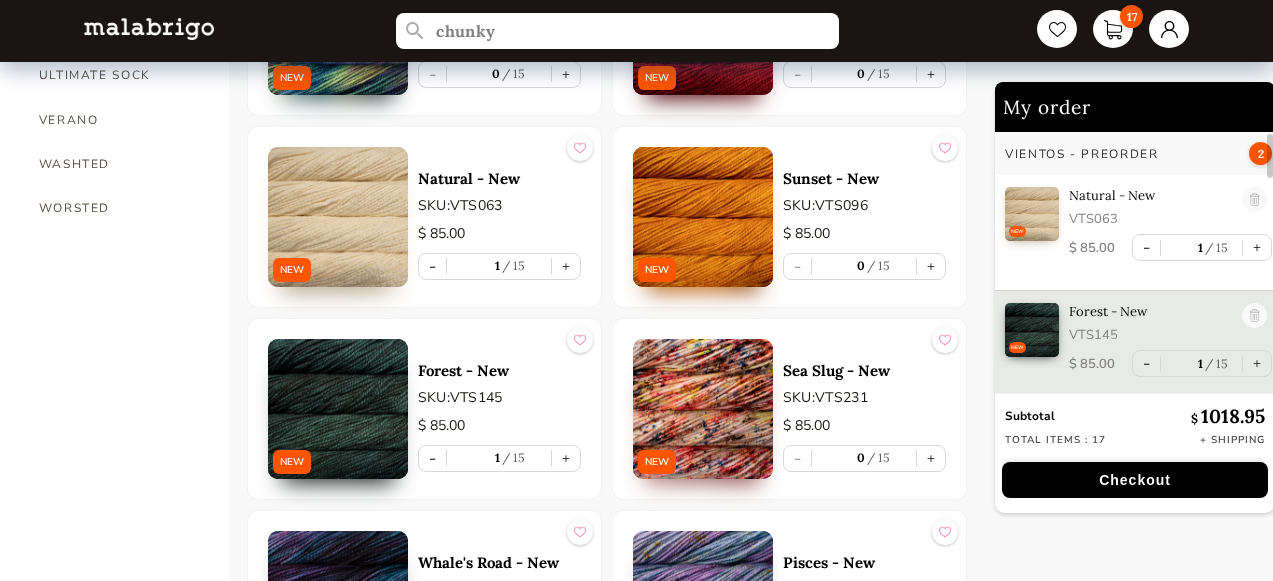 click at bounding box center [703, 409] 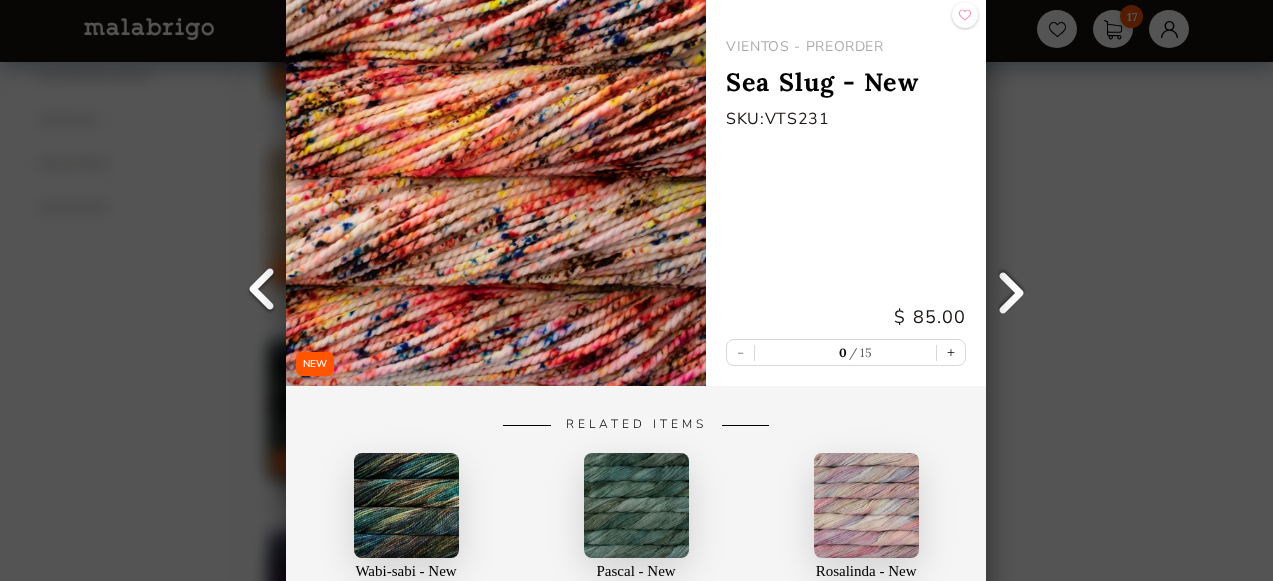 click on "NEW Back VIENTOS - PREORDER Sea Slug - New SKU: VTS231 $ [PRICE] - 0 15 + Related Items Wabi-sabi - New VIENTOS - PREORDER Pascal - New LACE - NEW COLORS Rosalinda - New LACE - NEW COLORS" at bounding box center (636, 290) 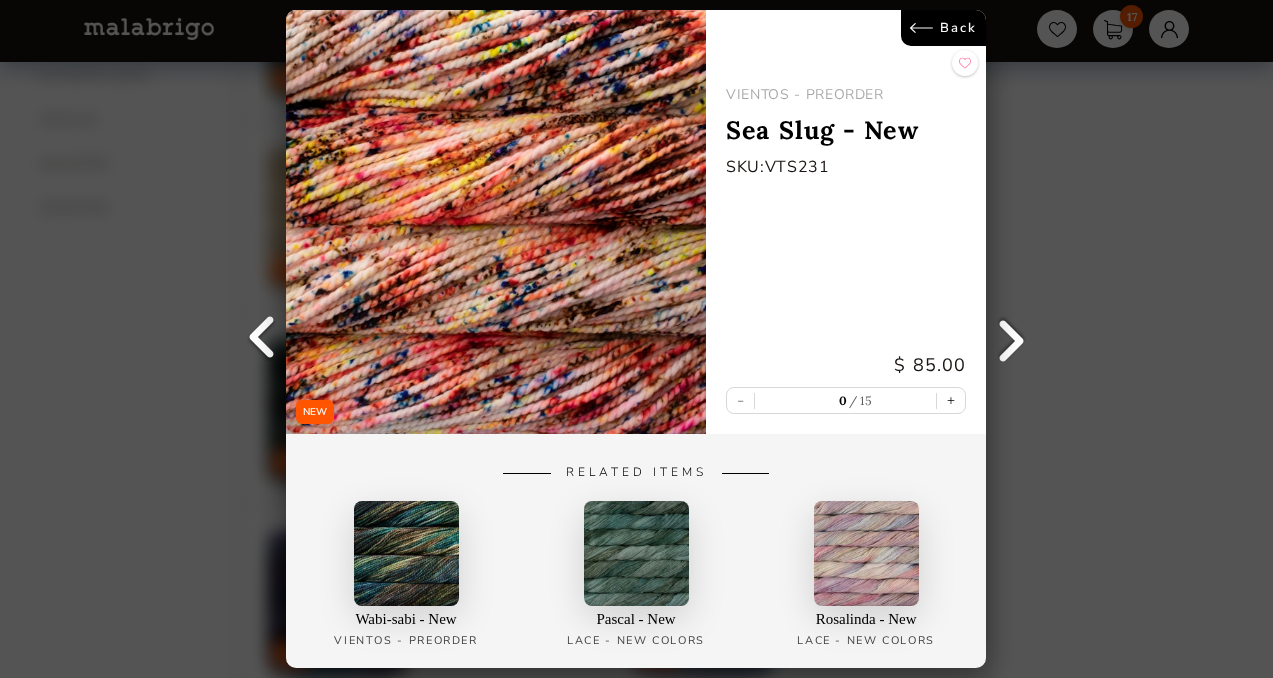 click on "NEW Back VIENTOS - PREORDER Sea Slug - New SKU: VTS231 $ [PRICE] - 0 15 + Related Items Wabi-sabi - New VIENTOS - PREORDER Pascal - New LACE - NEW COLORS Rosalinda - New LACE - NEW COLORS" at bounding box center [636, 339] 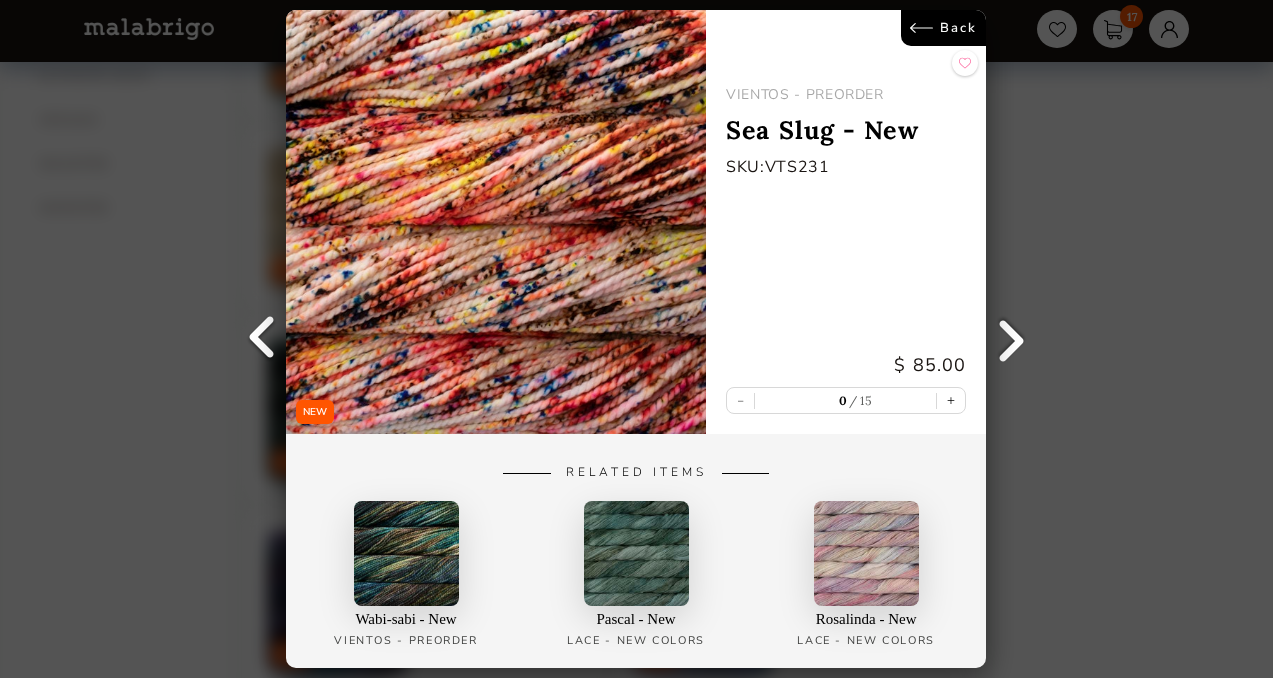 click on "Back" at bounding box center (944, 28) 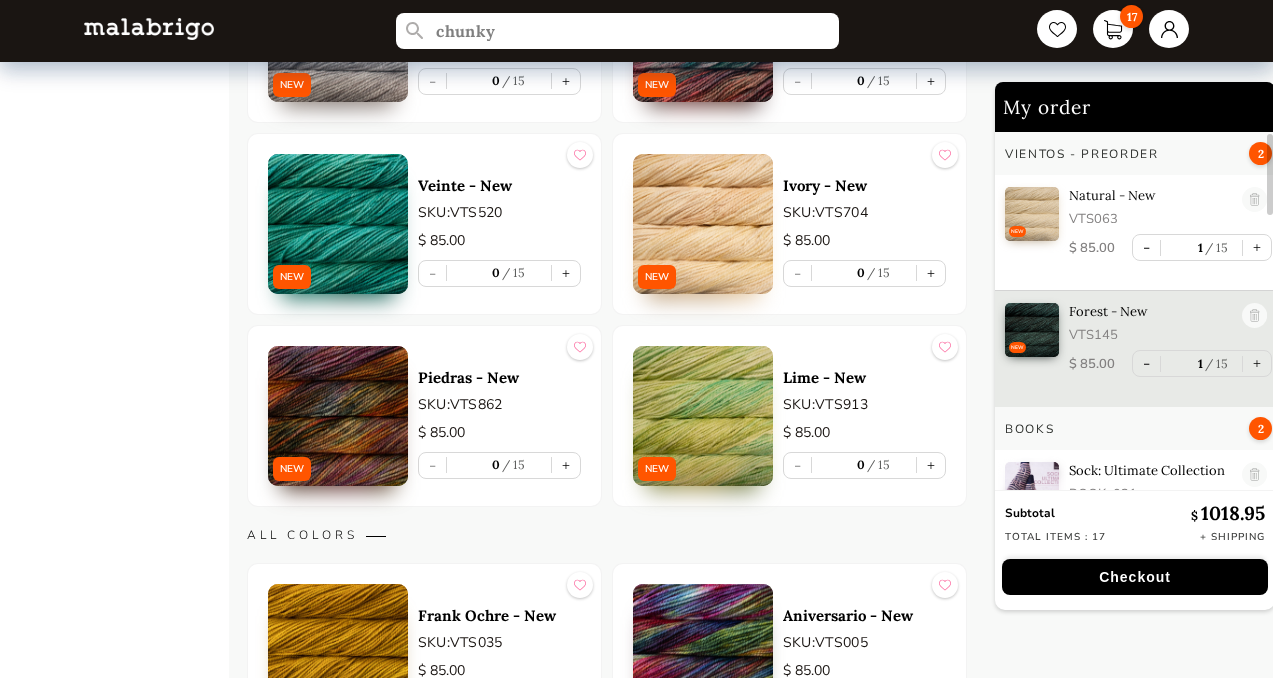 scroll, scrollTop: 2474, scrollLeft: 0, axis: vertical 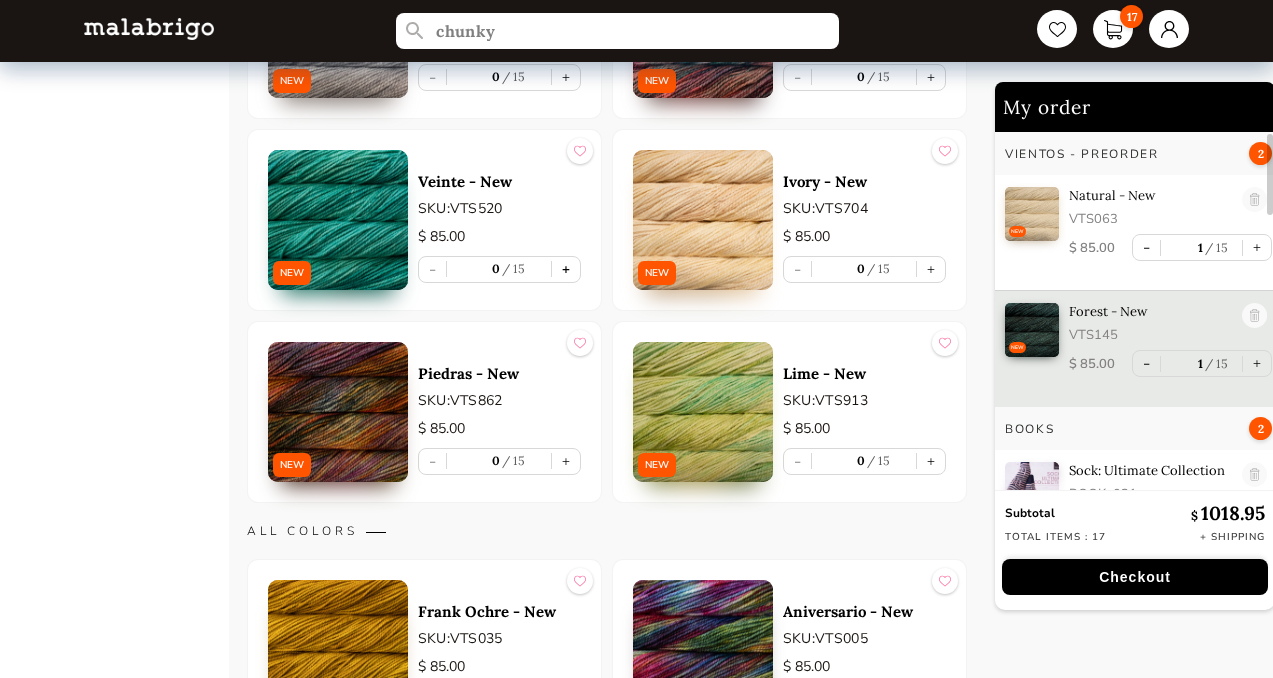 click on "+" at bounding box center (566, 269) 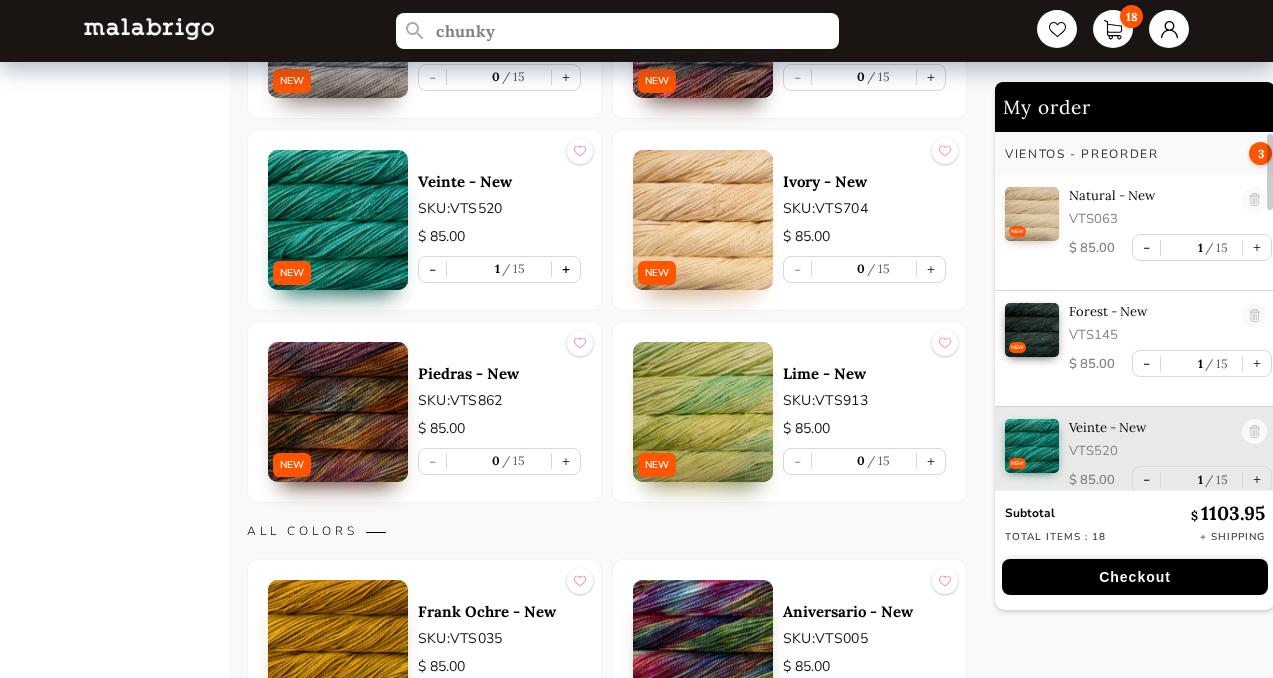 scroll, scrollTop: 8, scrollLeft: 0, axis: vertical 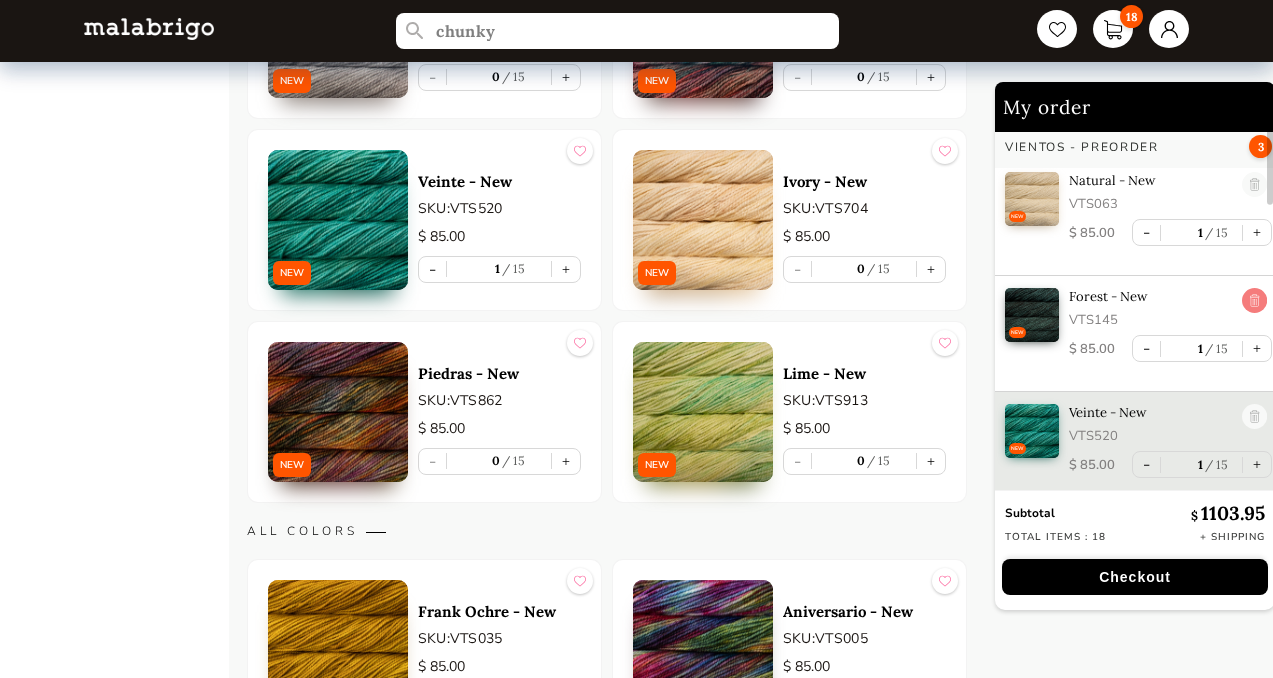click at bounding box center [1254, 301] 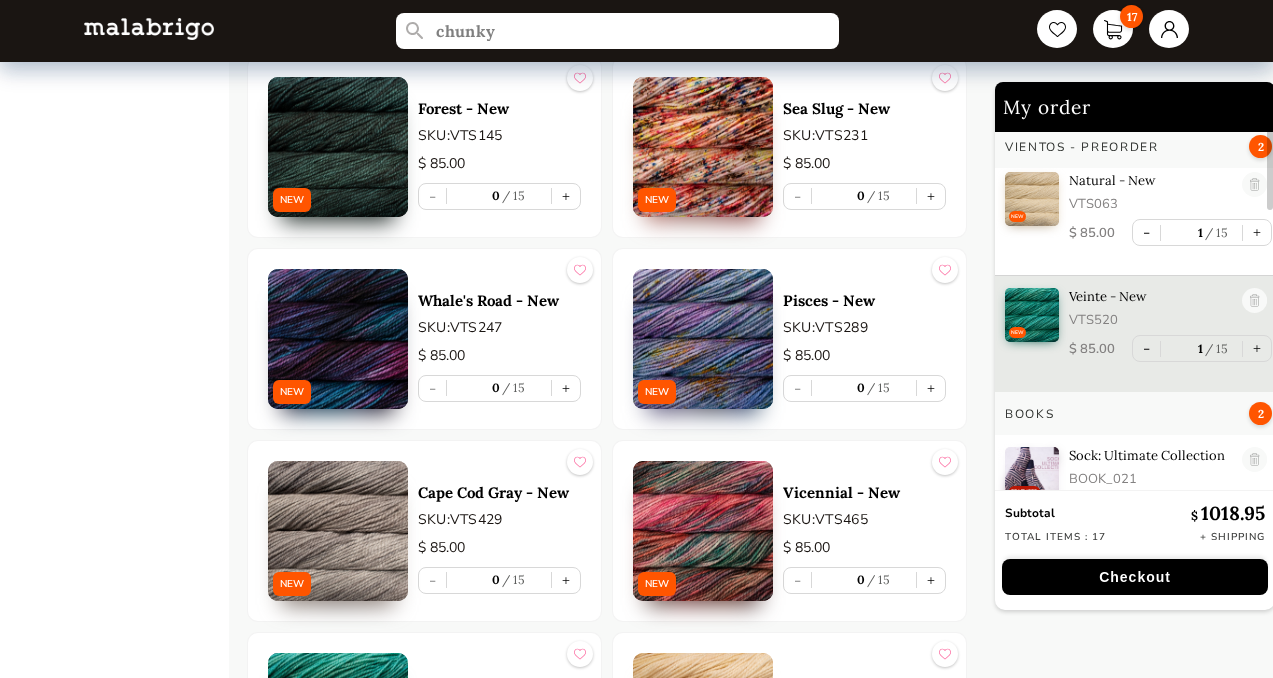 scroll, scrollTop: 4509, scrollLeft: 0, axis: vertical 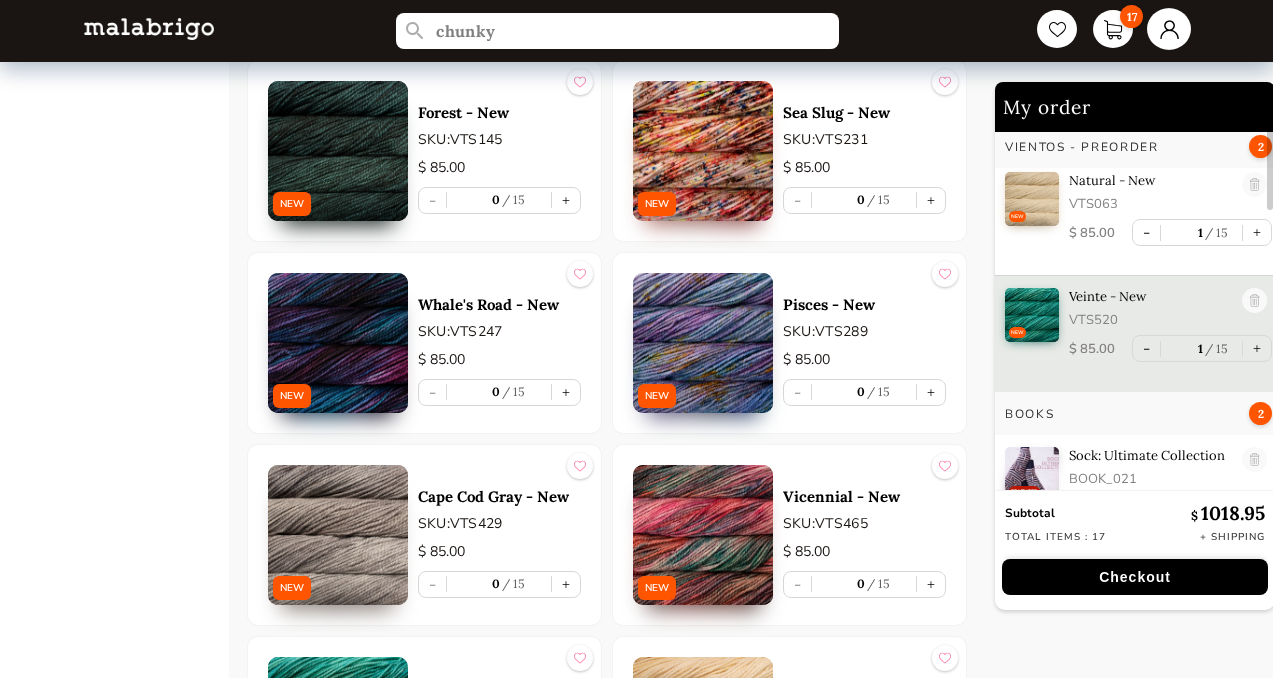 click at bounding box center [1169, 29] 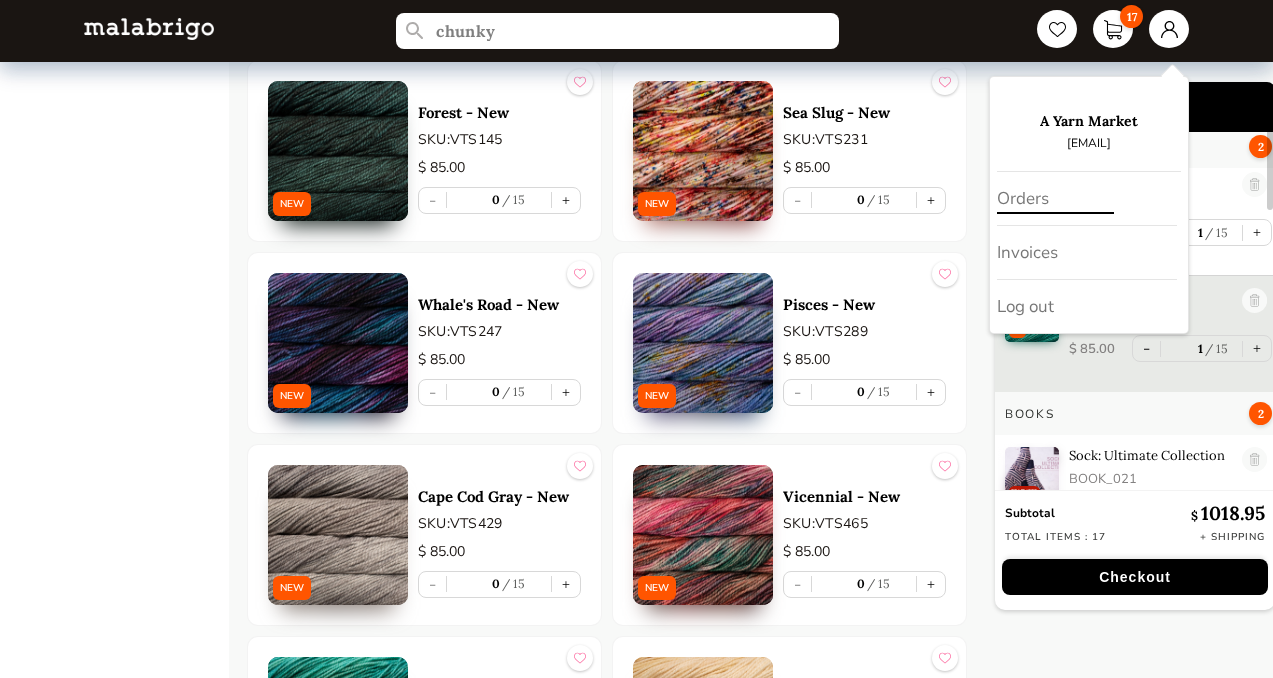 click on "Orders" at bounding box center (1087, 199) 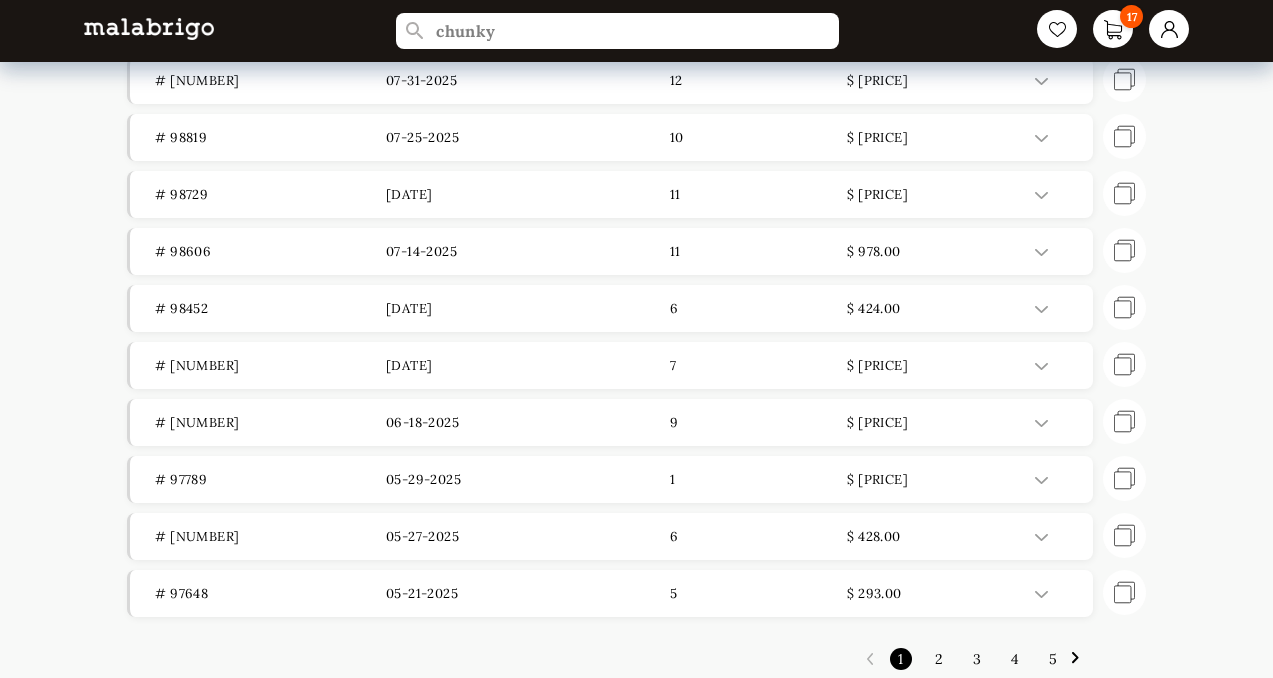 scroll, scrollTop: 154, scrollLeft: 0, axis: vertical 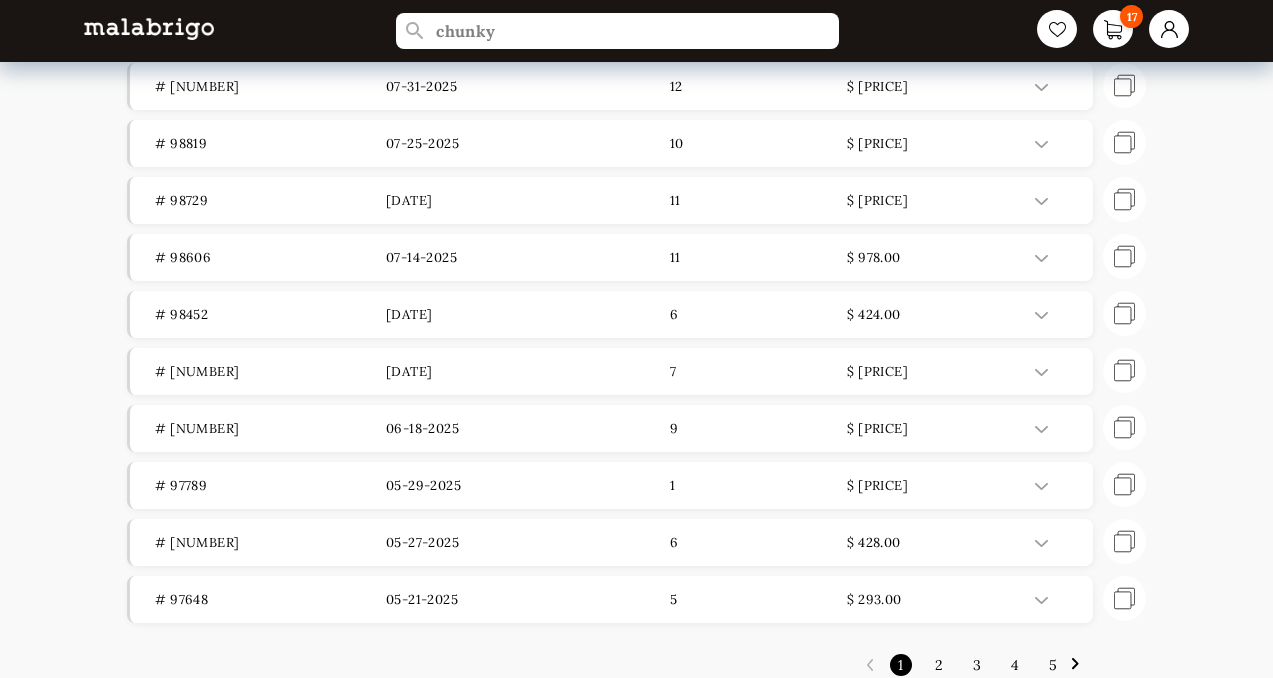 click on "2" at bounding box center (939, 665) 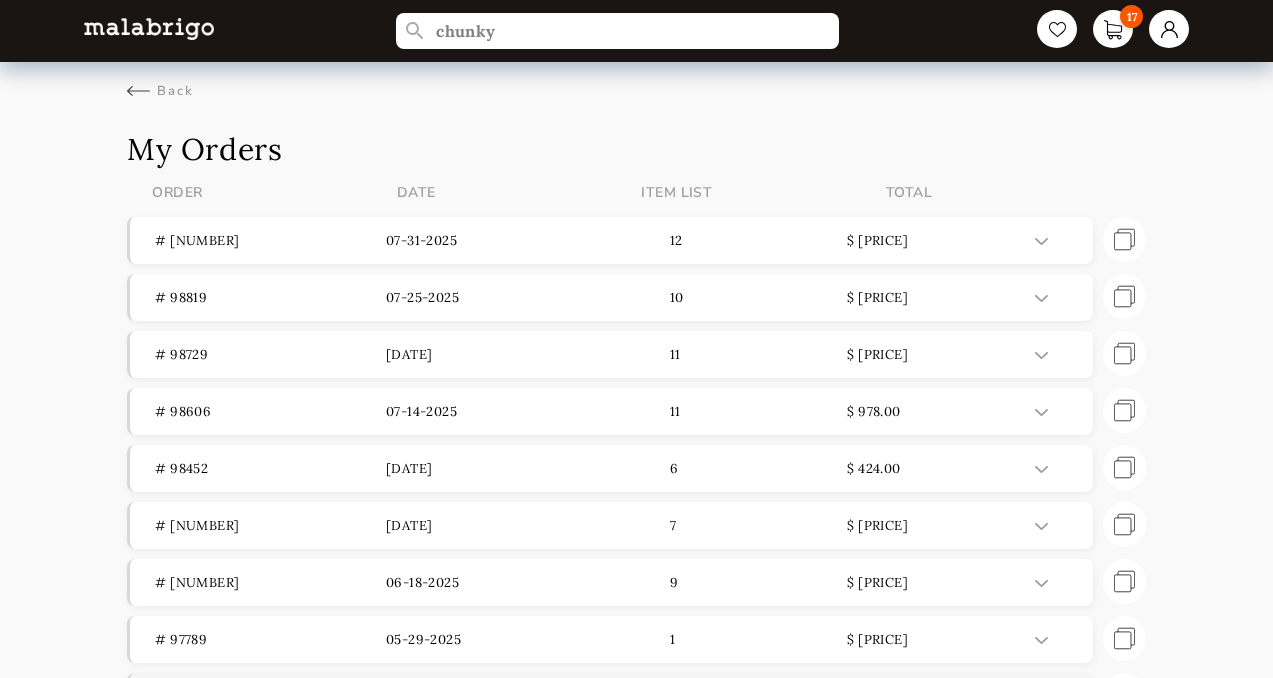 scroll, scrollTop: 154, scrollLeft: 0, axis: vertical 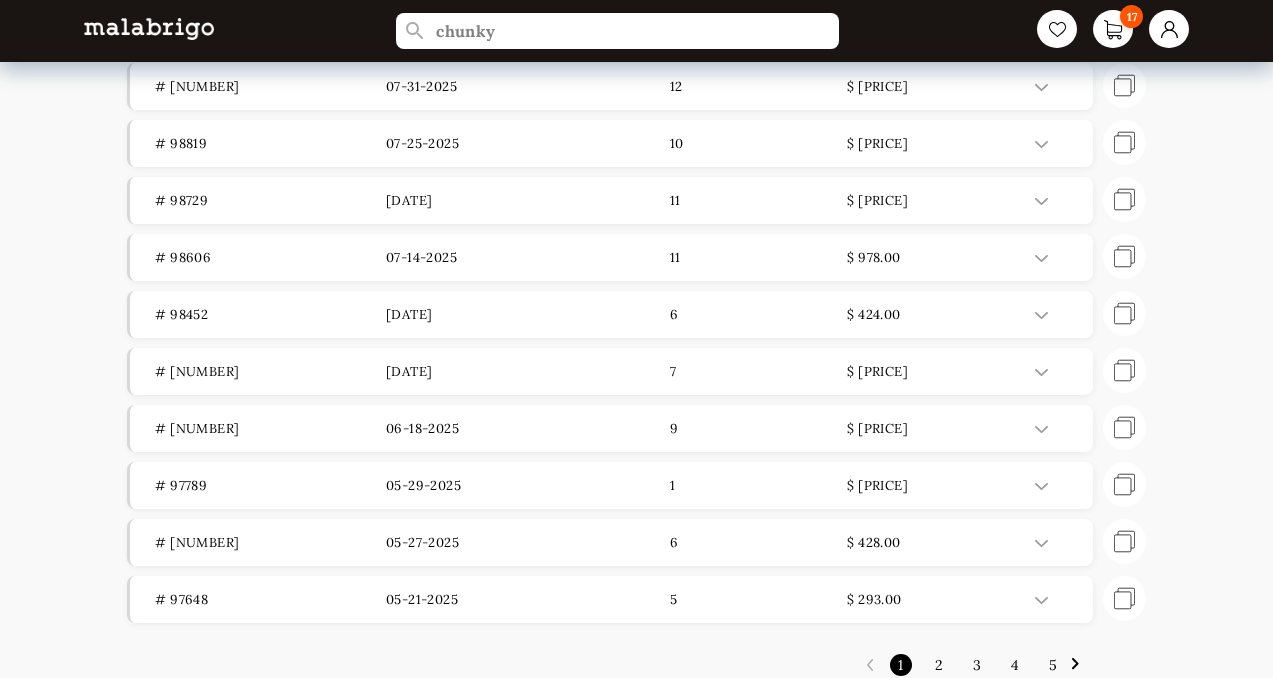 click on "2" at bounding box center [939, 665] 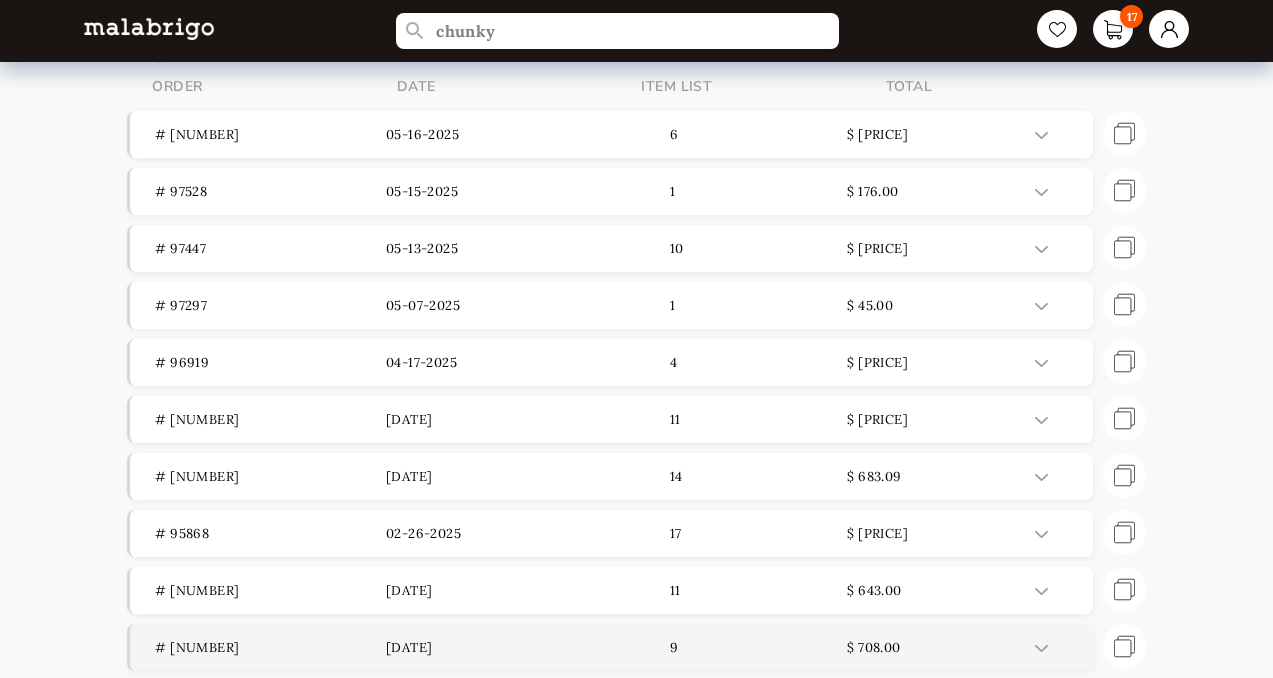 scroll, scrollTop: 0, scrollLeft: 0, axis: both 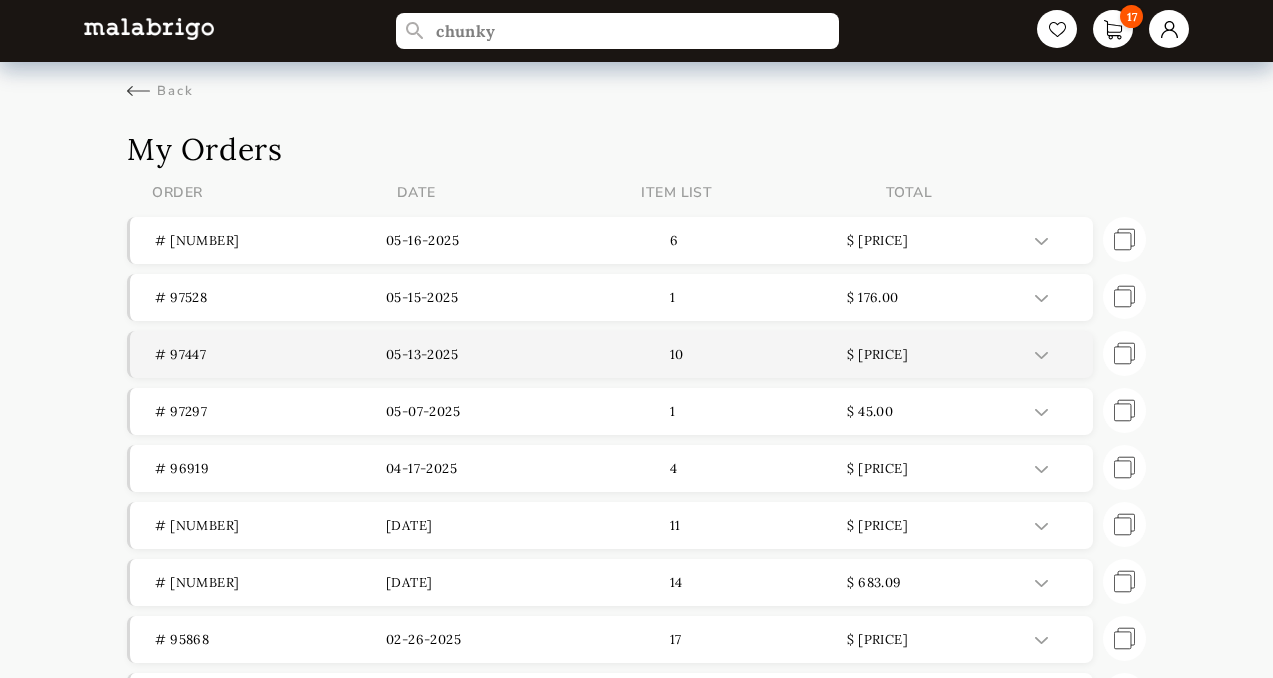 click on "# [NUMBER] [DATE] 10 $ [PRICE]" at bounding box center [611, 354] 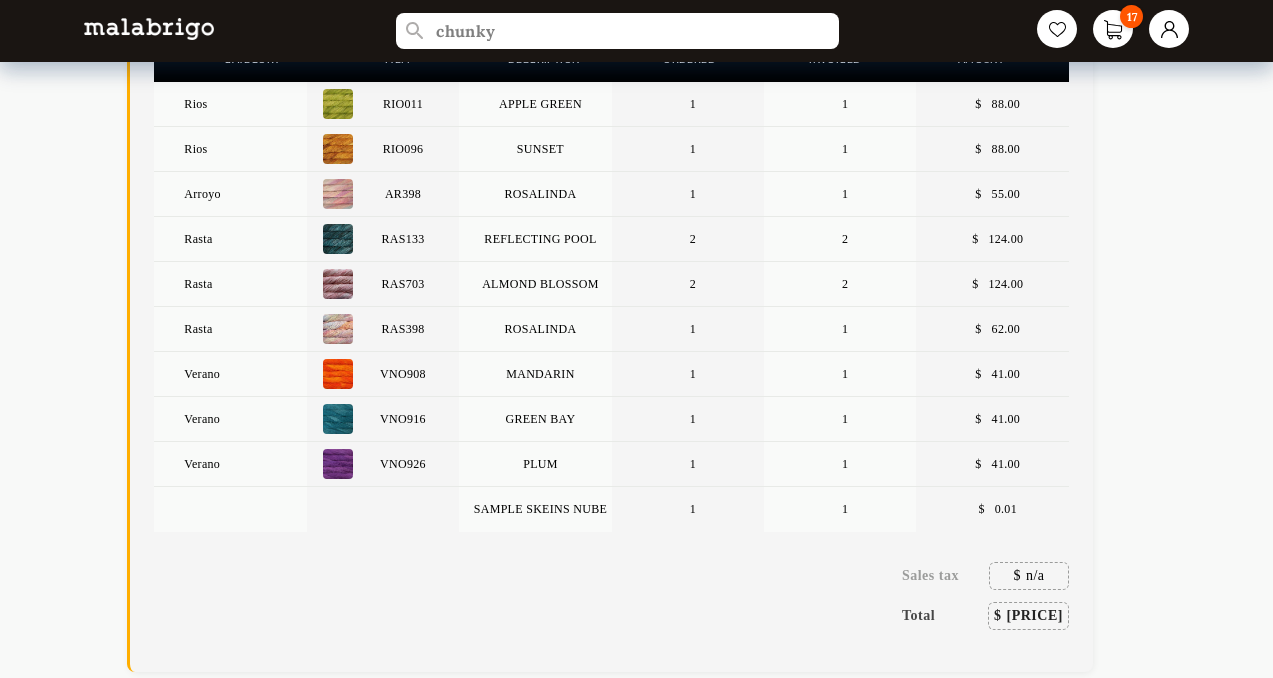 scroll, scrollTop: 444, scrollLeft: 0, axis: vertical 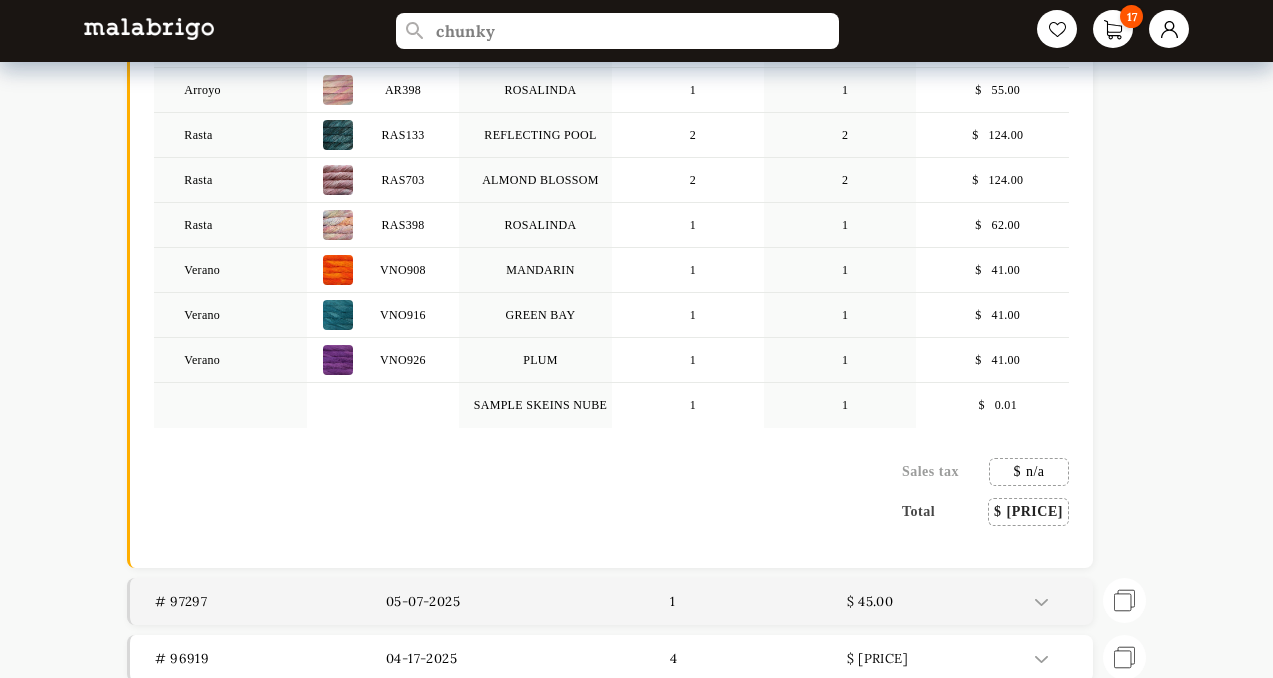 click on "# 97297" at bounding box center (270, 601) 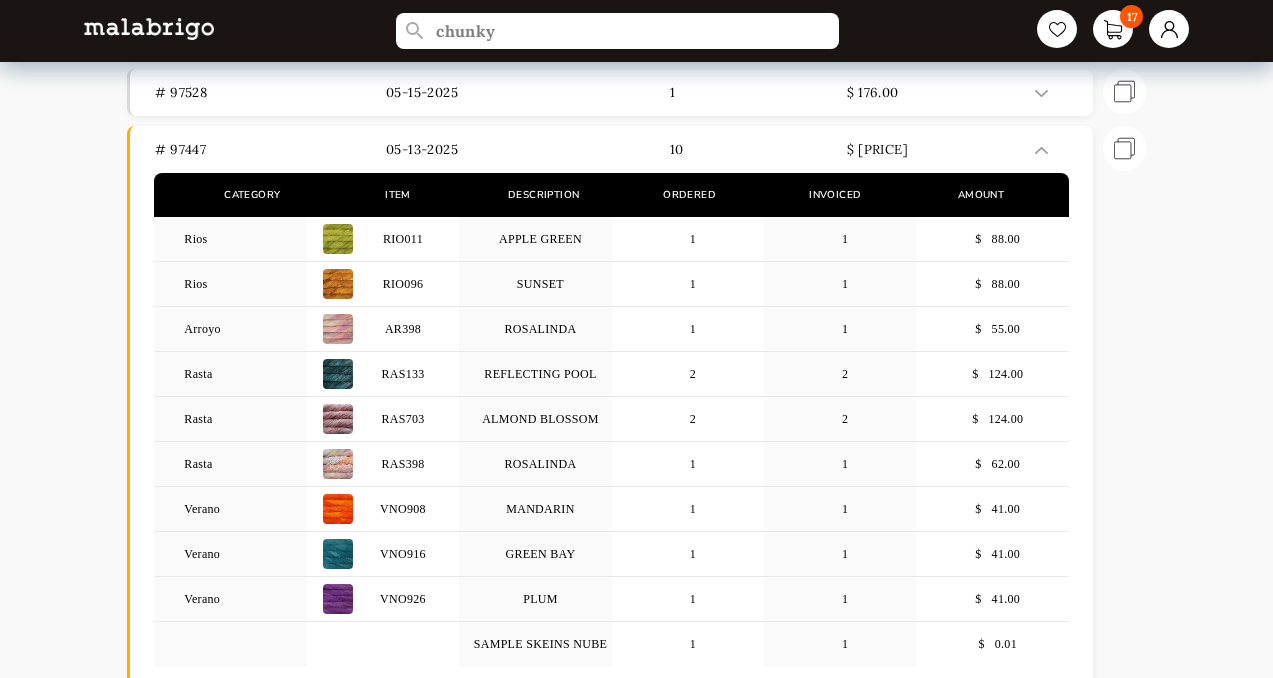 scroll, scrollTop: 145, scrollLeft: 0, axis: vertical 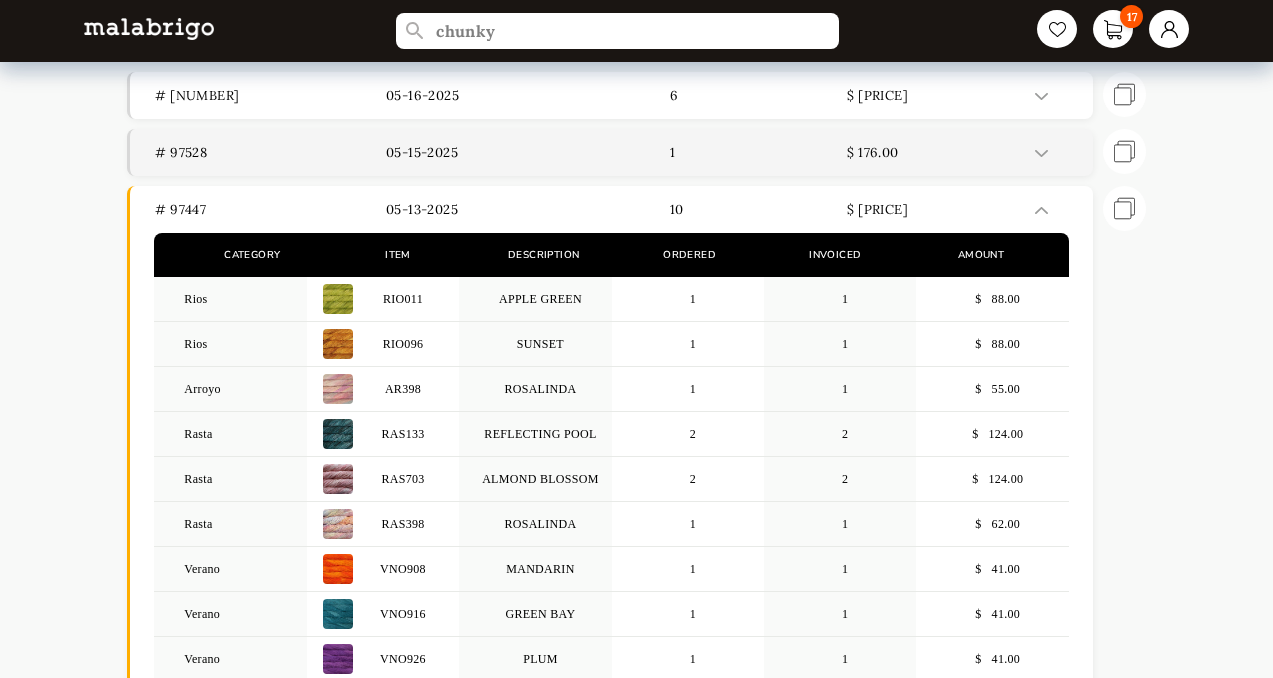 click on "# 97528" at bounding box center (270, 152) 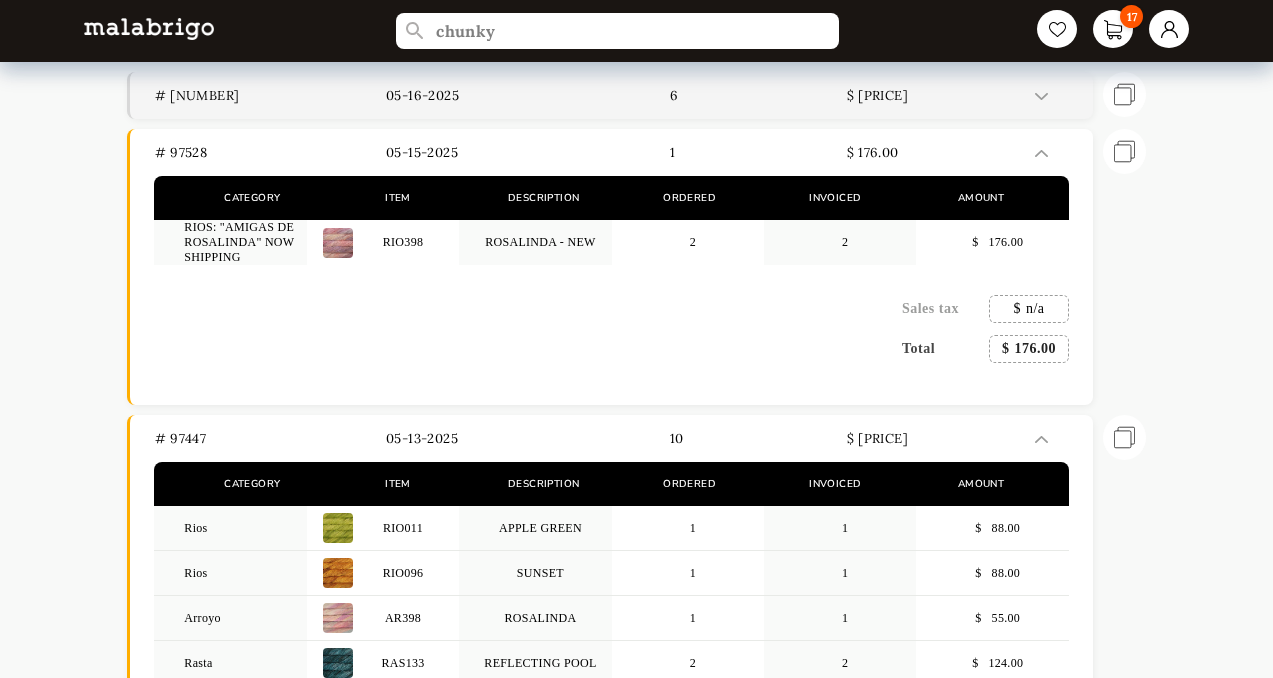 click on "# [NUMBER]" at bounding box center (270, 95) 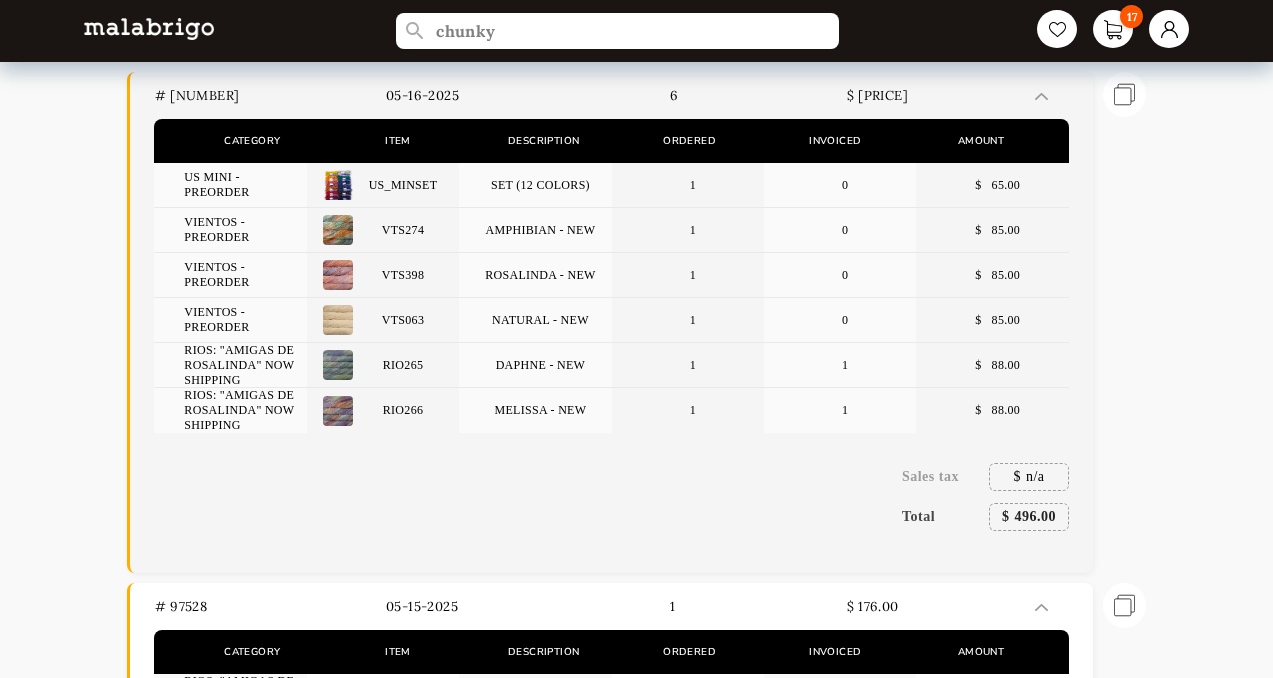click on "US MINI - PREORDER" at bounding box center (230, 185) 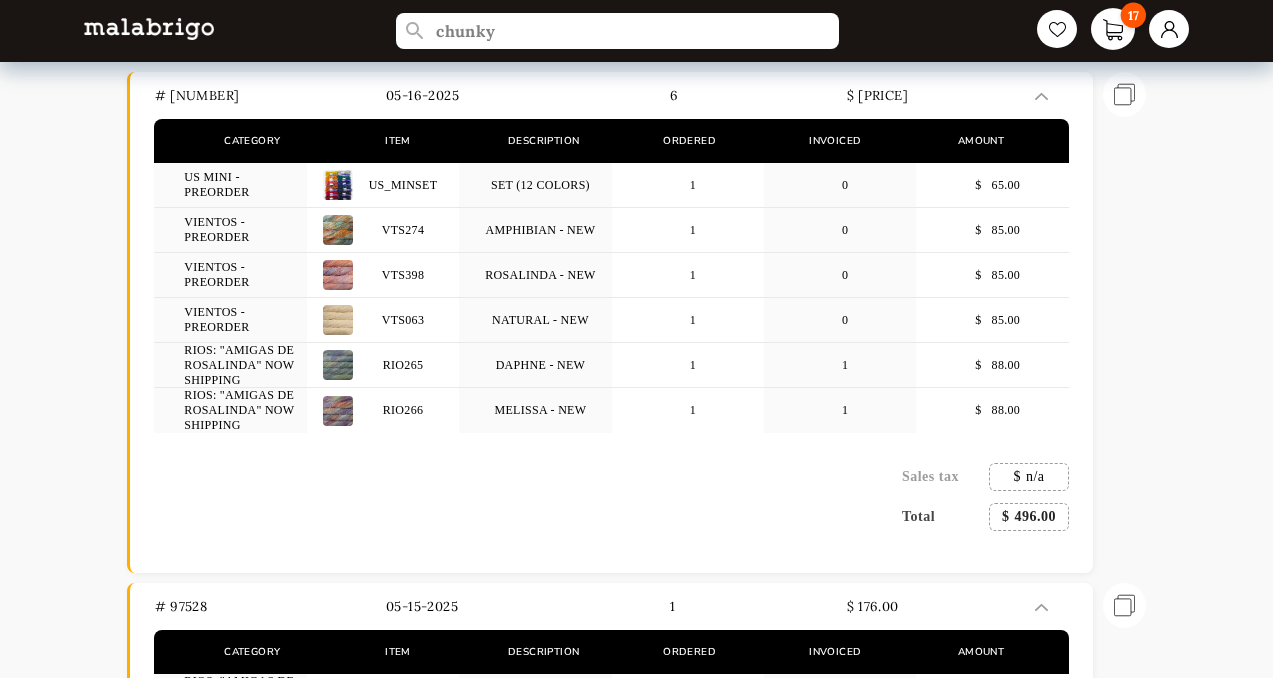 click on "17" at bounding box center [1133, 15] 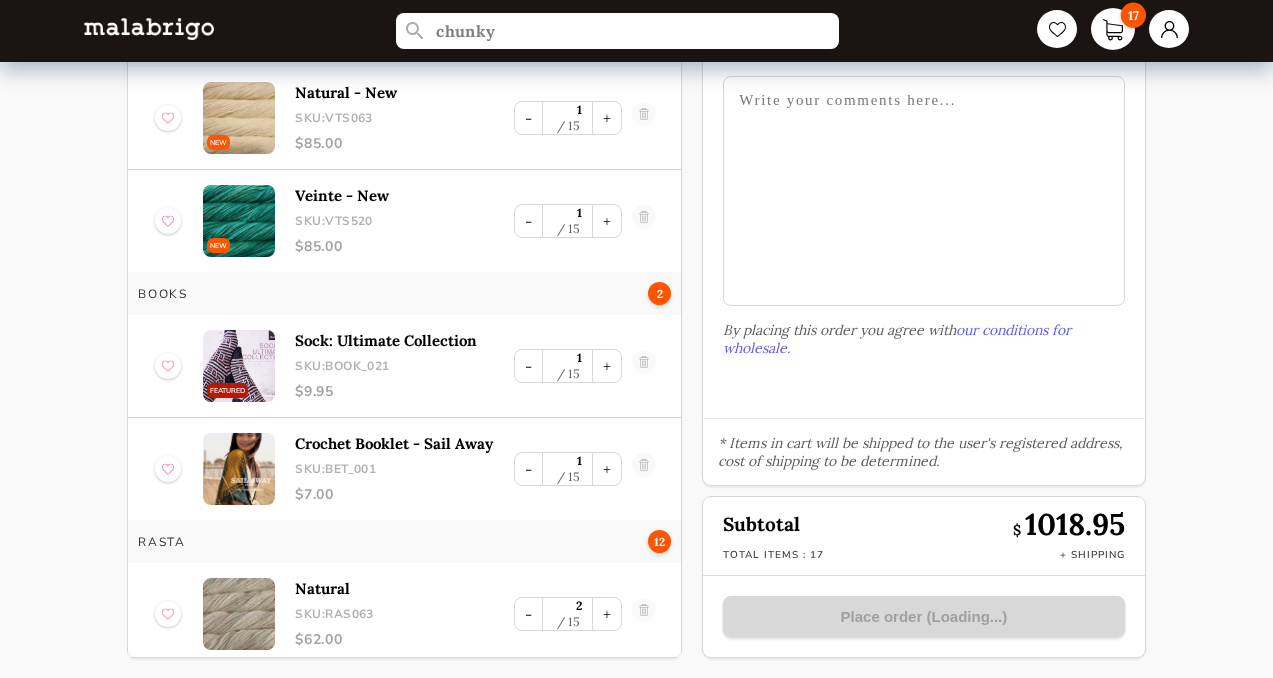 scroll, scrollTop: 141, scrollLeft: 0, axis: vertical 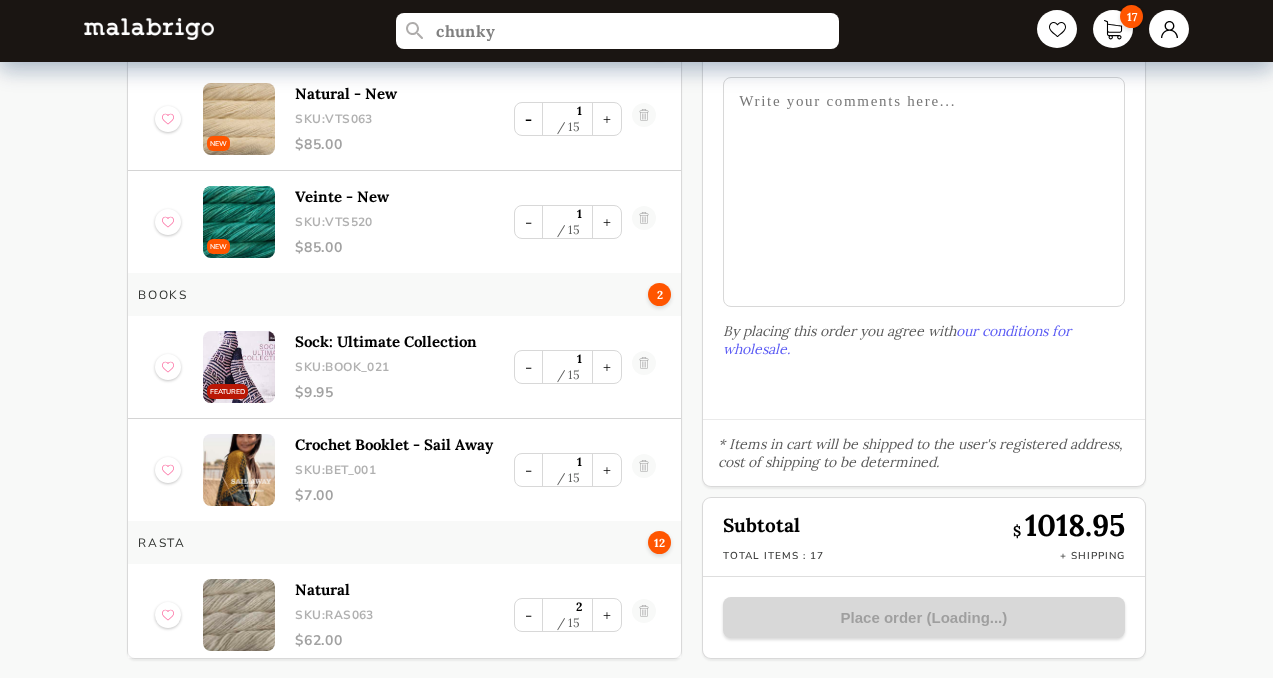 click on "-" at bounding box center (528, 119) 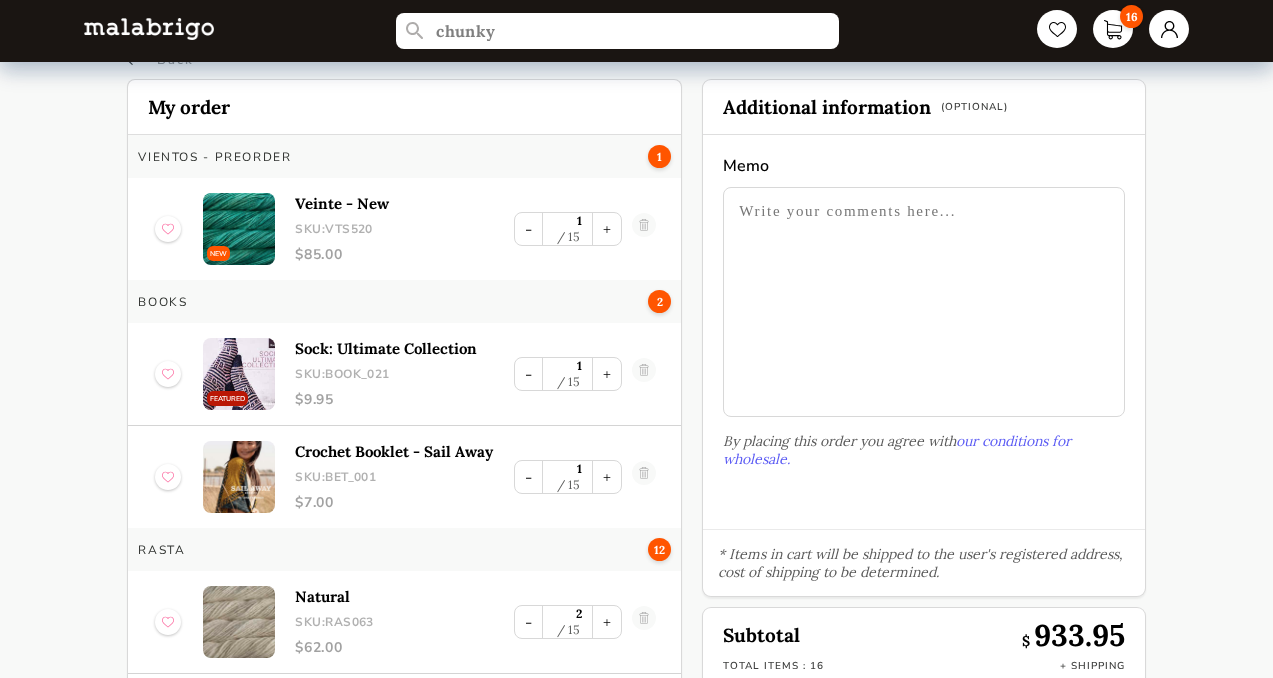 scroll, scrollTop: 0, scrollLeft: 0, axis: both 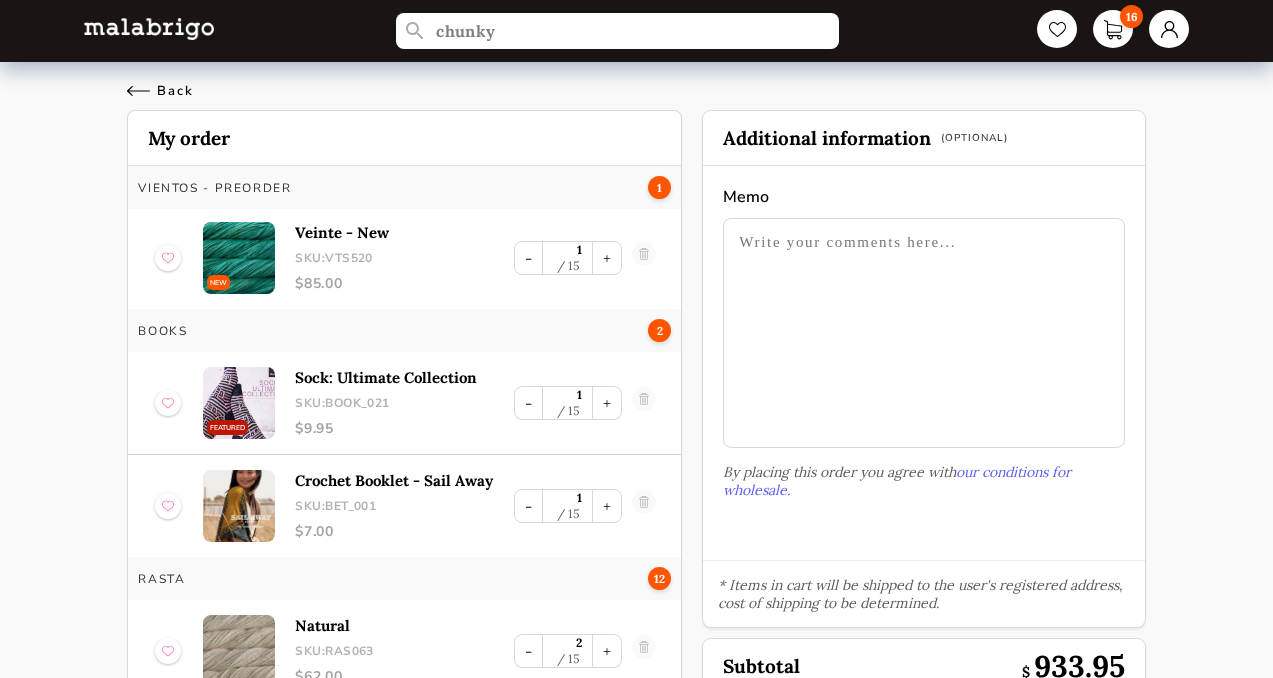 click on "Back" at bounding box center [160, 91] 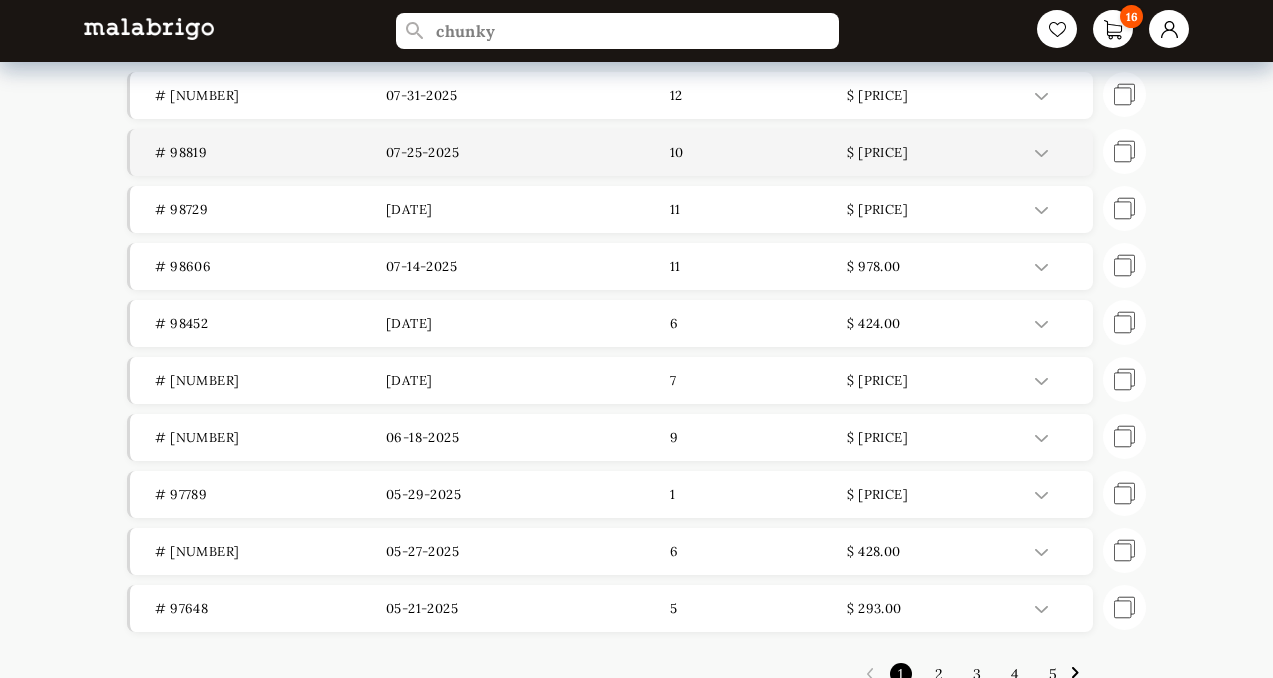 scroll, scrollTop: 0, scrollLeft: 0, axis: both 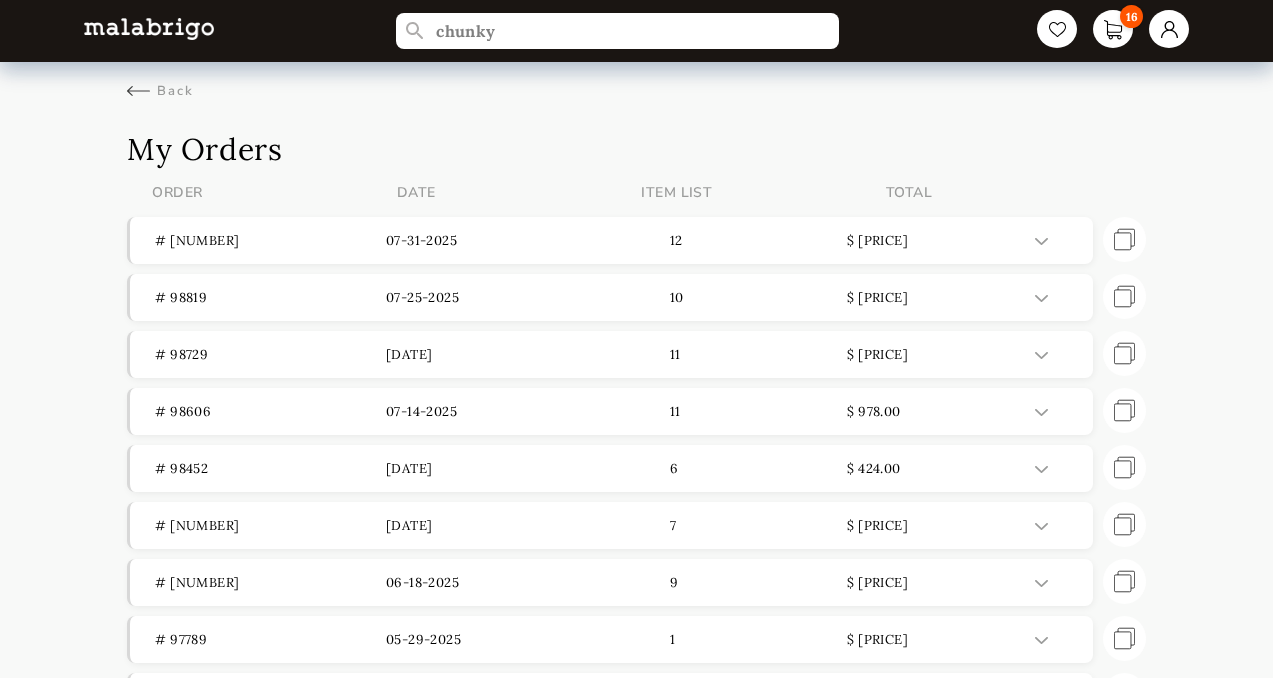 click on "Back" at bounding box center (636, 81) 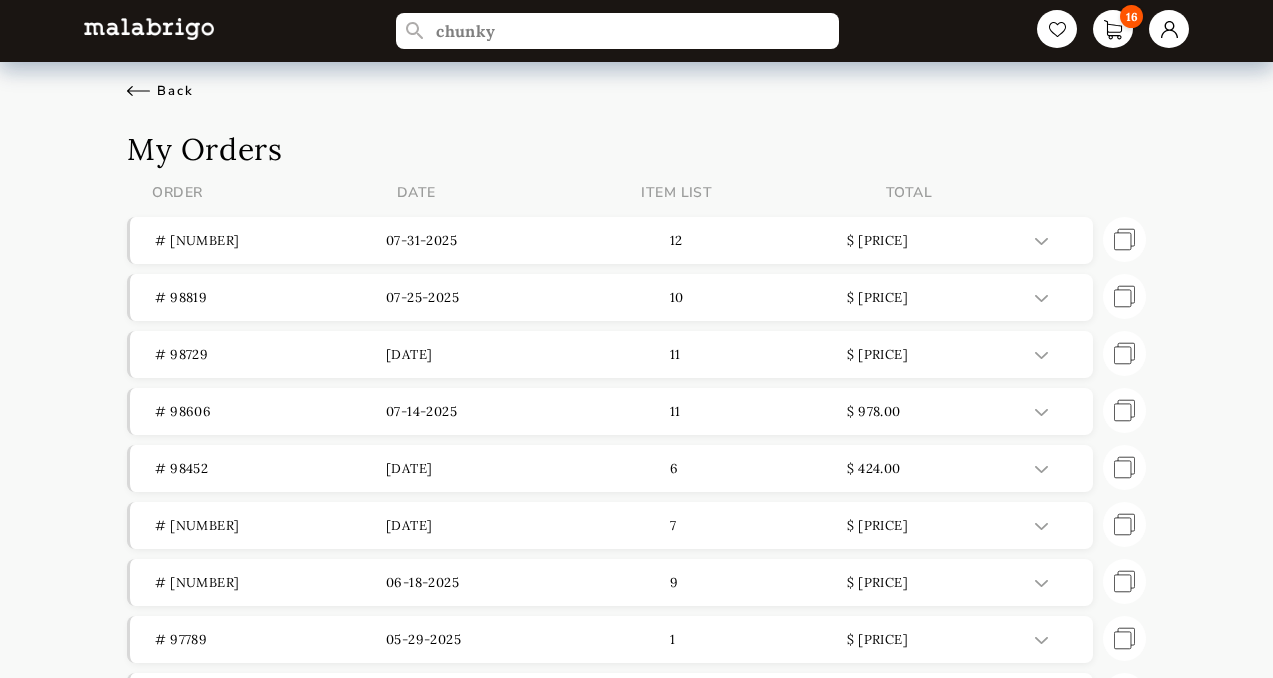 click on "Back" at bounding box center [160, 91] 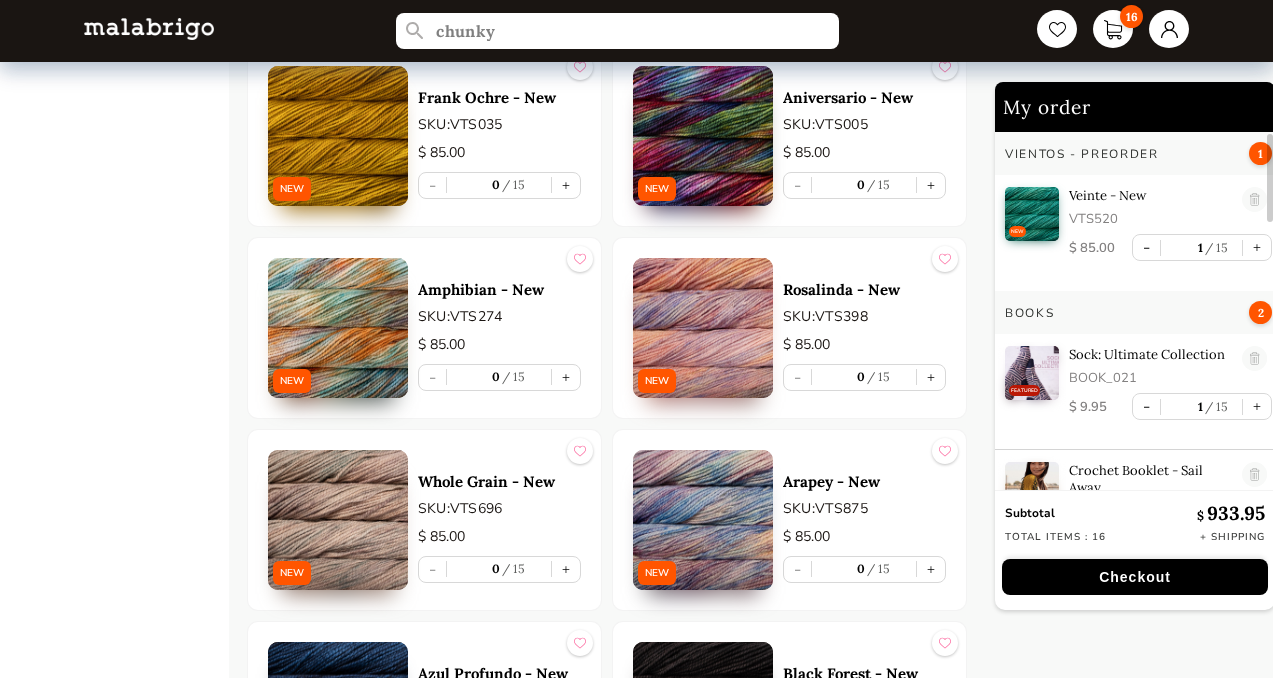 scroll, scrollTop: 2987, scrollLeft: 0, axis: vertical 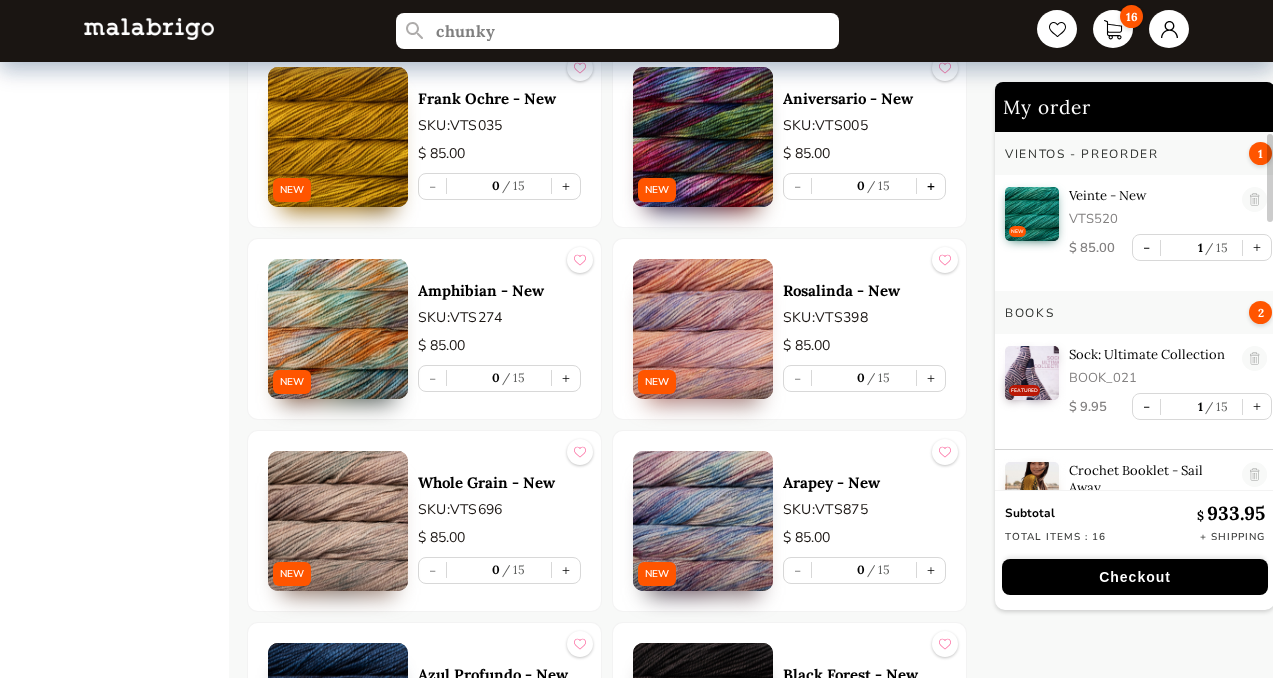 click on "+" at bounding box center (931, 186) 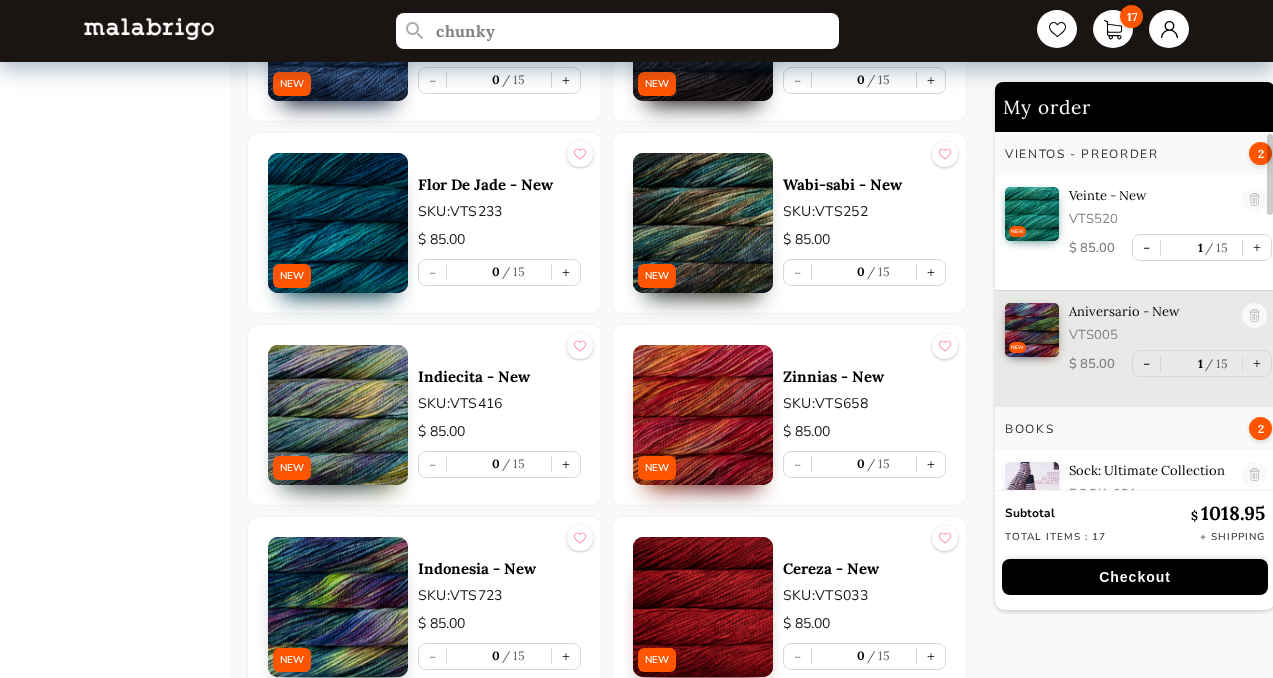 scroll, scrollTop: 3671, scrollLeft: 0, axis: vertical 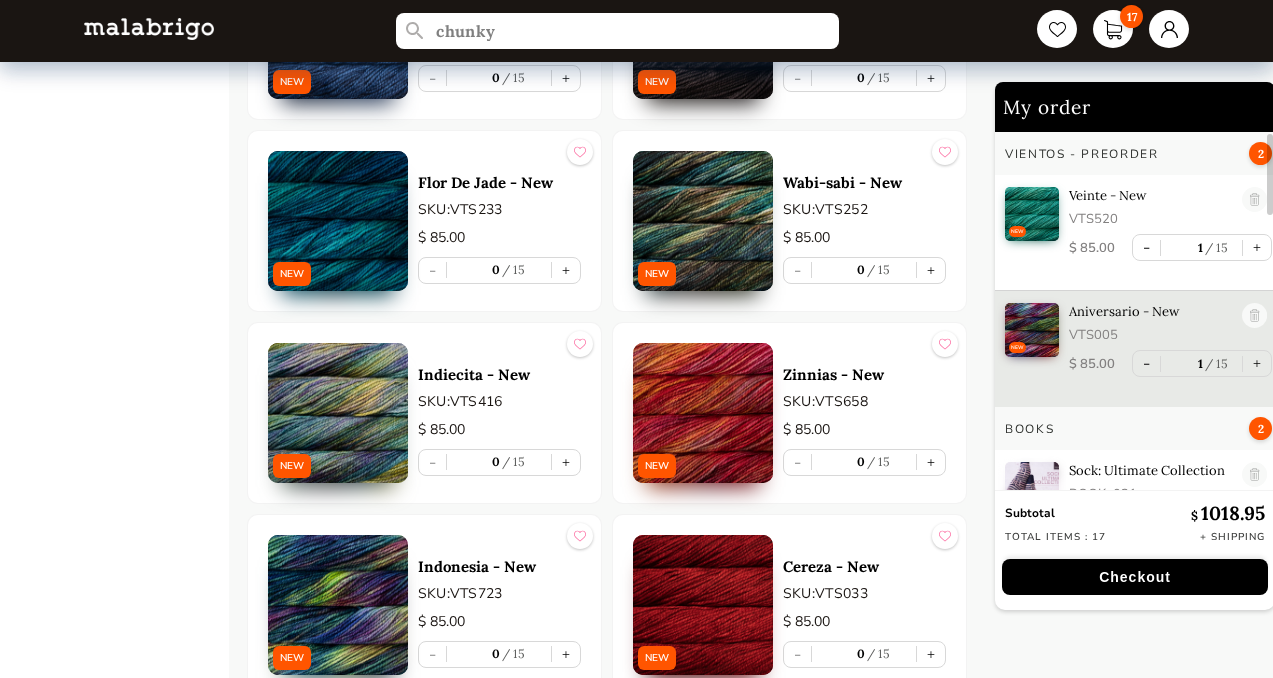 click at bounding box center [703, 413] 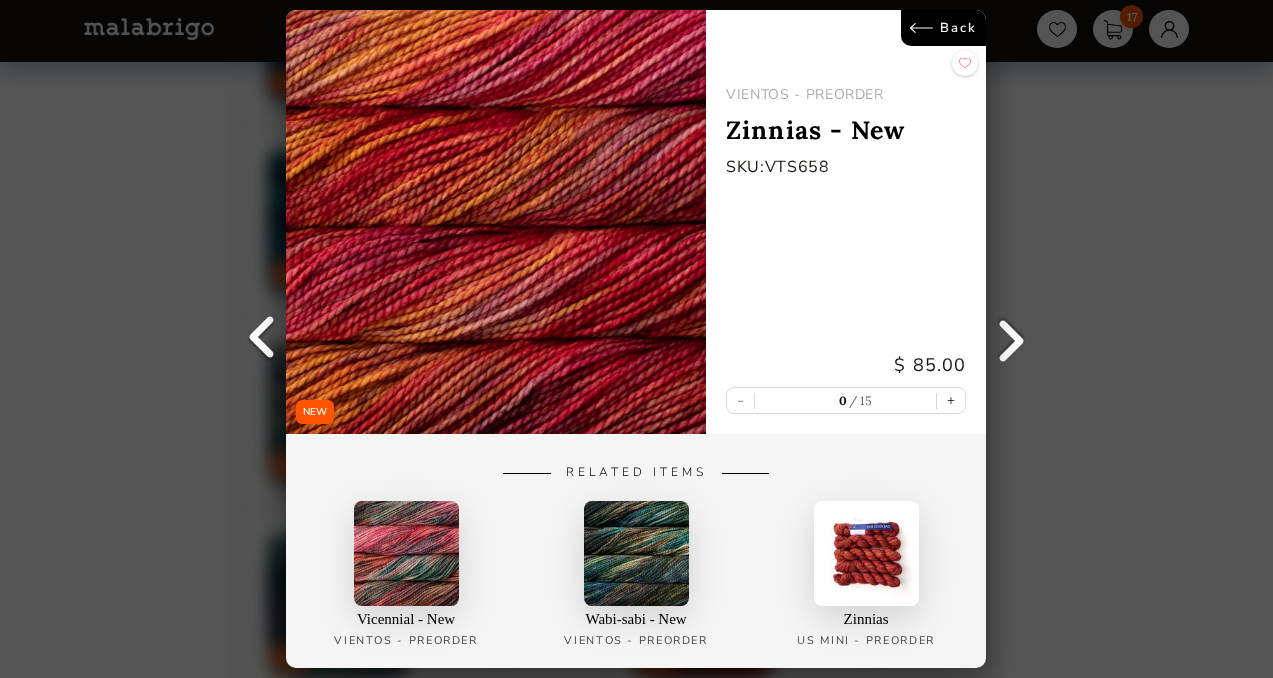 click on "Back" at bounding box center [944, 28] 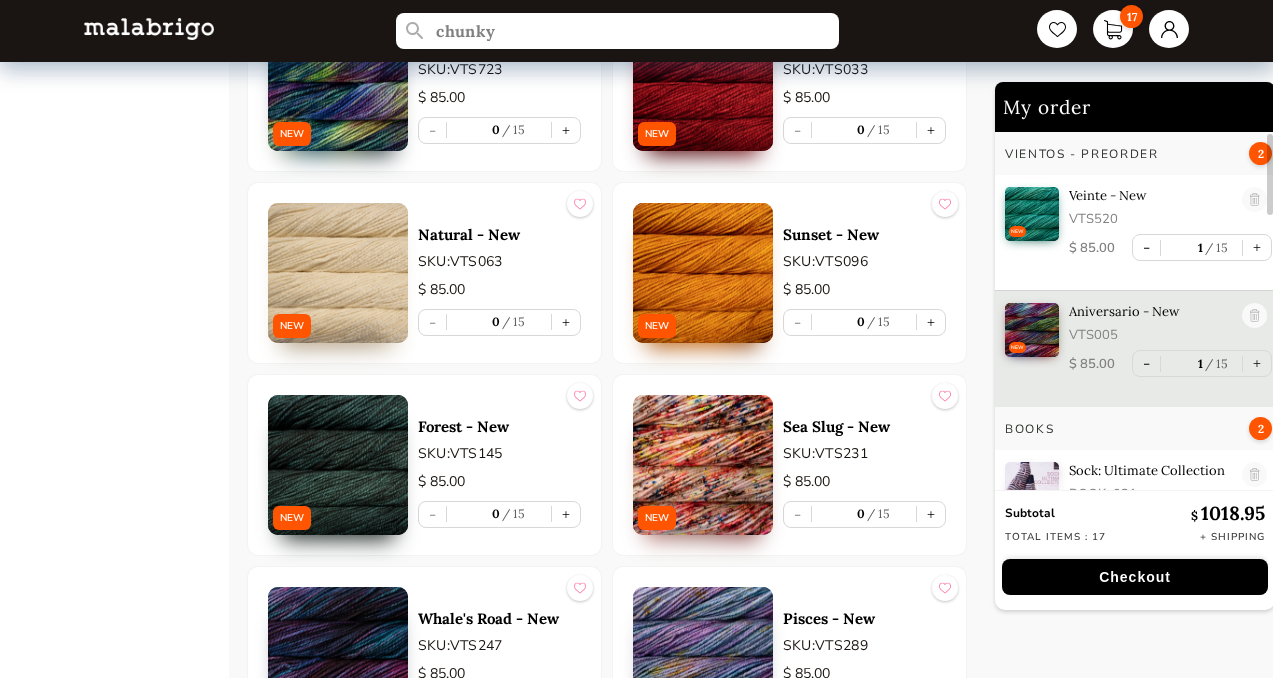 scroll, scrollTop: 4196, scrollLeft: 0, axis: vertical 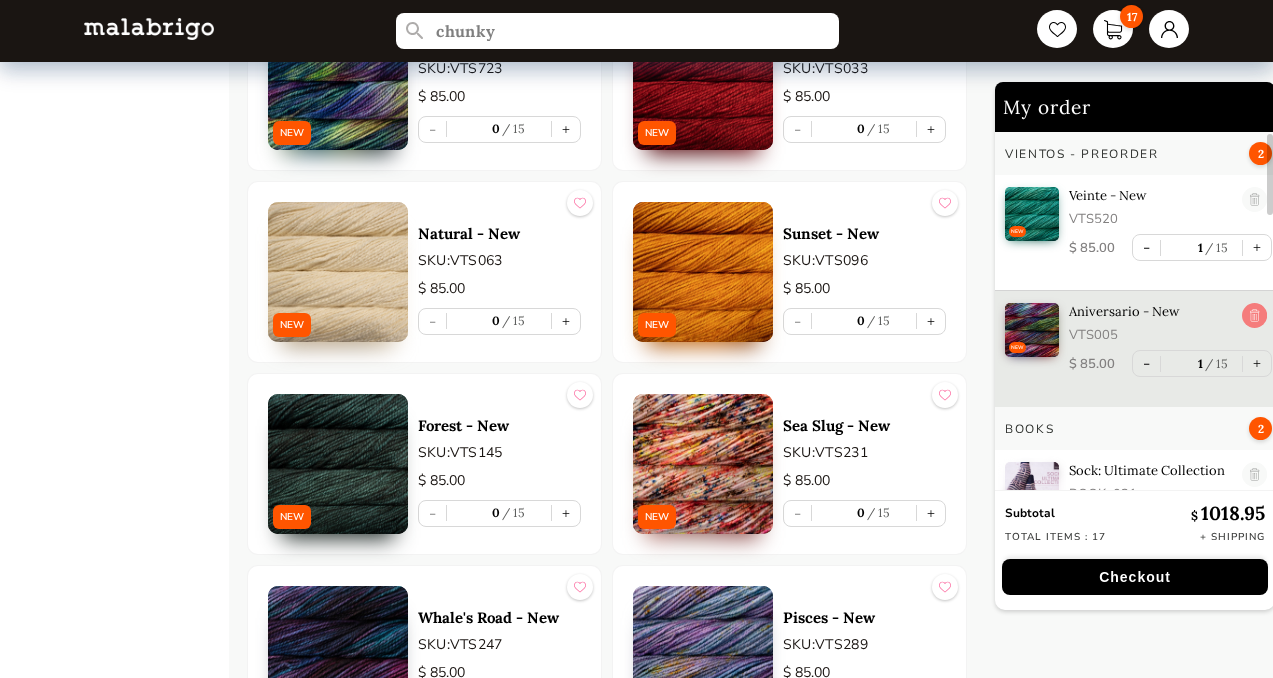 click at bounding box center [1254, 316] 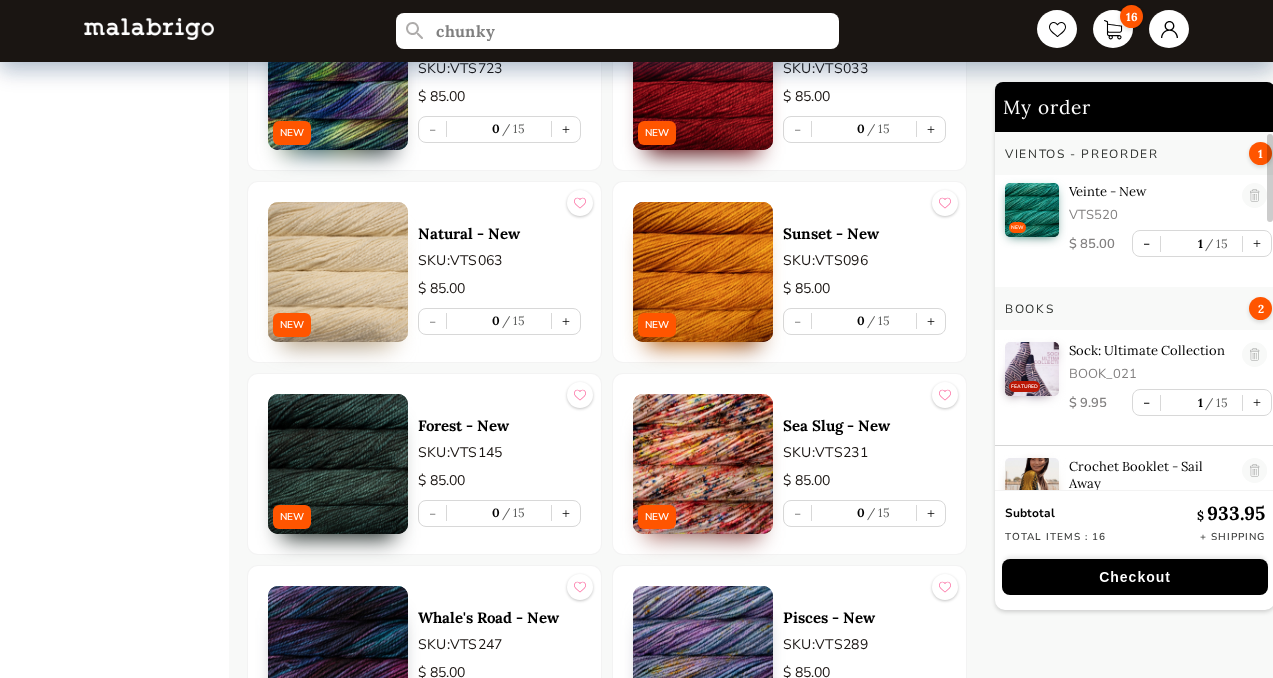 scroll, scrollTop: 0, scrollLeft: 0, axis: both 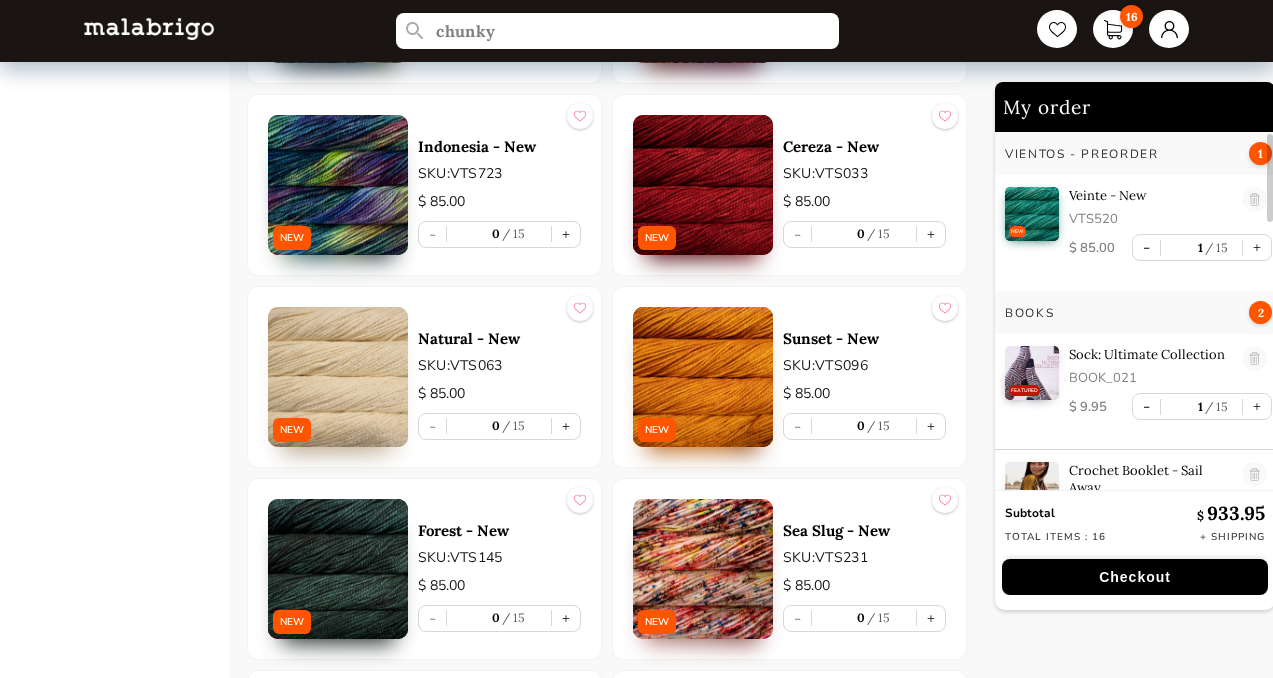 click at bounding box center (703, 569) 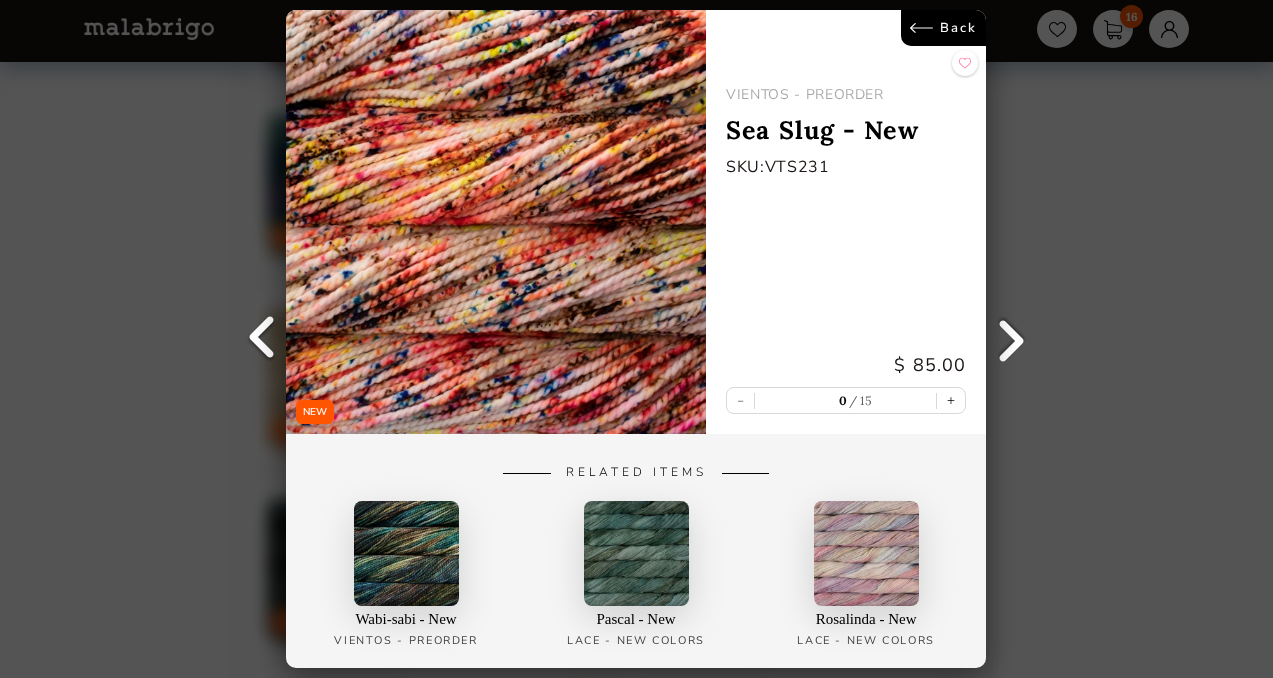 click on "Back" at bounding box center (944, 28) 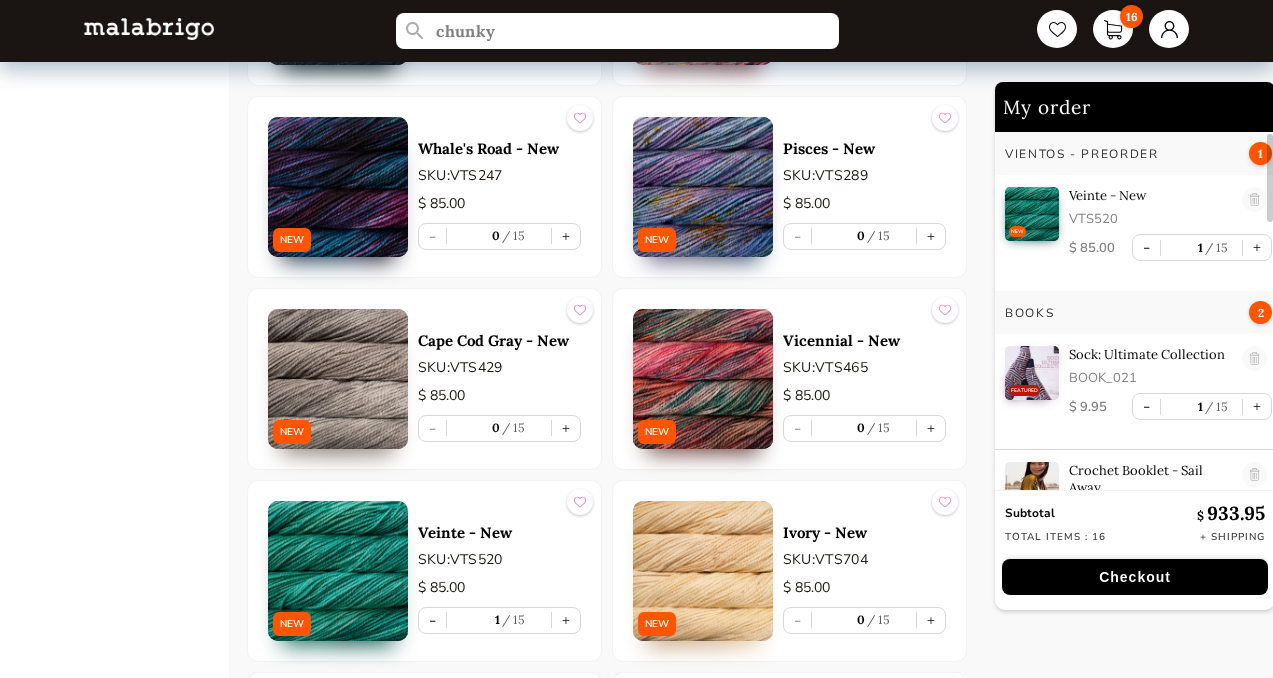 scroll, scrollTop: 4662, scrollLeft: 0, axis: vertical 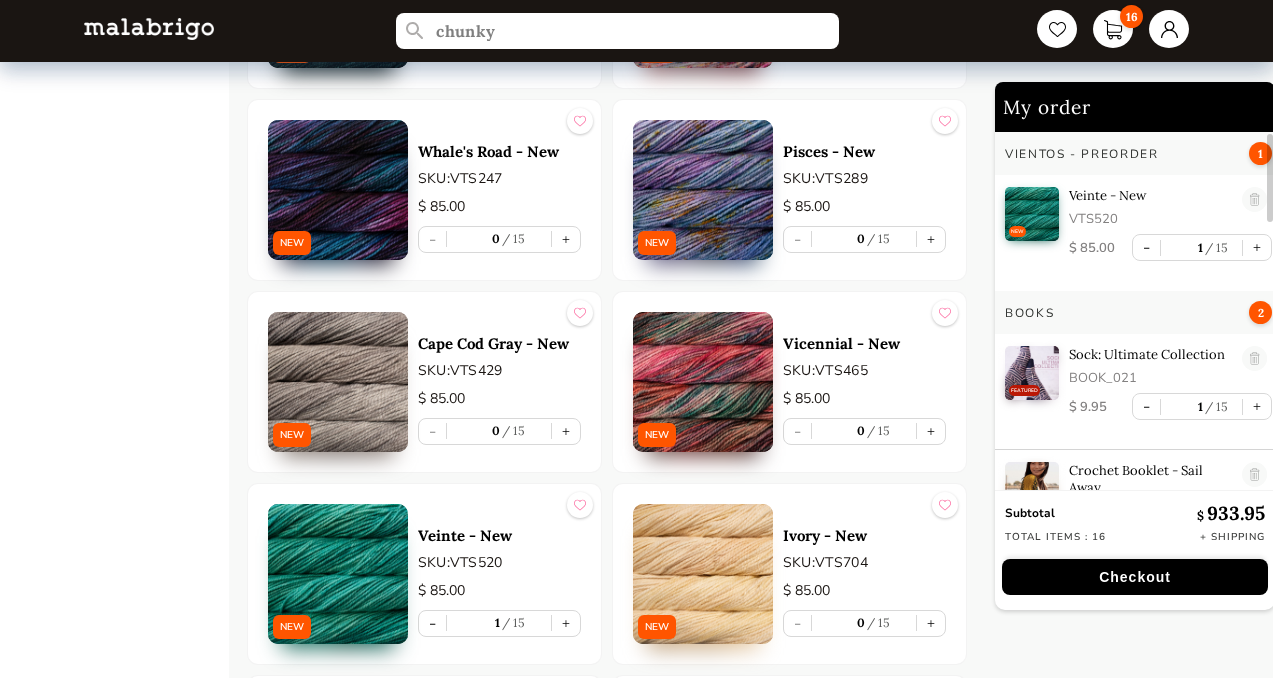 click at bounding box center [338, 190] 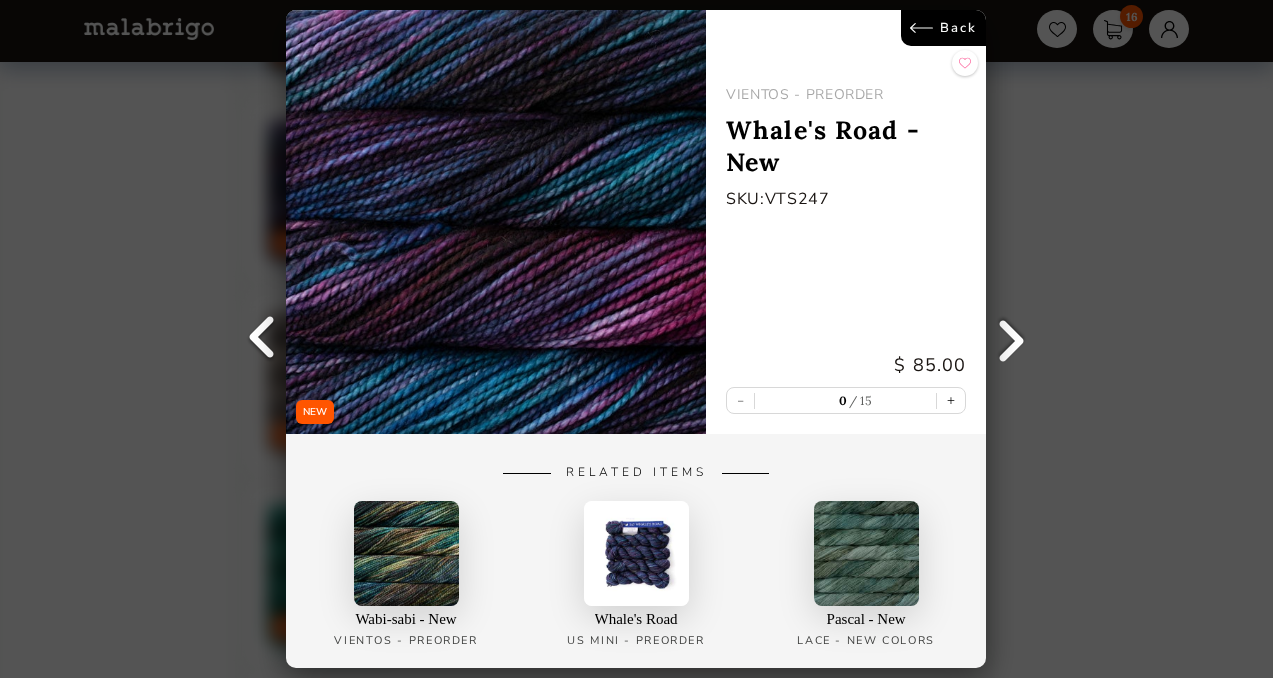 click on "Back" at bounding box center (944, 28) 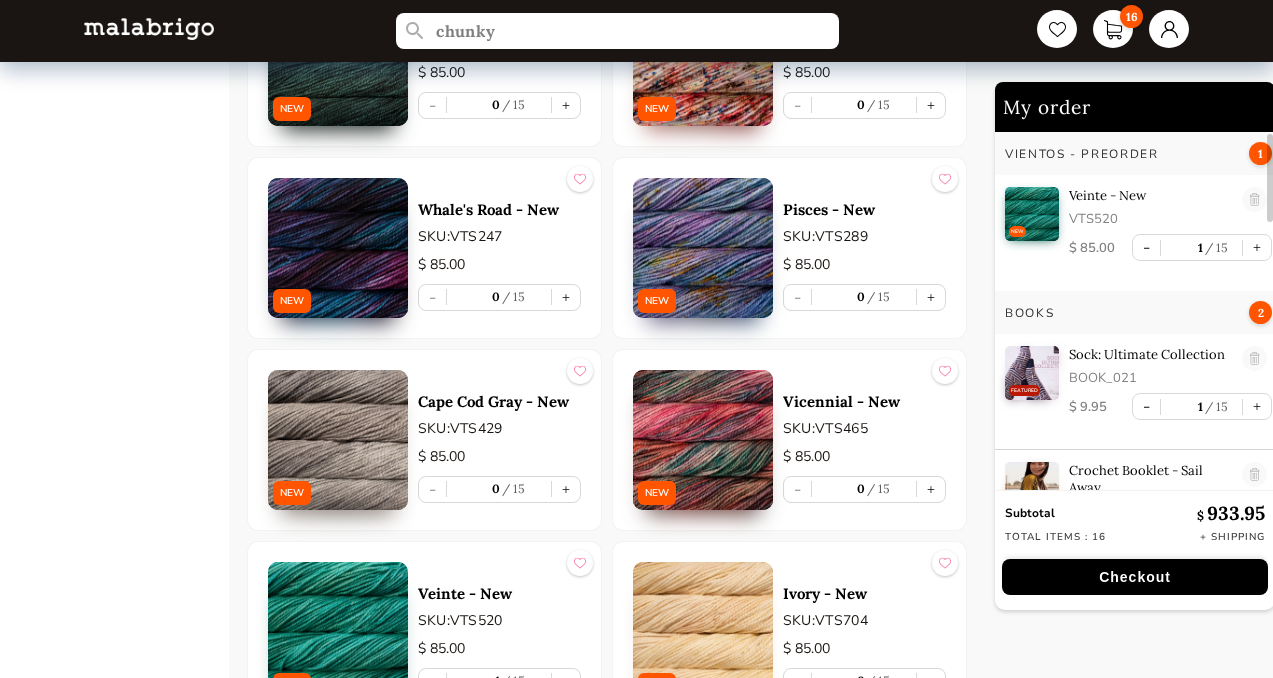 scroll, scrollTop: 2060, scrollLeft: 0, axis: vertical 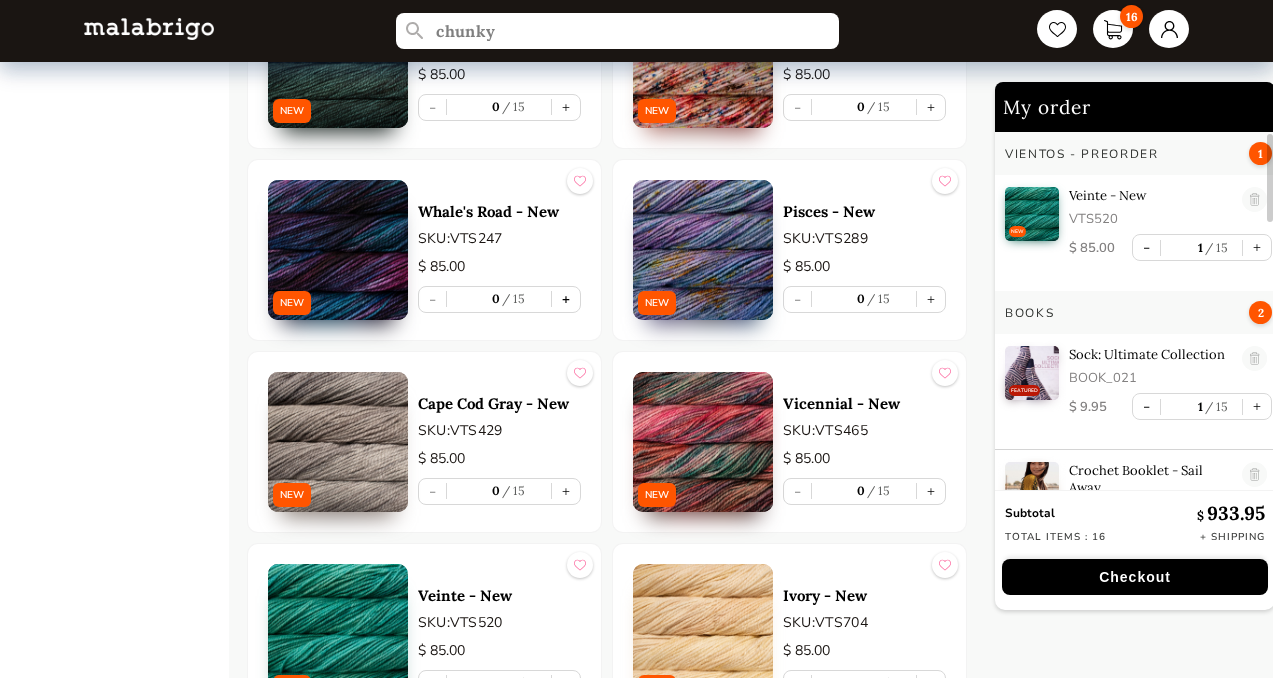click on "+" at bounding box center (566, 299) 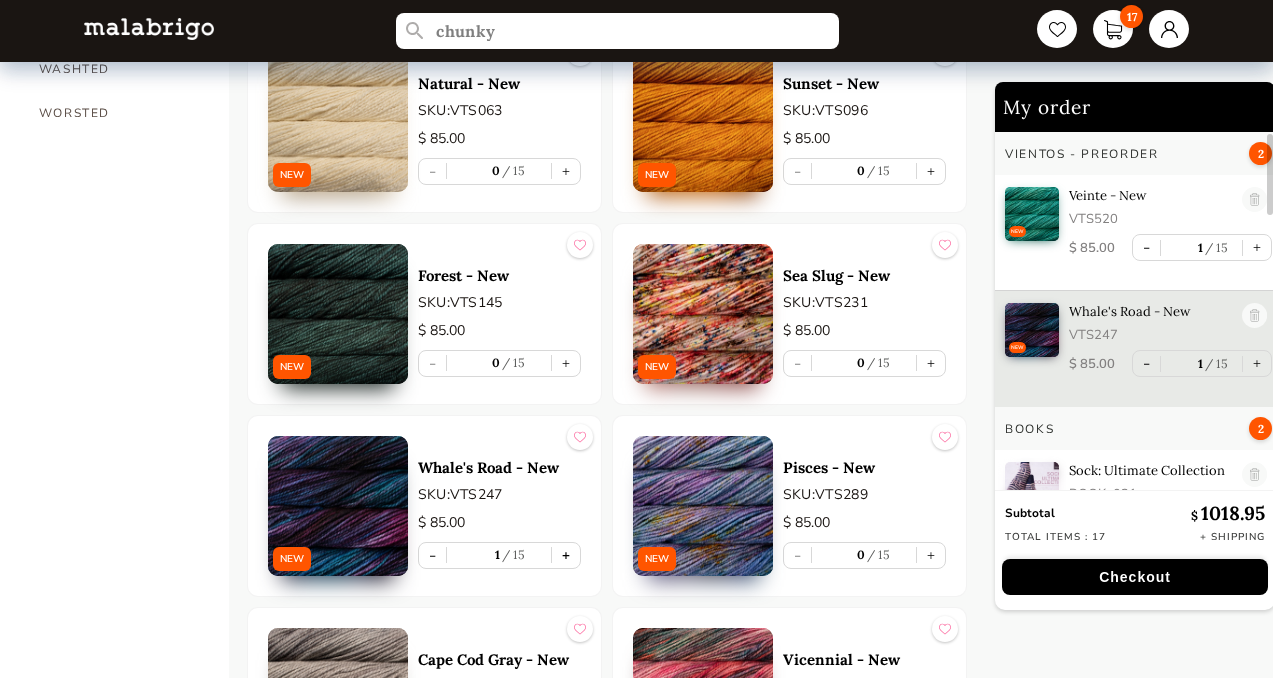 scroll, scrollTop: 1806, scrollLeft: 0, axis: vertical 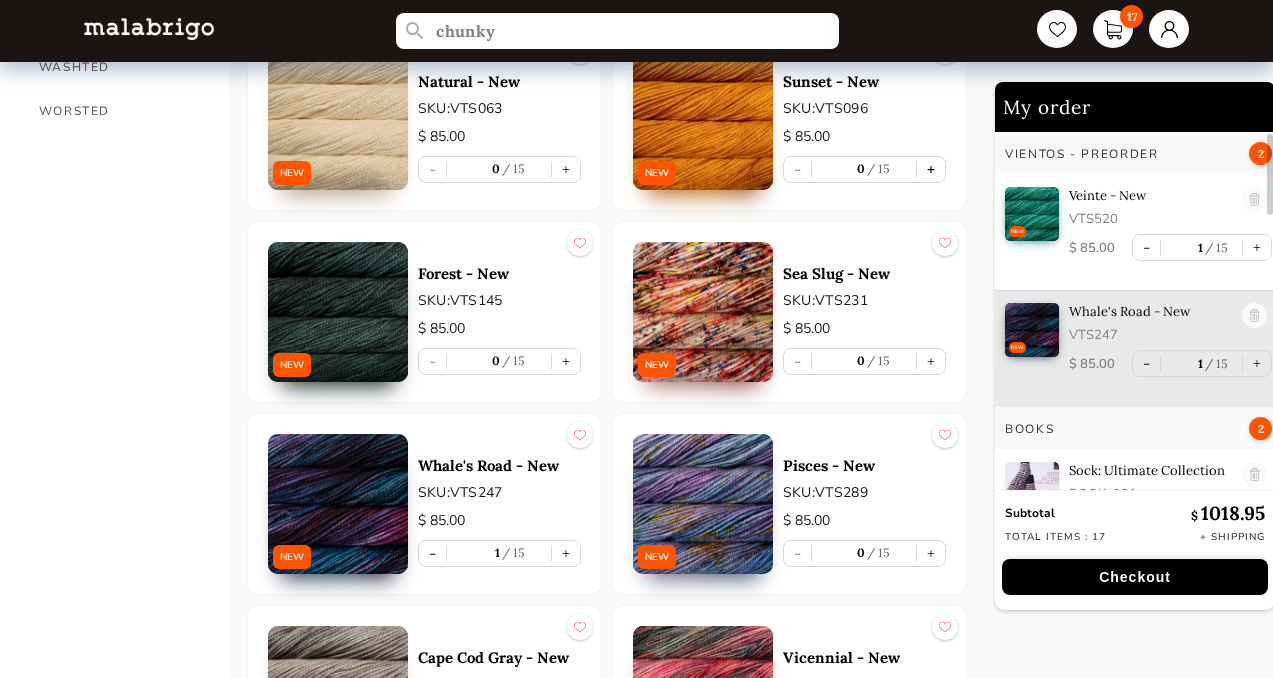 click on "+" at bounding box center (931, 169) 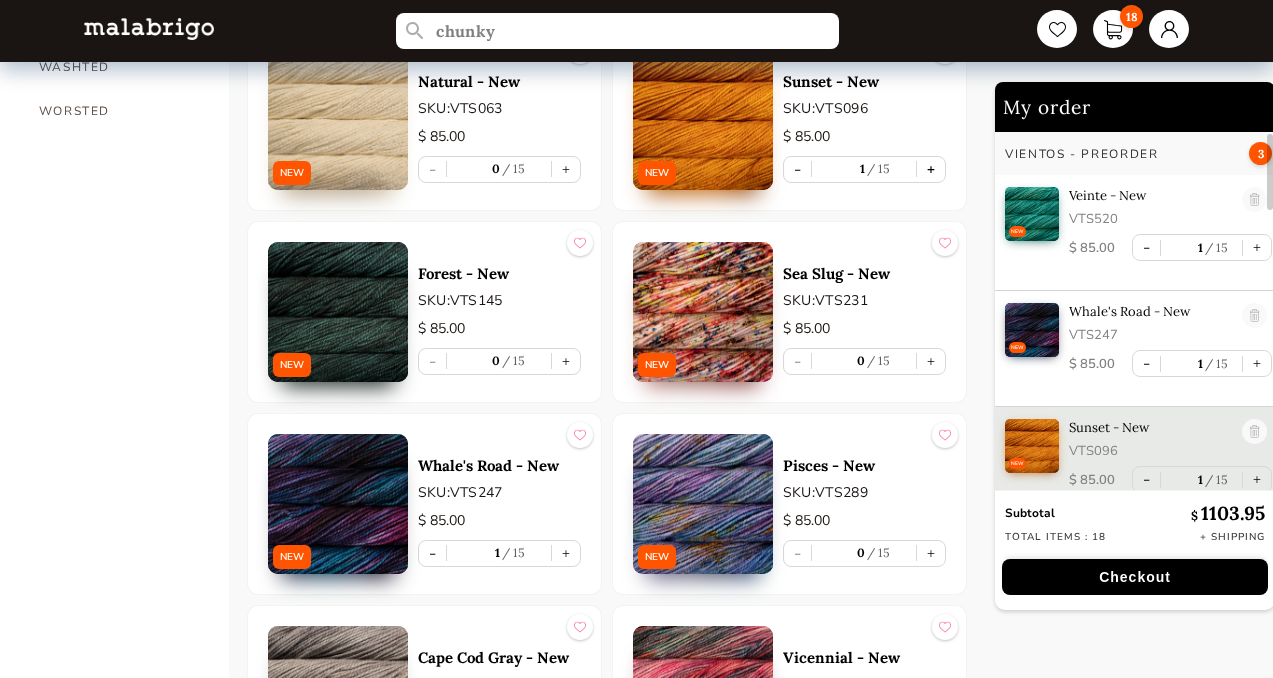 scroll, scrollTop: 7, scrollLeft: 0, axis: vertical 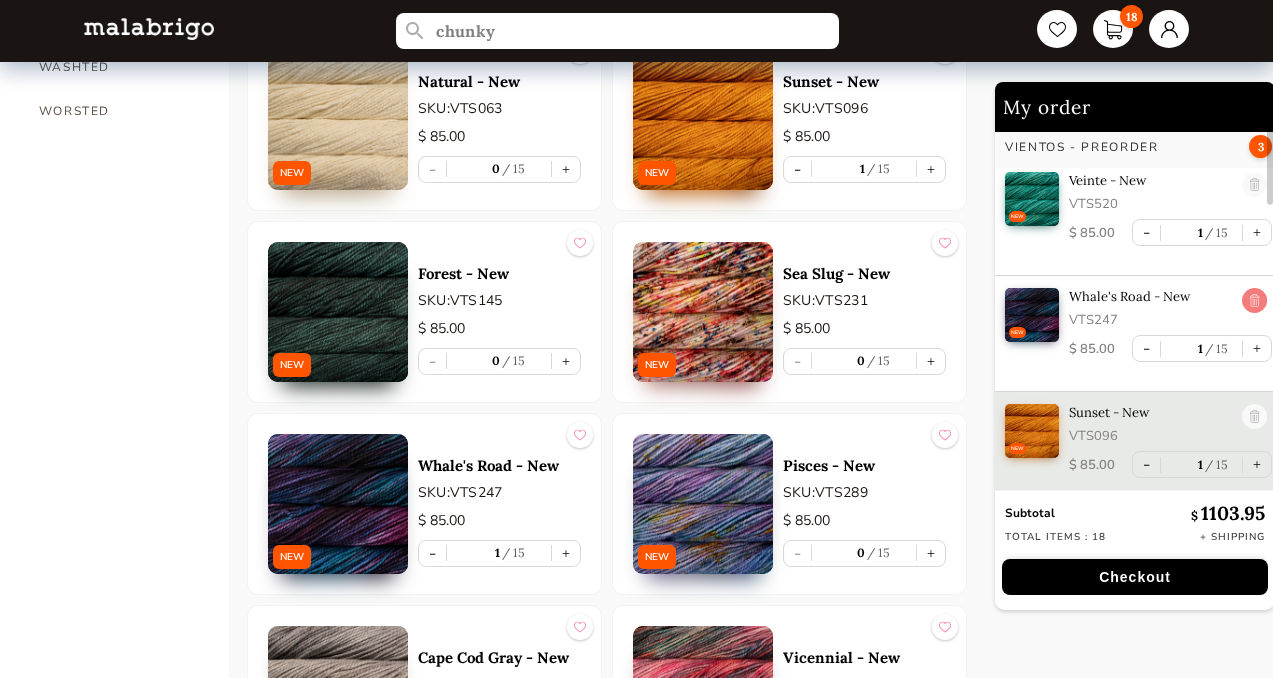 click at bounding box center (1254, 301) 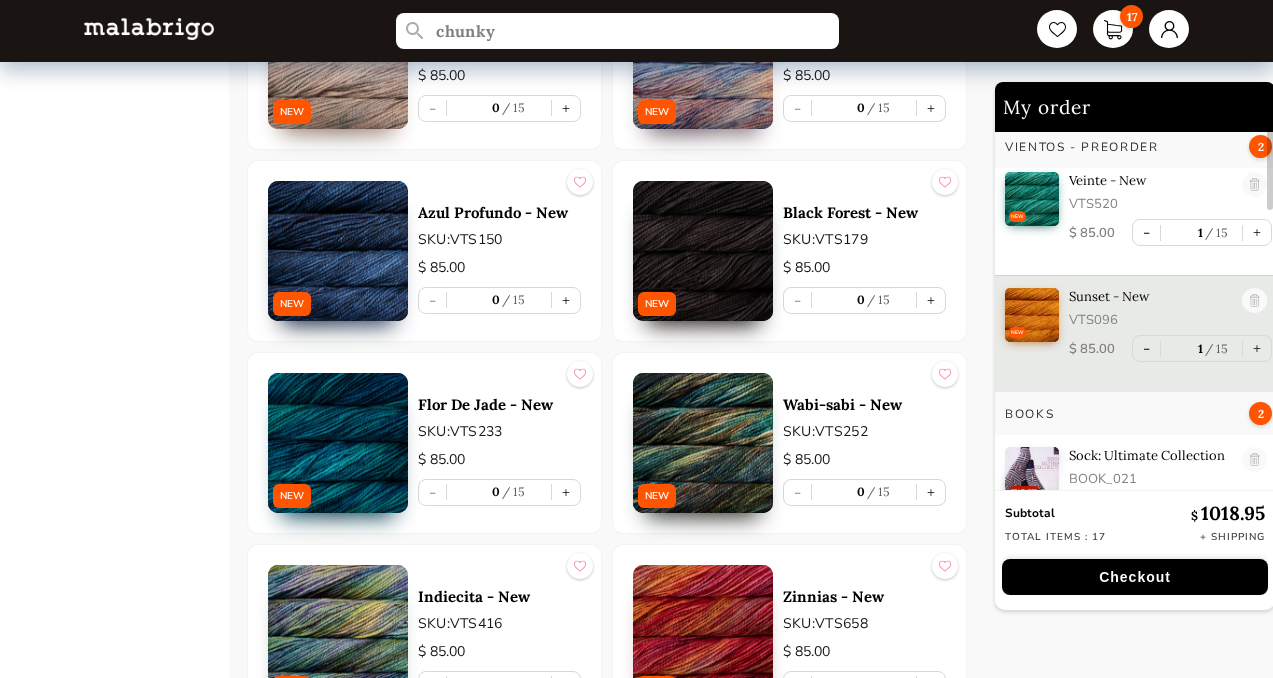 scroll, scrollTop: 3460, scrollLeft: 0, axis: vertical 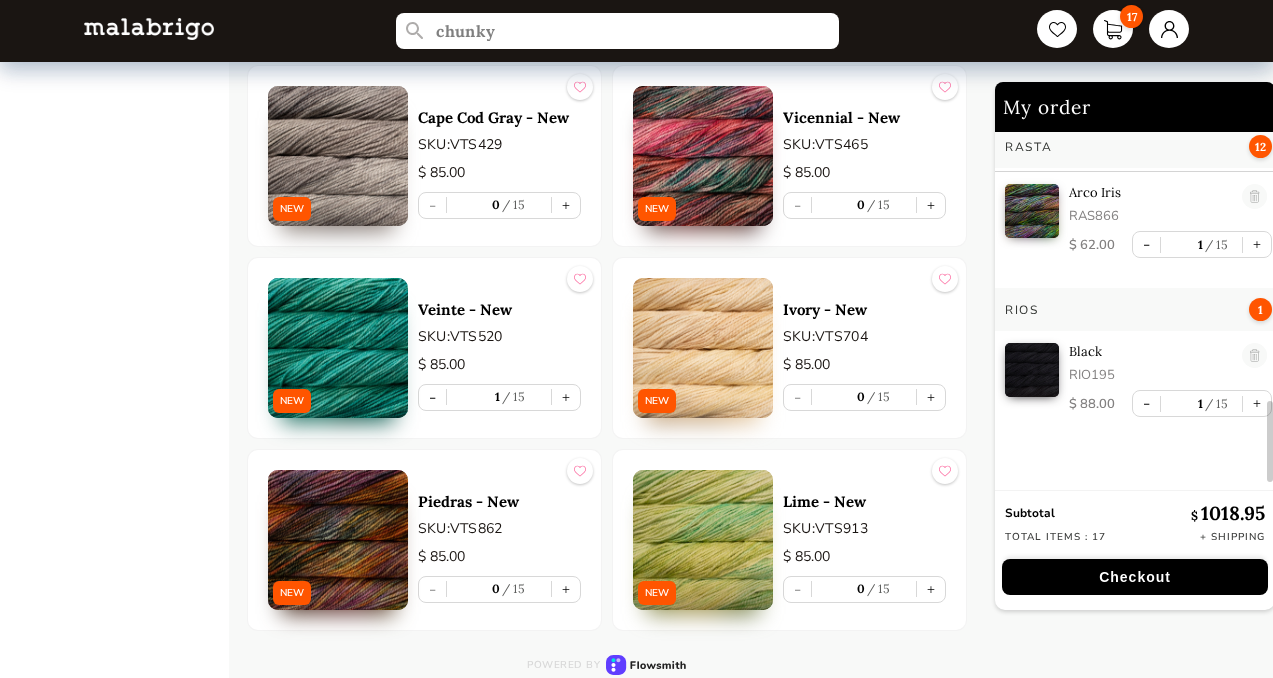 click at bounding box center (149, 28) 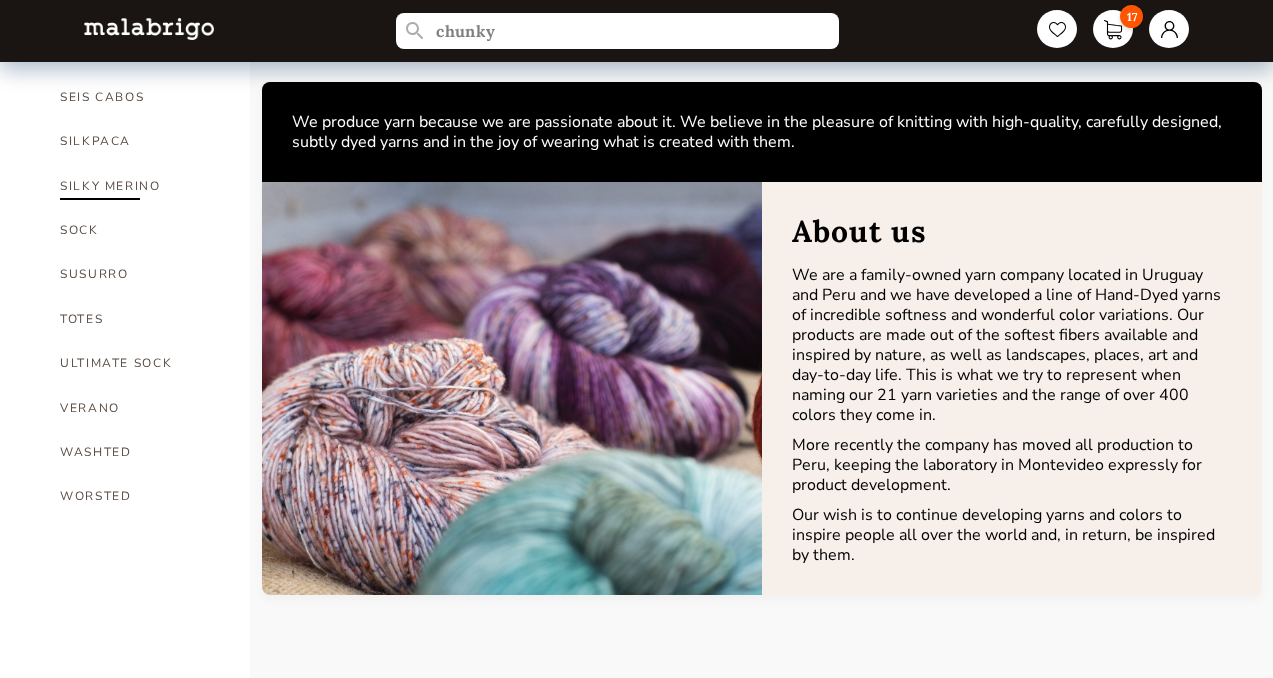 scroll, scrollTop: 1407, scrollLeft: 0, axis: vertical 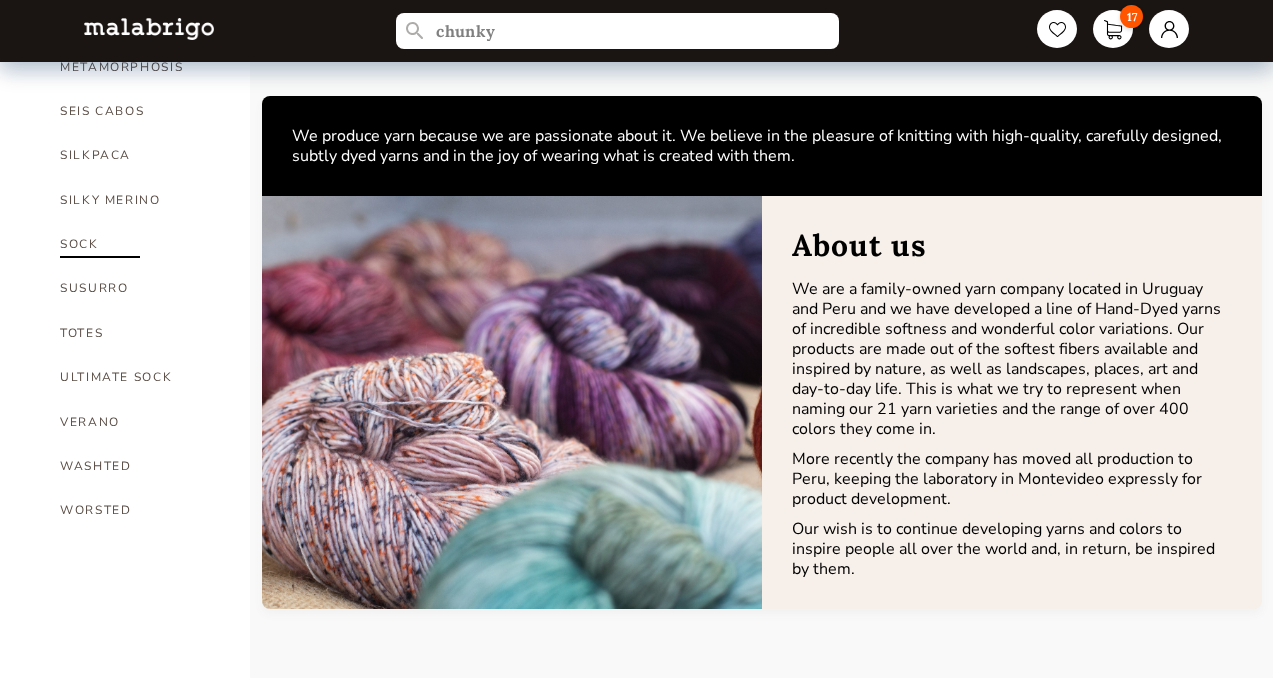 click on "SOCK" at bounding box center [140, 244] 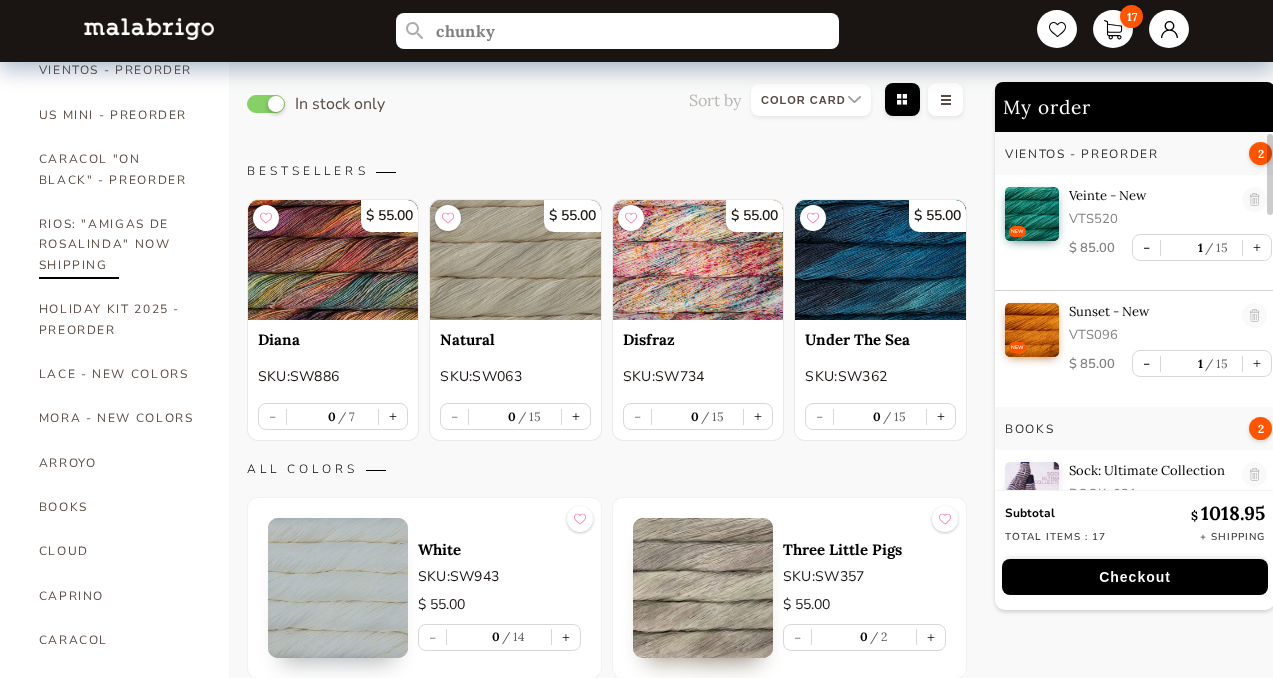 scroll, scrollTop: 0, scrollLeft: 0, axis: both 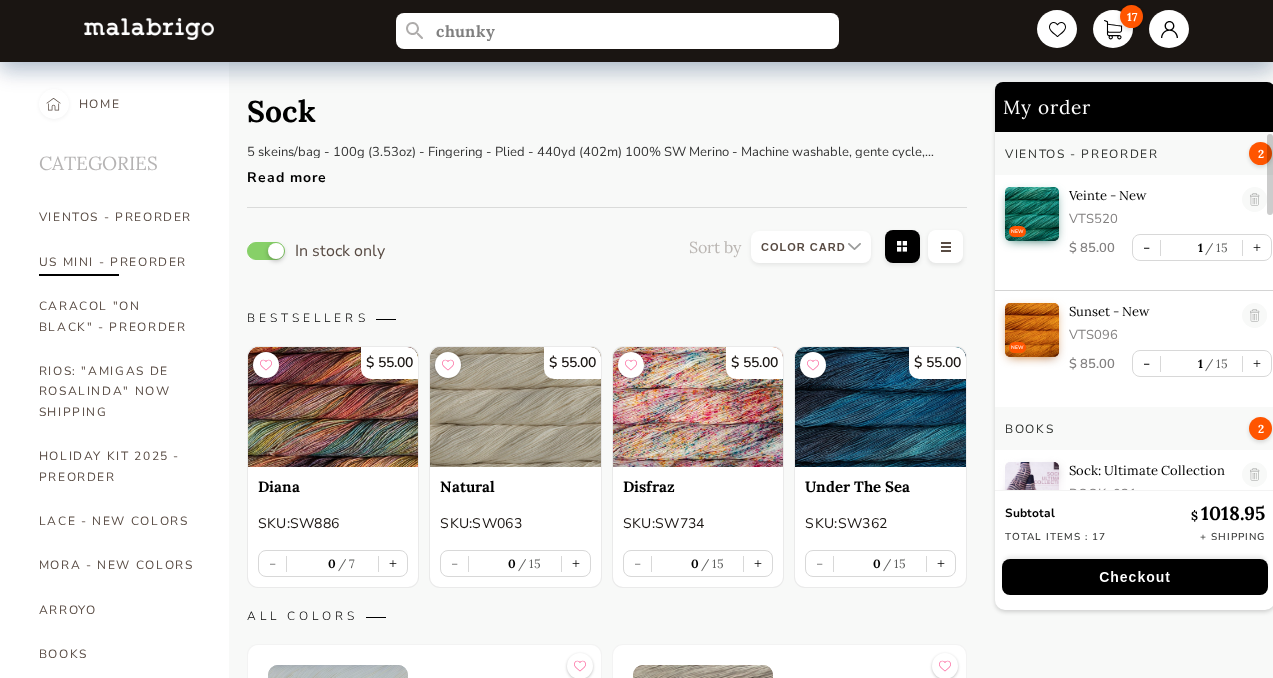 click on "US MINI - PREORDER" at bounding box center (119, 262) 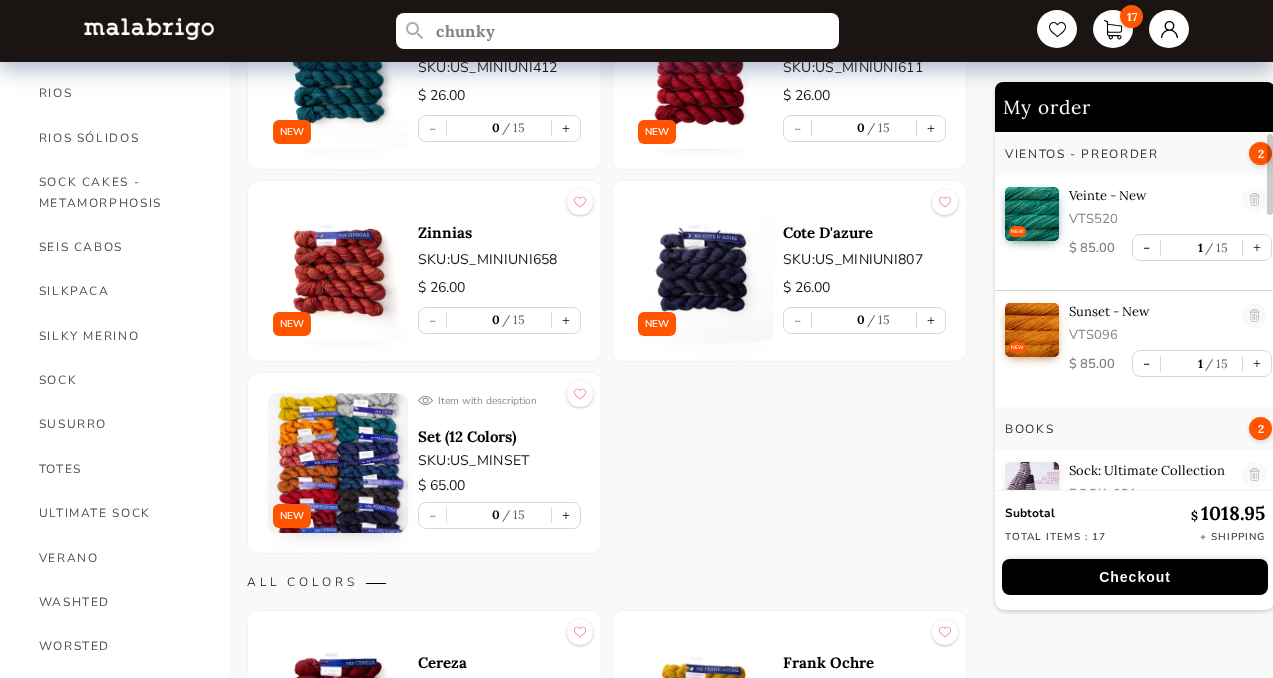 scroll, scrollTop: 1273, scrollLeft: 0, axis: vertical 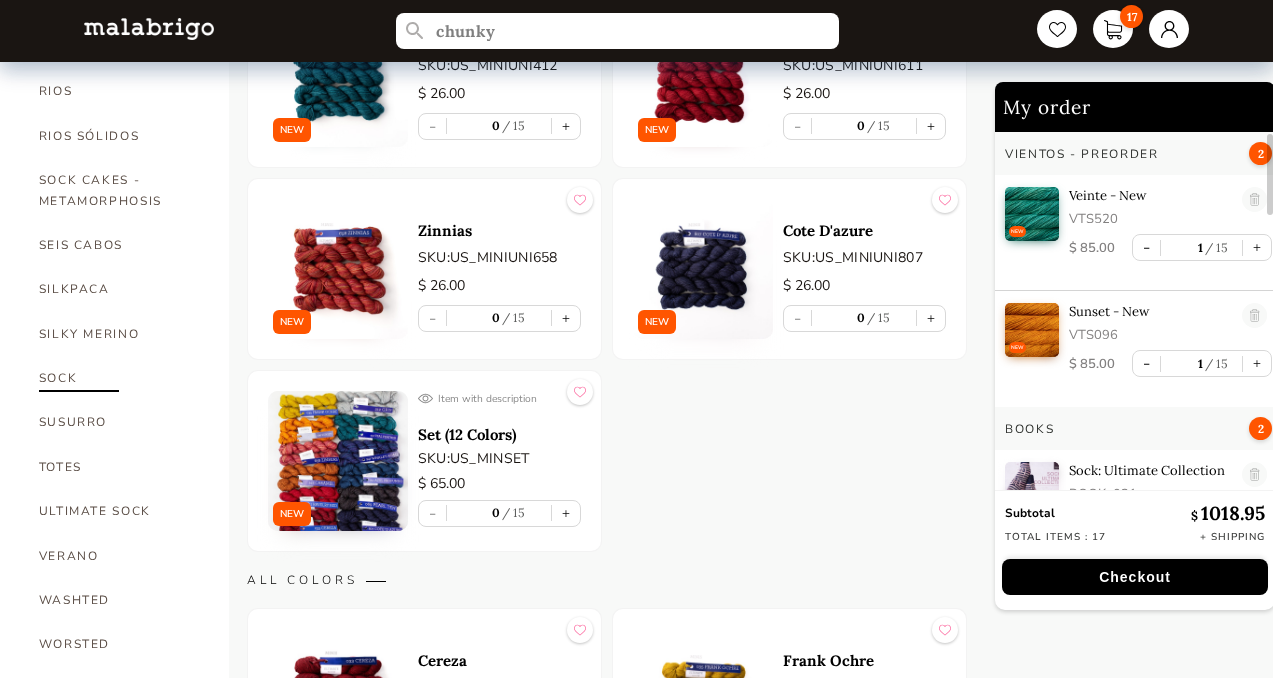 click on "SOCK" at bounding box center (119, 378) 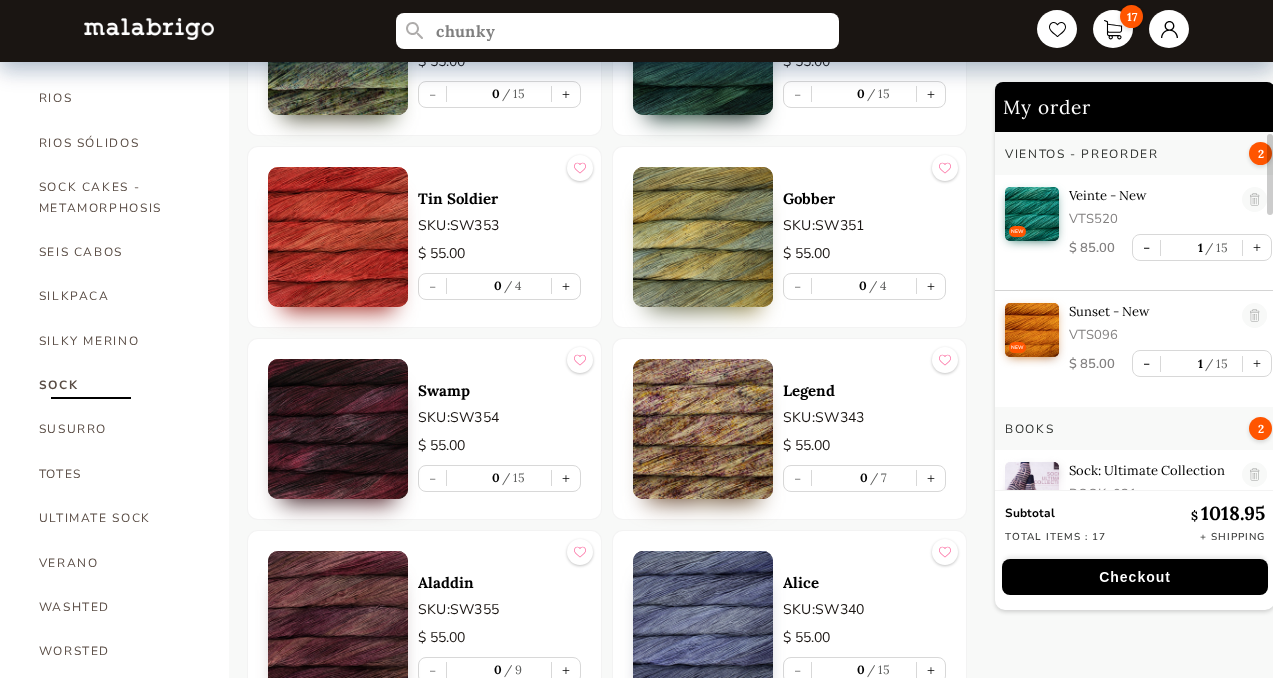 scroll, scrollTop: 1267, scrollLeft: 0, axis: vertical 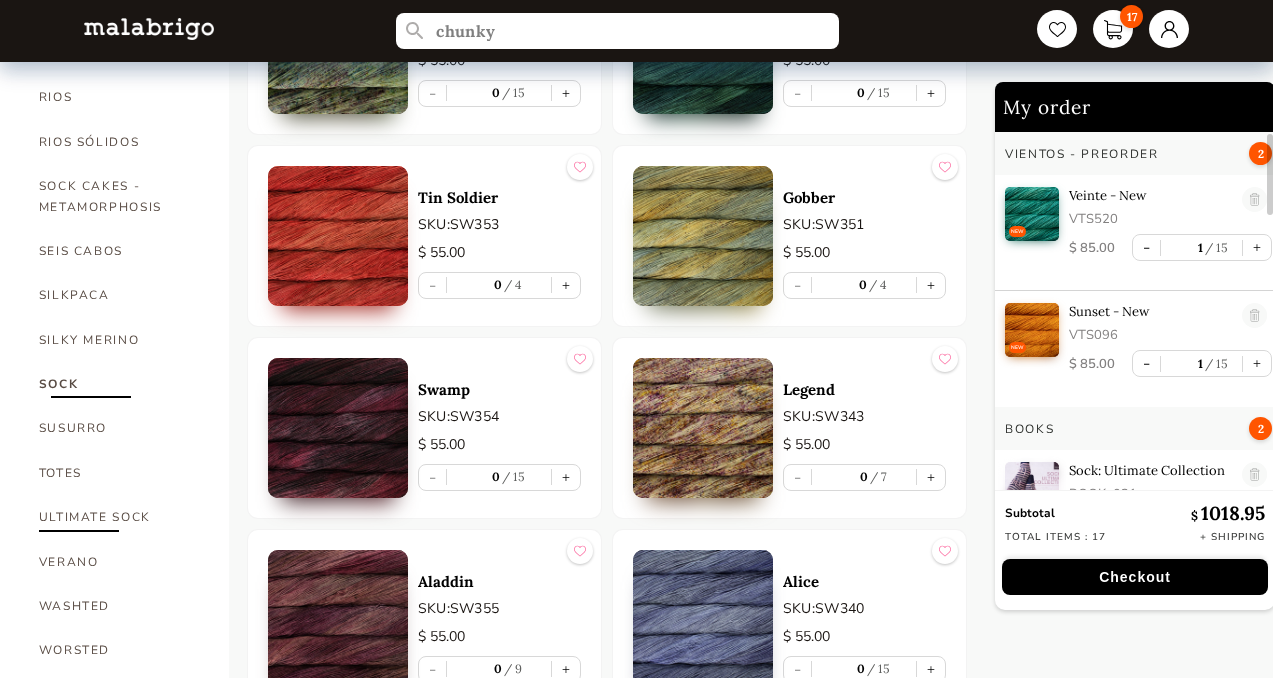 click on "ULTIMATE SOCK" at bounding box center (119, 517) 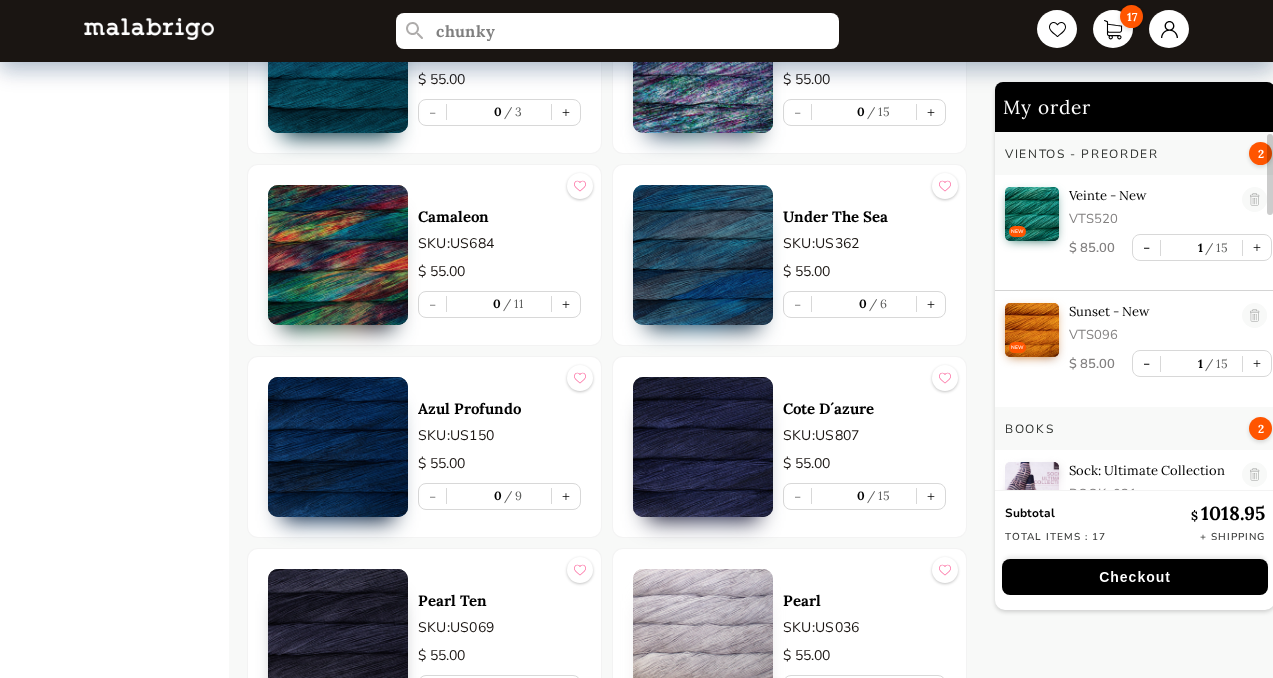 scroll, scrollTop: 4369, scrollLeft: 0, axis: vertical 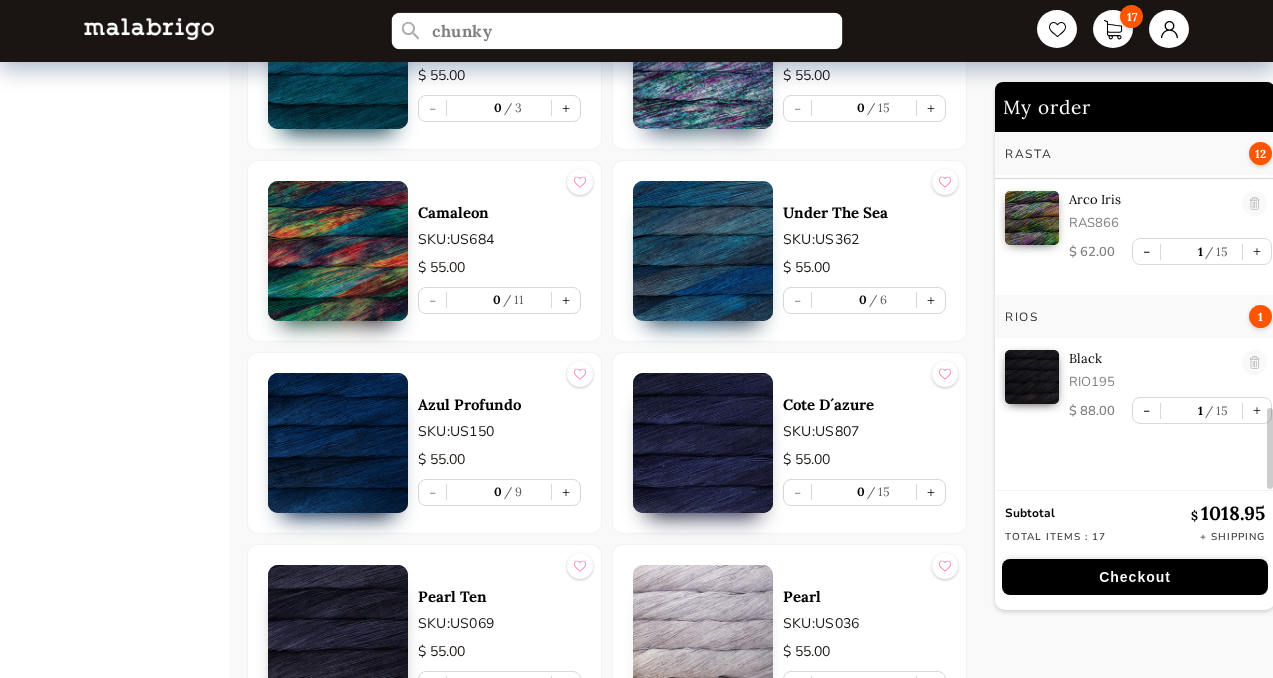 drag, startPoint x: 587, startPoint y: 29, endPoint x: 515, endPoint y: 20, distance: 72.56032 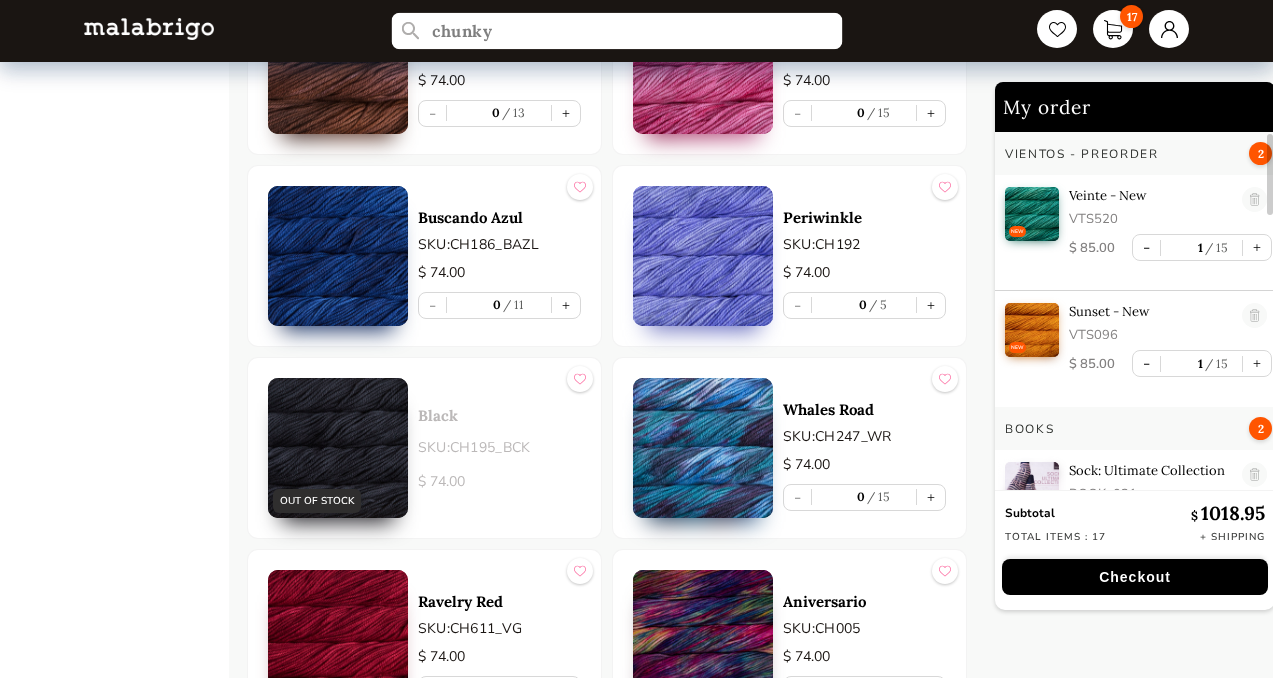 drag, startPoint x: 515, startPoint y: 20, endPoint x: 415, endPoint y: 9, distance: 100.60318 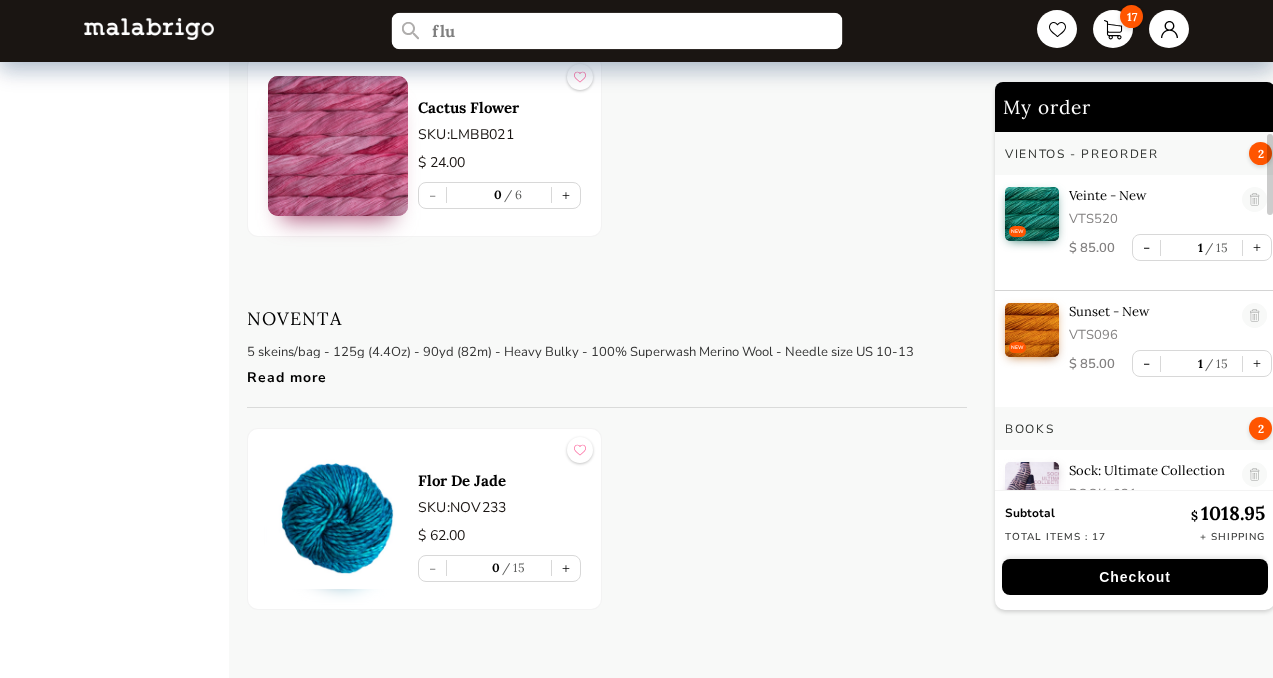 scroll, scrollTop: 1261, scrollLeft: 0, axis: vertical 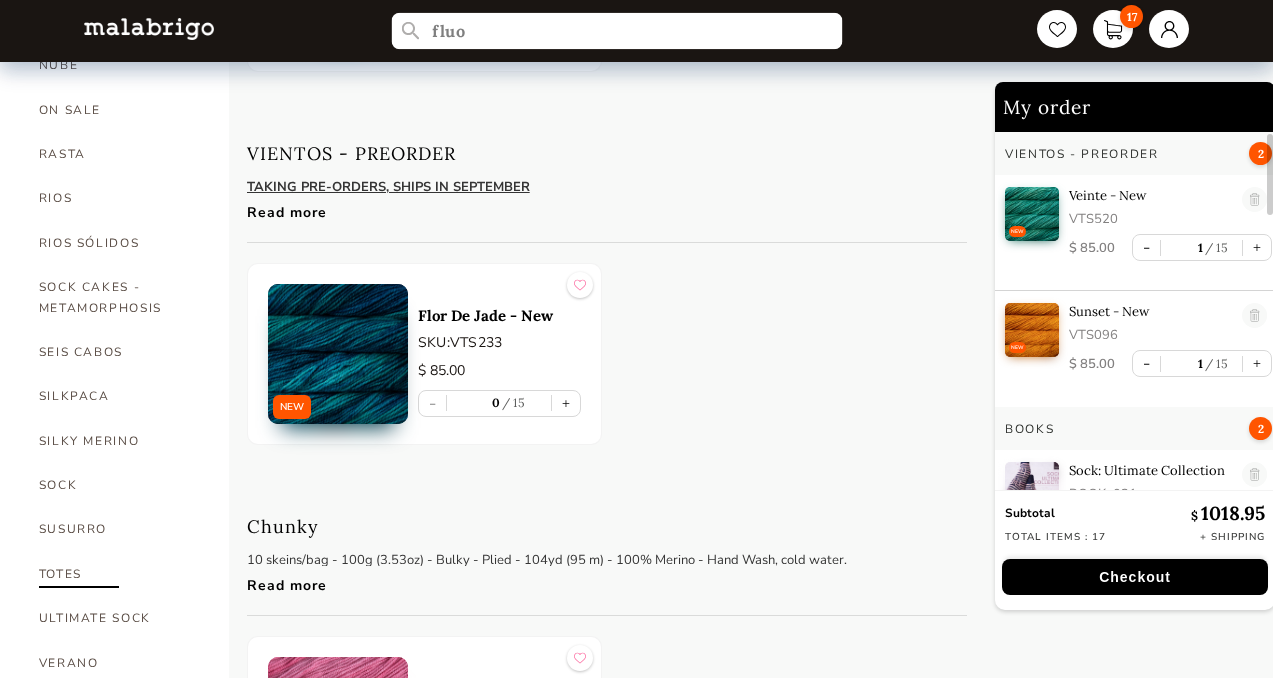 type on "fluo" 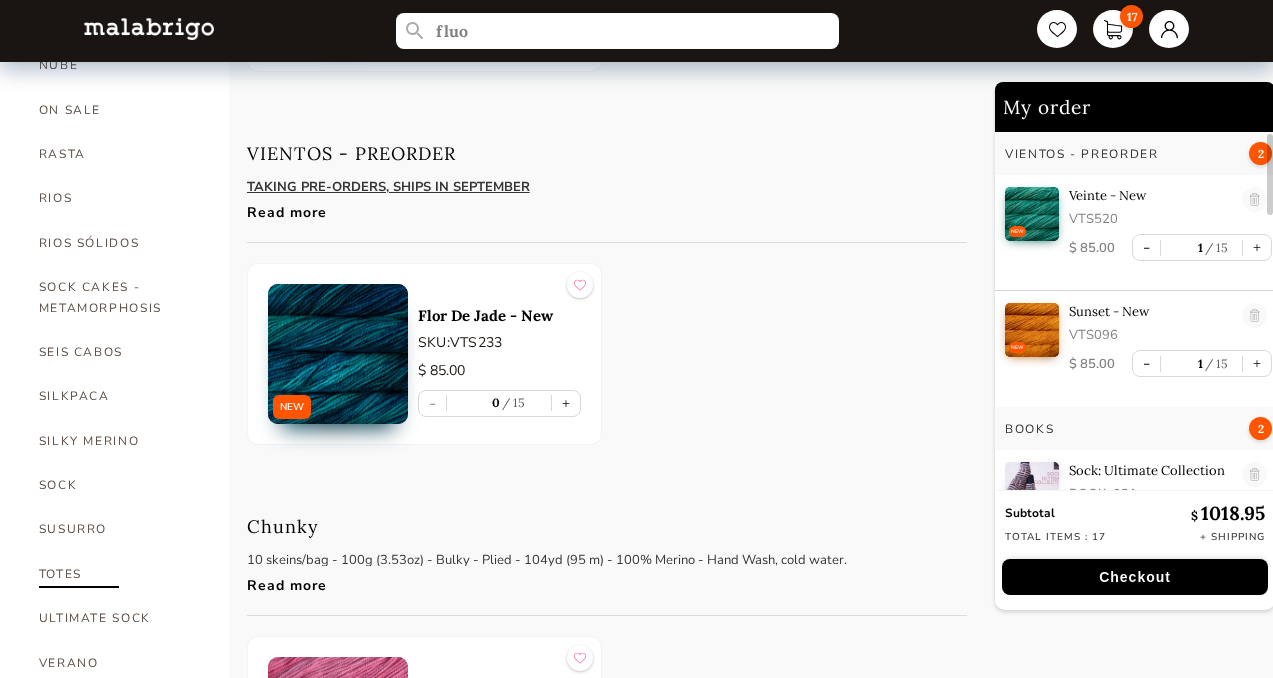click on "TOTES" at bounding box center (119, 574) 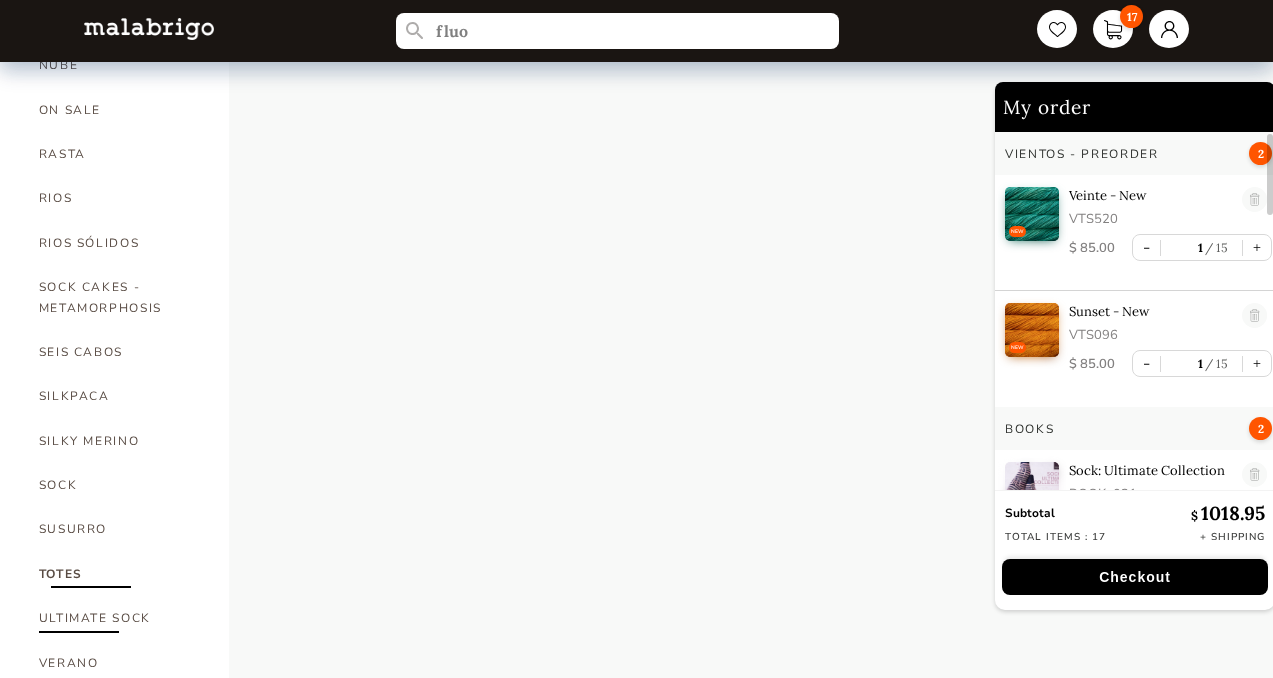 click on "ULTIMATE SOCK" at bounding box center [119, 618] 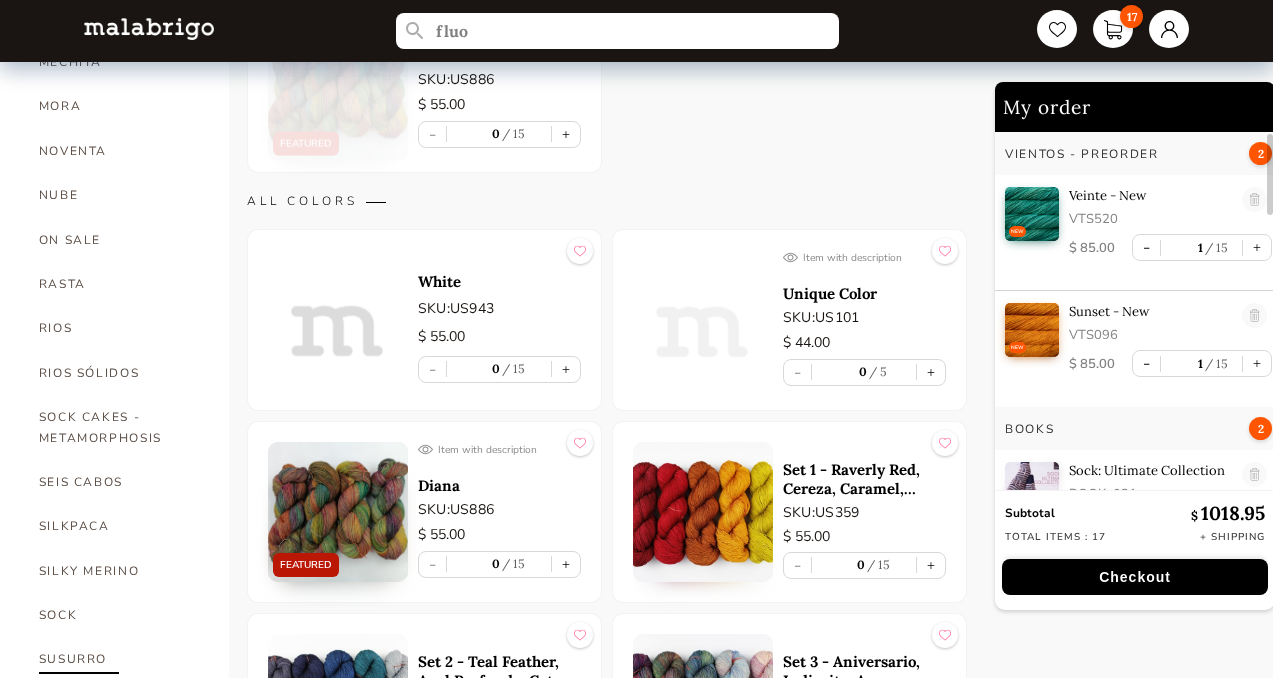 scroll, scrollTop: 1025, scrollLeft: 0, axis: vertical 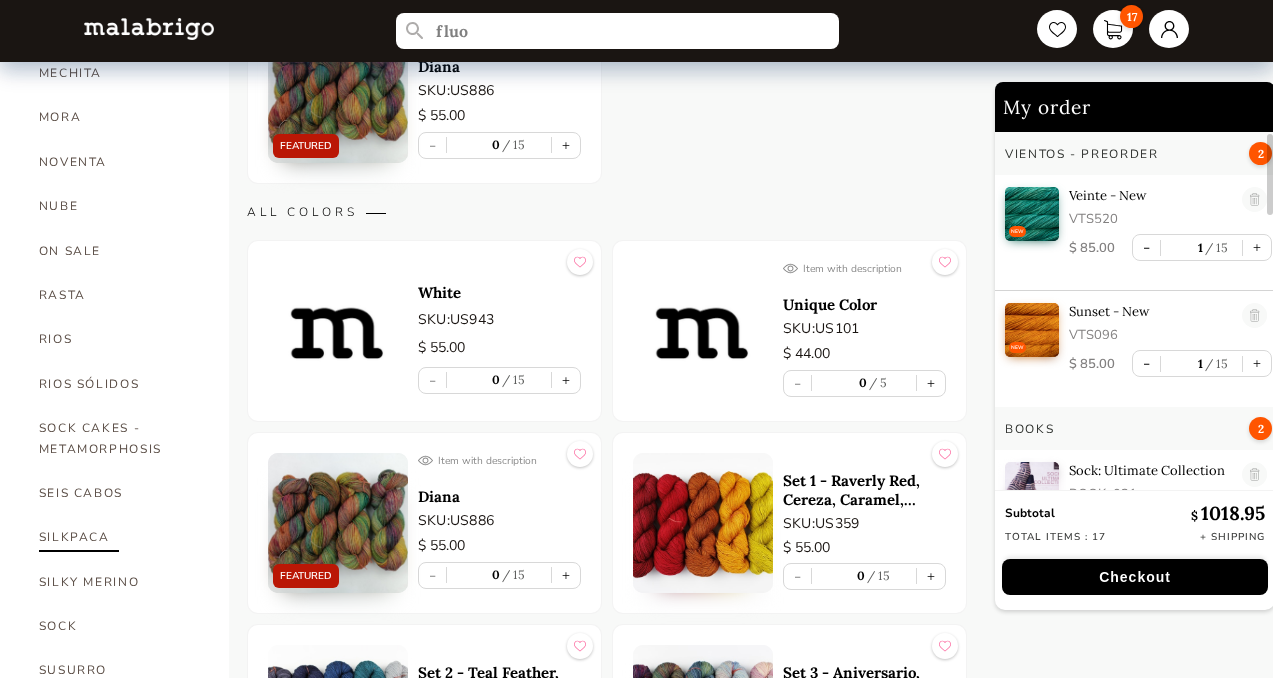 click on "SILKPACA" at bounding box center (119, 537) 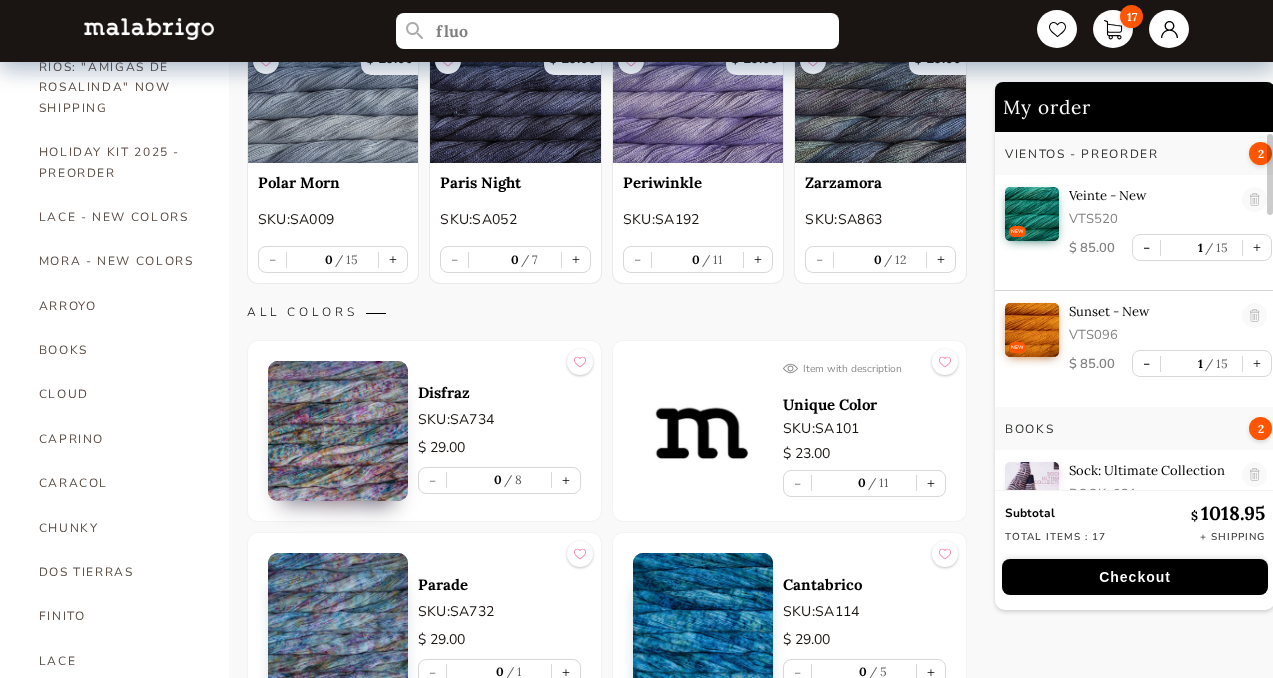 scroll, scrollTop: 348, scrollLeft: 0, axis: vertical 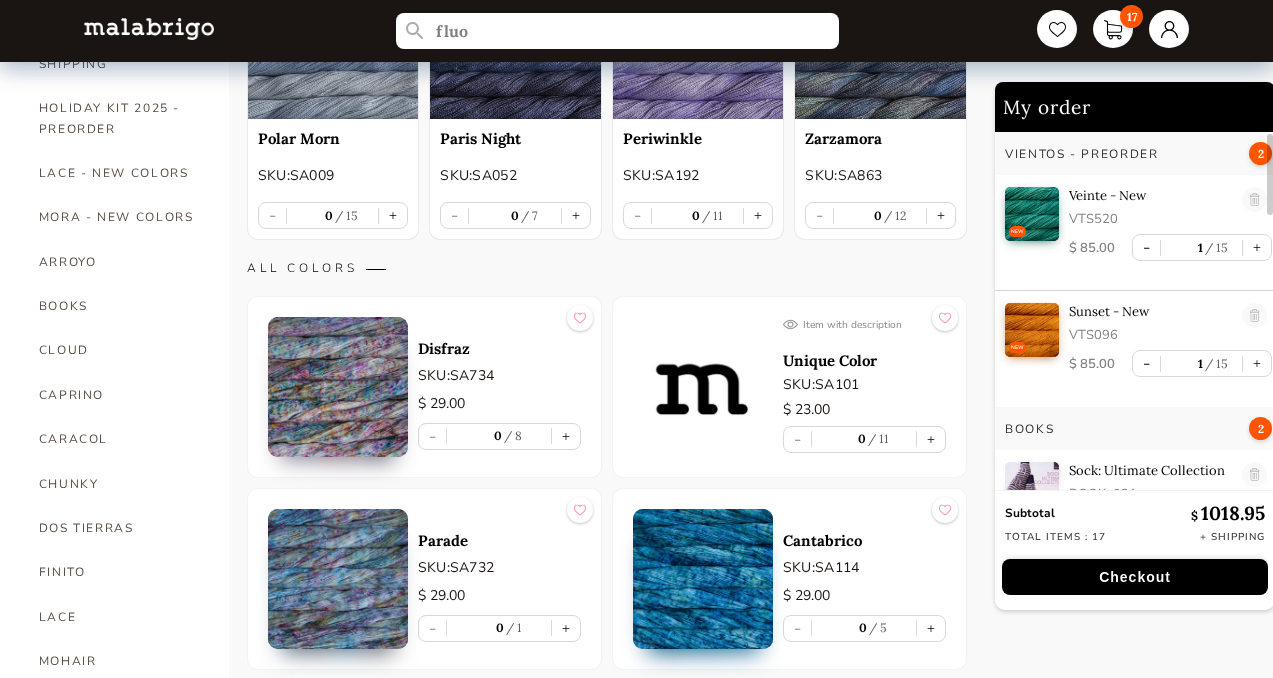 click at bounding box center [338, 579] 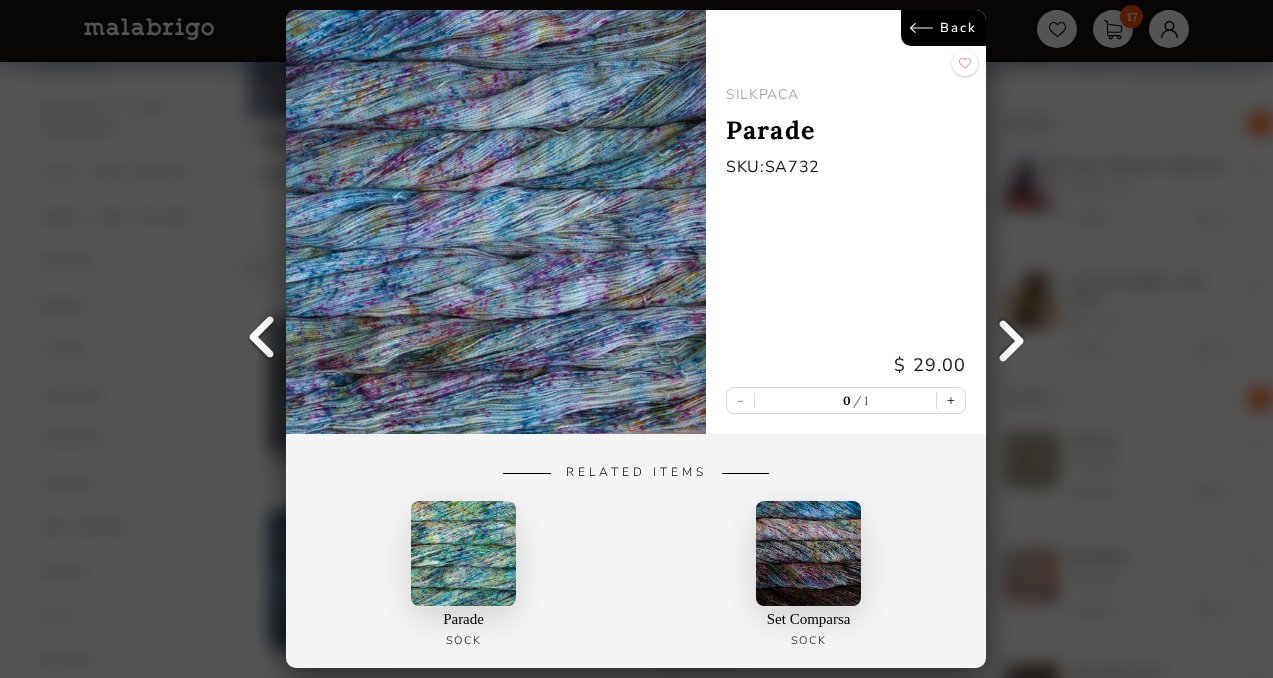 click on "Back" at bounding box center [944, 28] 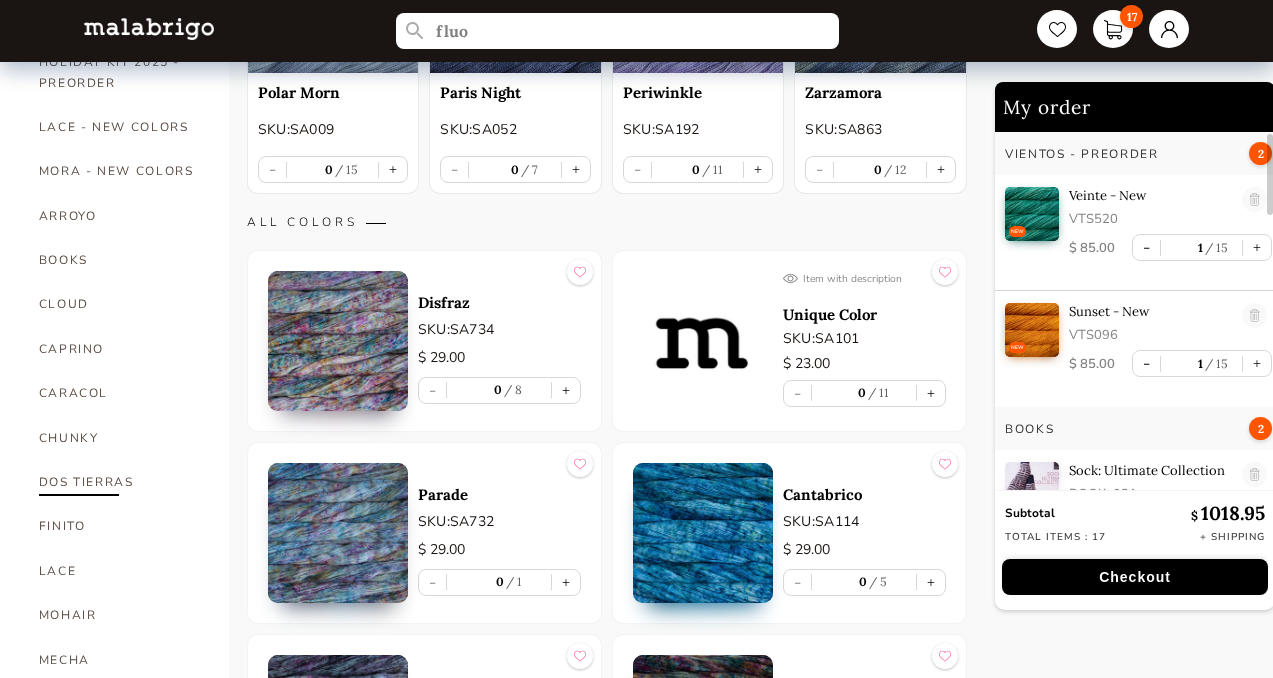 scroll, scrollTop: 458, scrollLeft: 0, axis: vertical 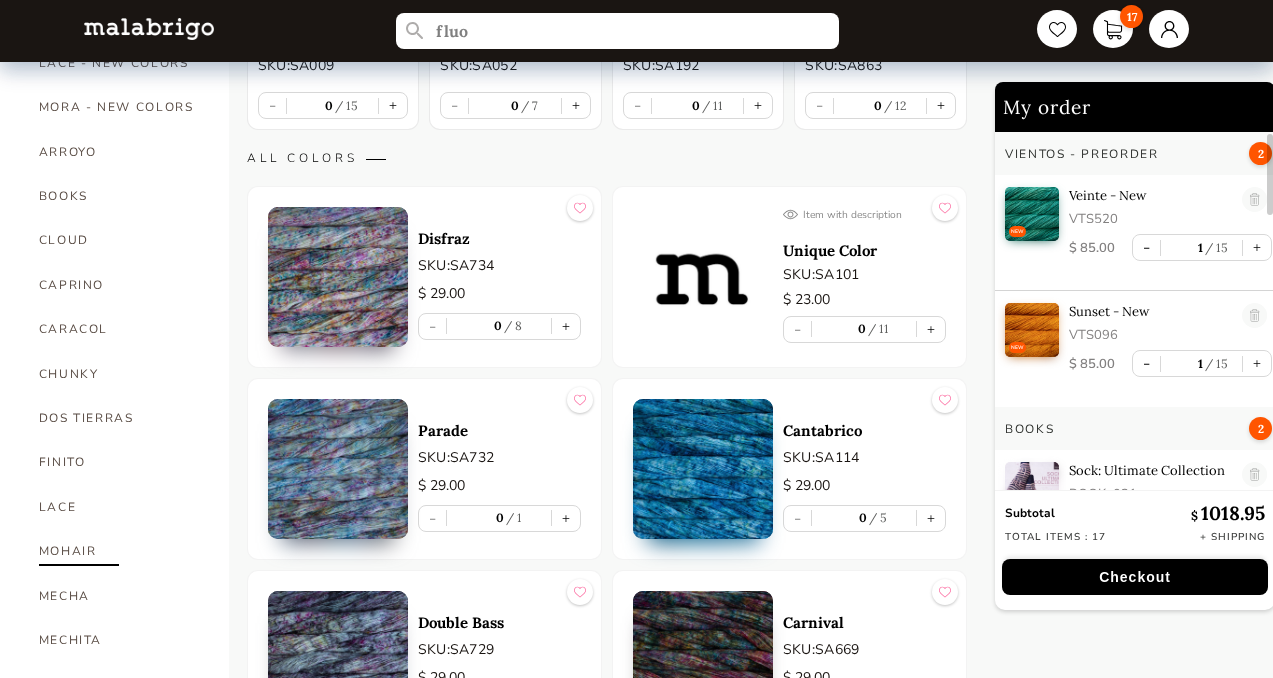 click on "MOHAIR" at bounding box center [119, 551] 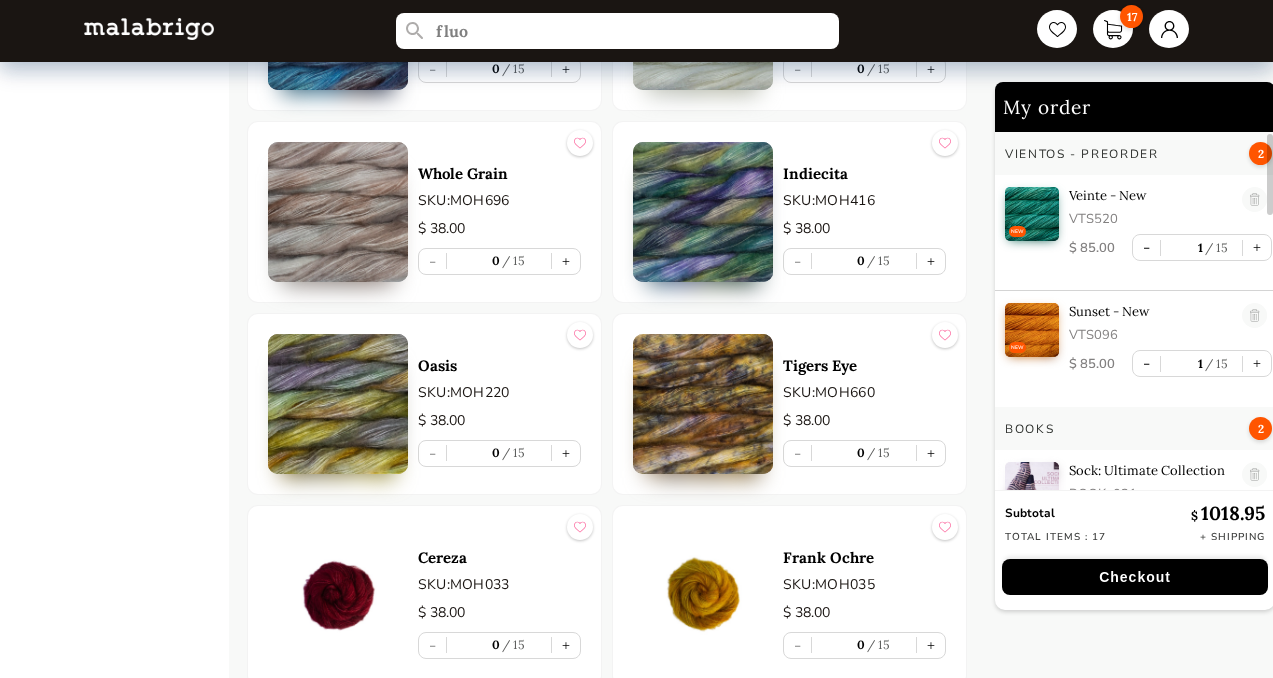 scroll, scrollTop: 2690, scrollLeft: 0, axis: vertical 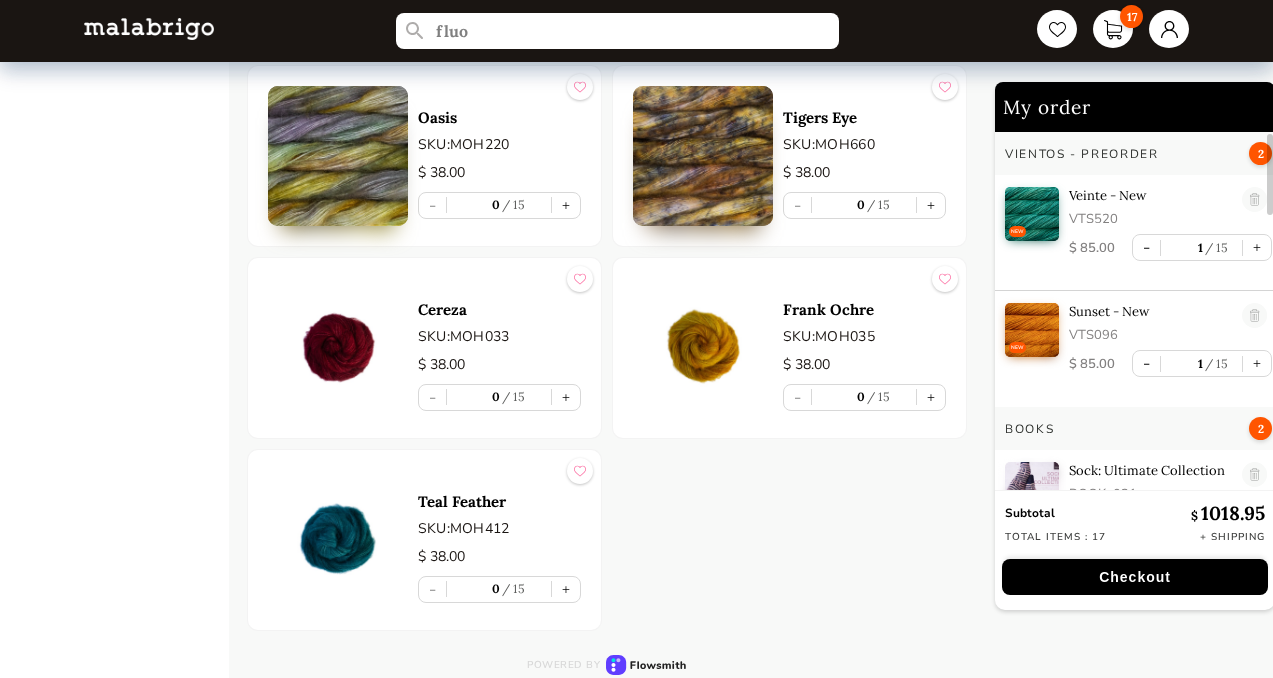 click on "Checkout" at bounding box center [1135, 577] 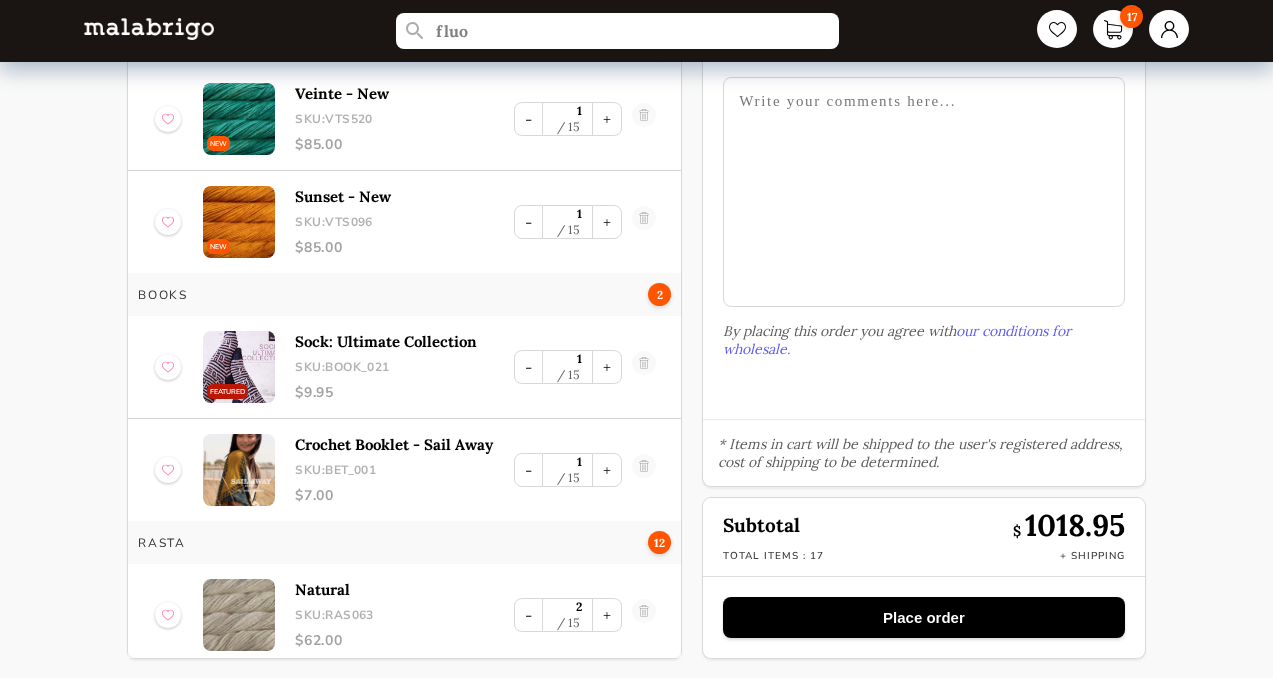 click at bounding box center [923, 192] 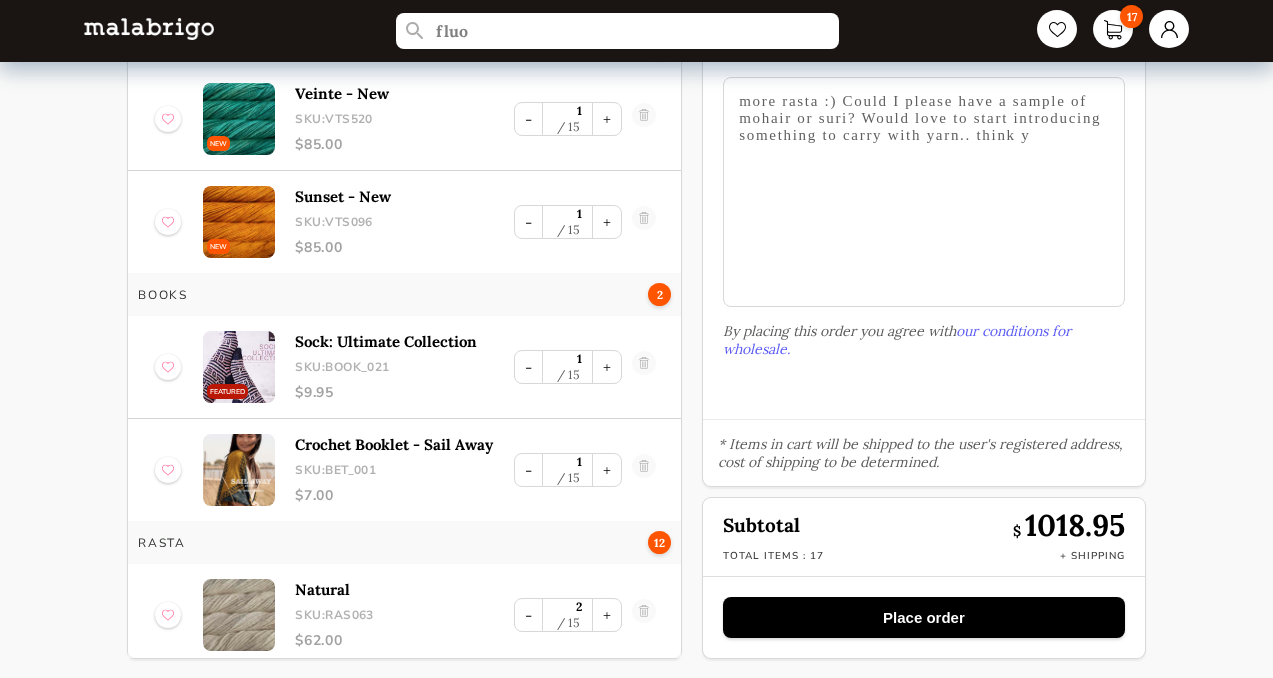 click on "more rasta :) Could I please have a sample of mohair or suri? Would love to start introducing something to carry with yarn.. think y" at bounding box center [923, 192] 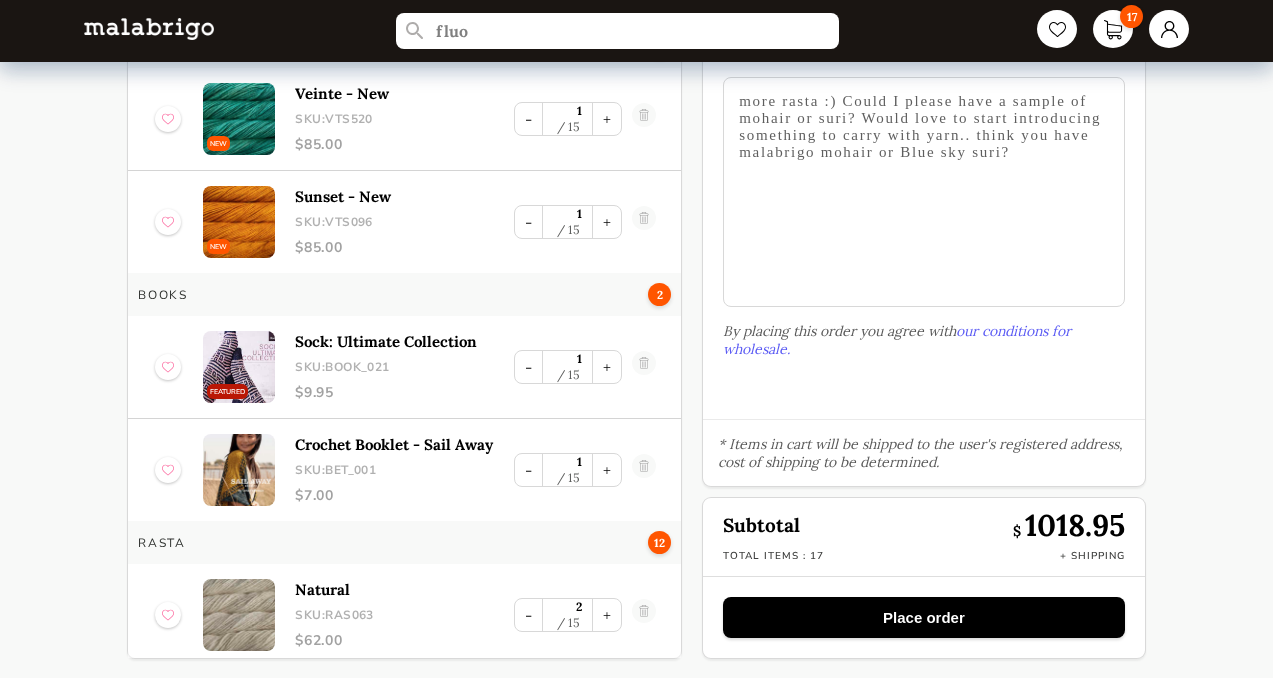 drag, startPoint x: 999, startPoint y: 149, endPoint x: 970, endPoint y: 149, distance: 29 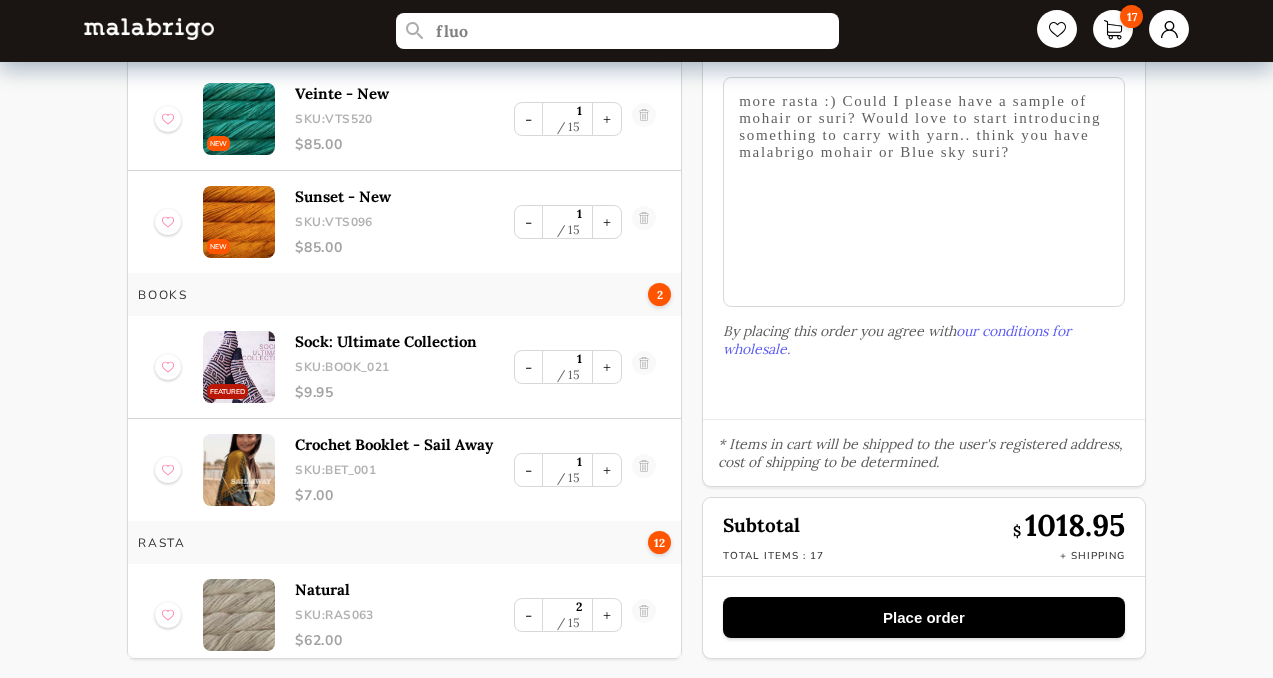 click on "more rasta :) Could I please have a sample of mohair or suri? Would love to start introducing something to carry with yarn.. think you have malabrigo mohair or Blue sky suri?" at bounding box center (923, 192) 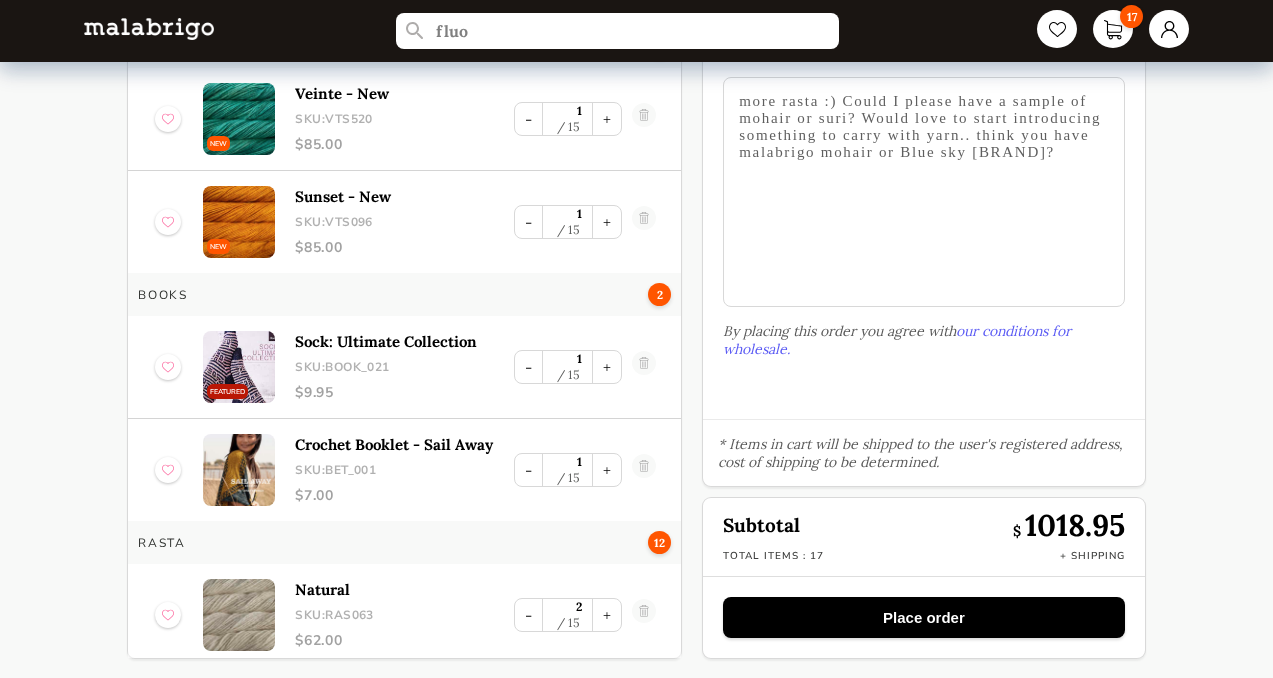 click on "more rasta :) Could I please have a sample of mohair or suri? Would love to start introducing something to carry with yarn.. think you have malabrigo mohair or Blue sky [BRAND]?" at bounding box center [923, 192] 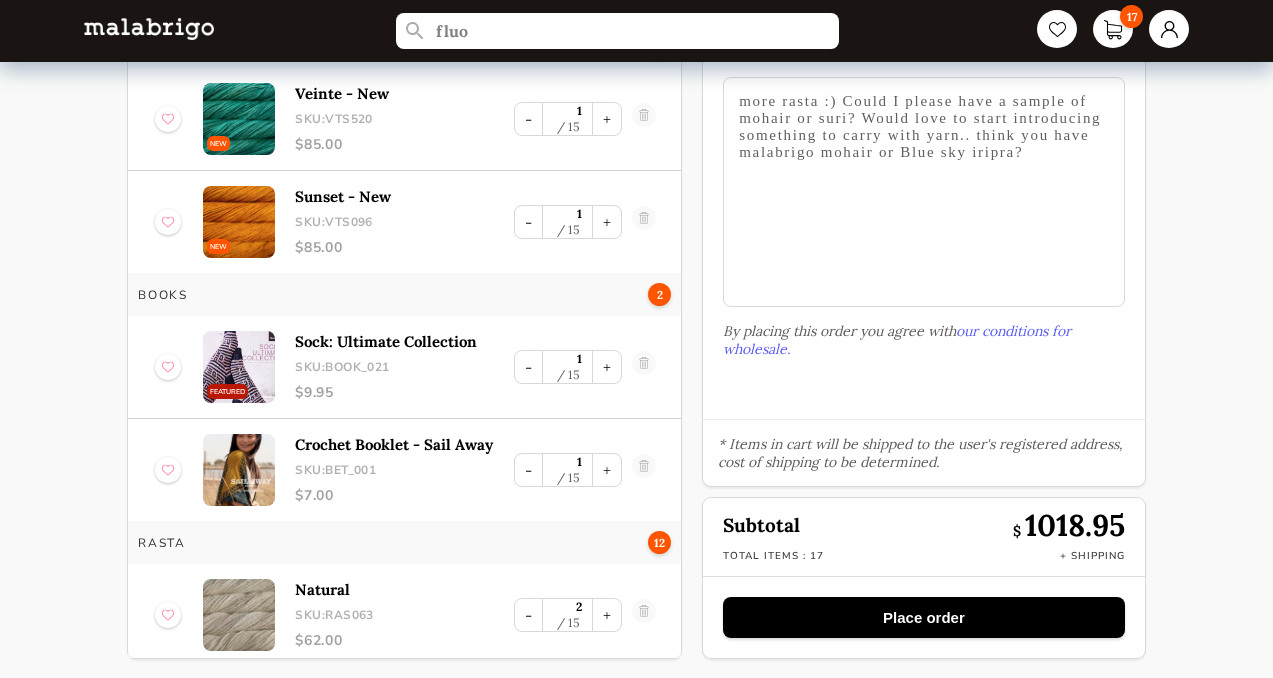 click on "more rasta :) Could I please have a sample of mohair or suri? Would love to start introducing something to carry with yarn.. think you have malabrigo mohair or Blue sky iripra?" at bounding box center [923, 192] 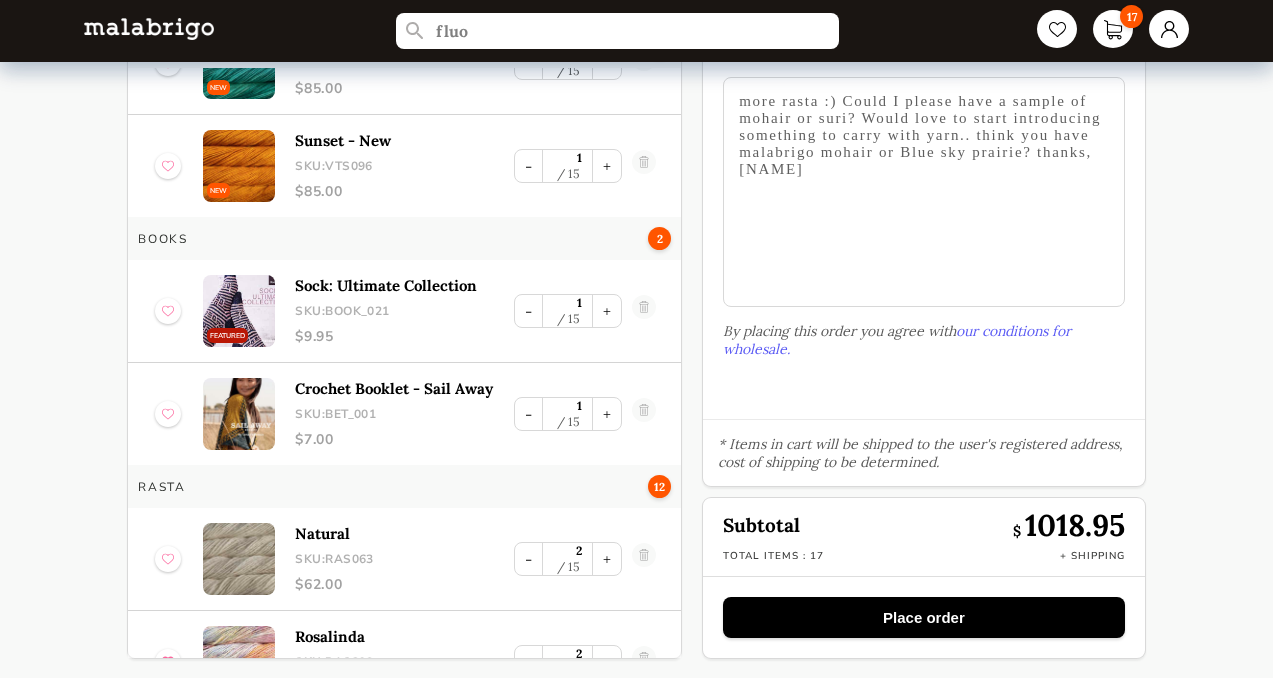 scroll, scrollTop: 0, scrollLeft: 0, axis: both 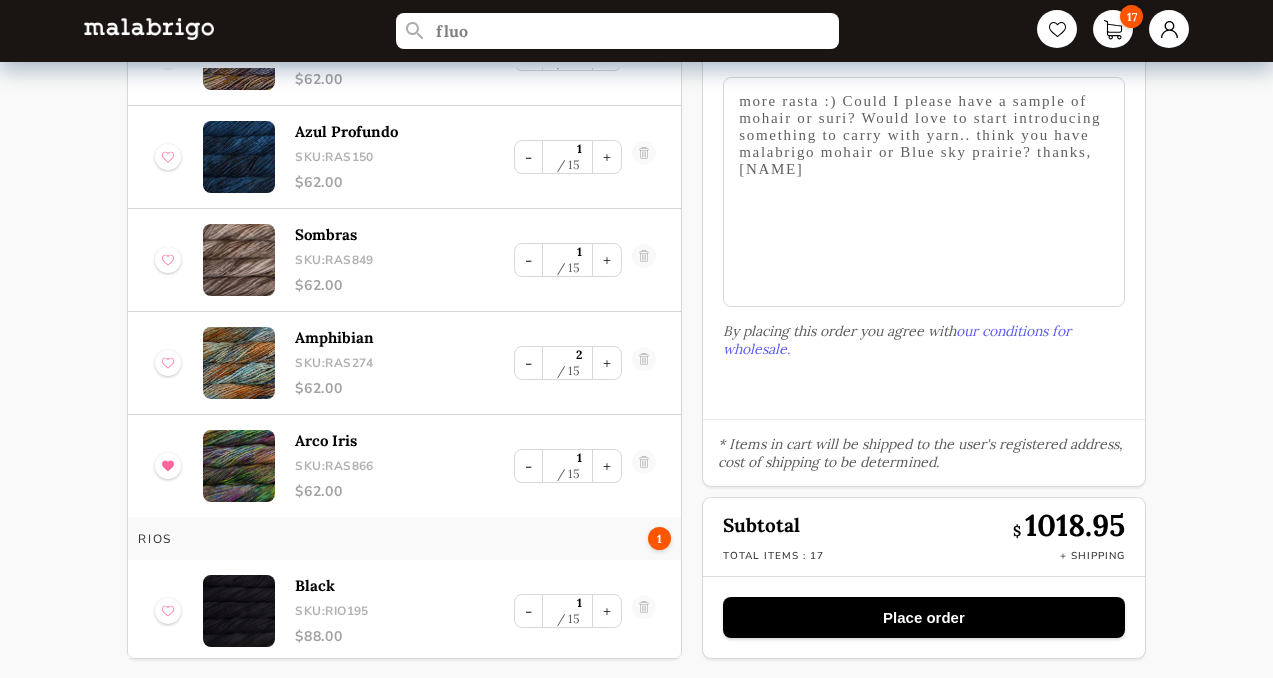 type on "more rasta :) Could I please have a sample of mohair or suri? Would love to start introducing something to carry with yarn.. think you have malabrigo mohair or Blue sky prairie? thanks, [NAME]" 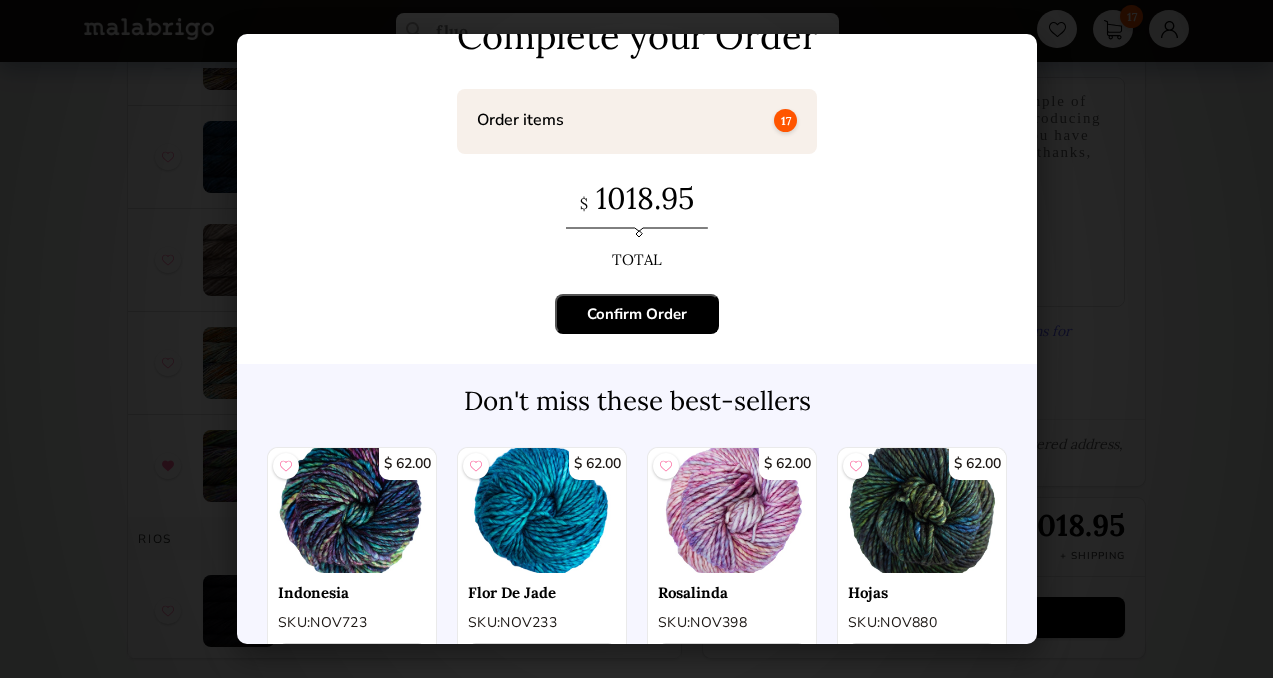 scroll, scrollTop: 133, scrollLeft: 0, axis: vertical 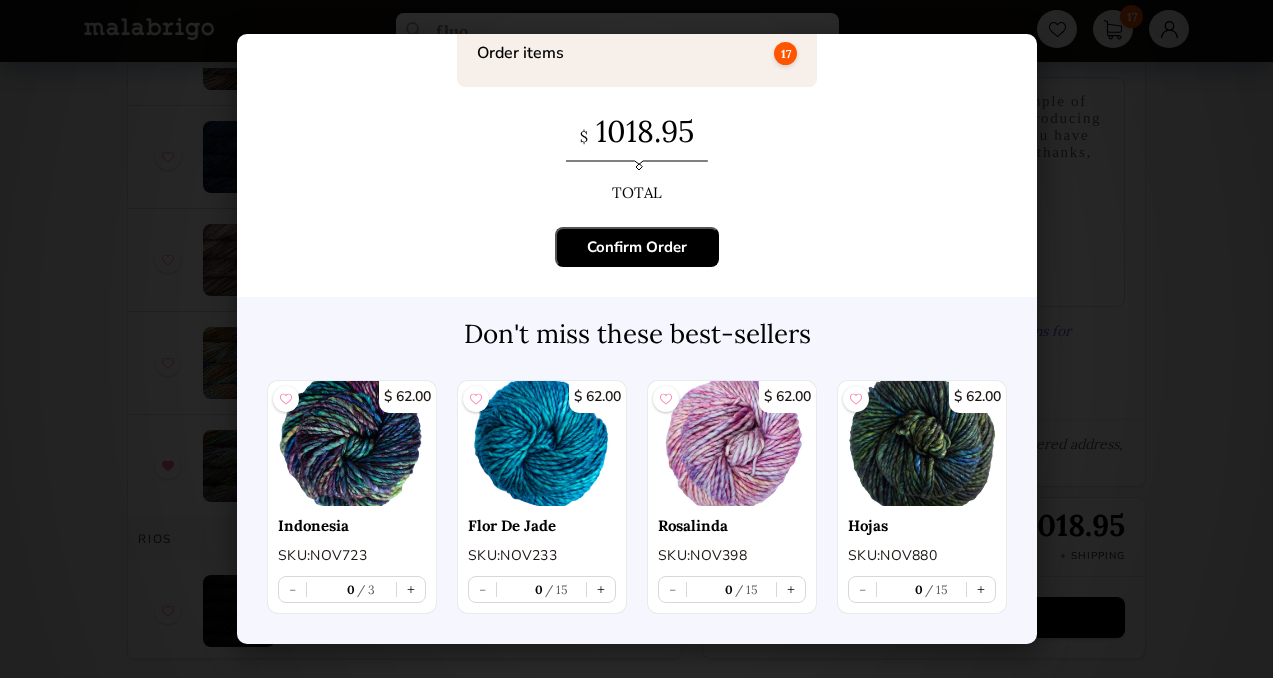 click on "Confirm Order" at bounding box center (637, 247) 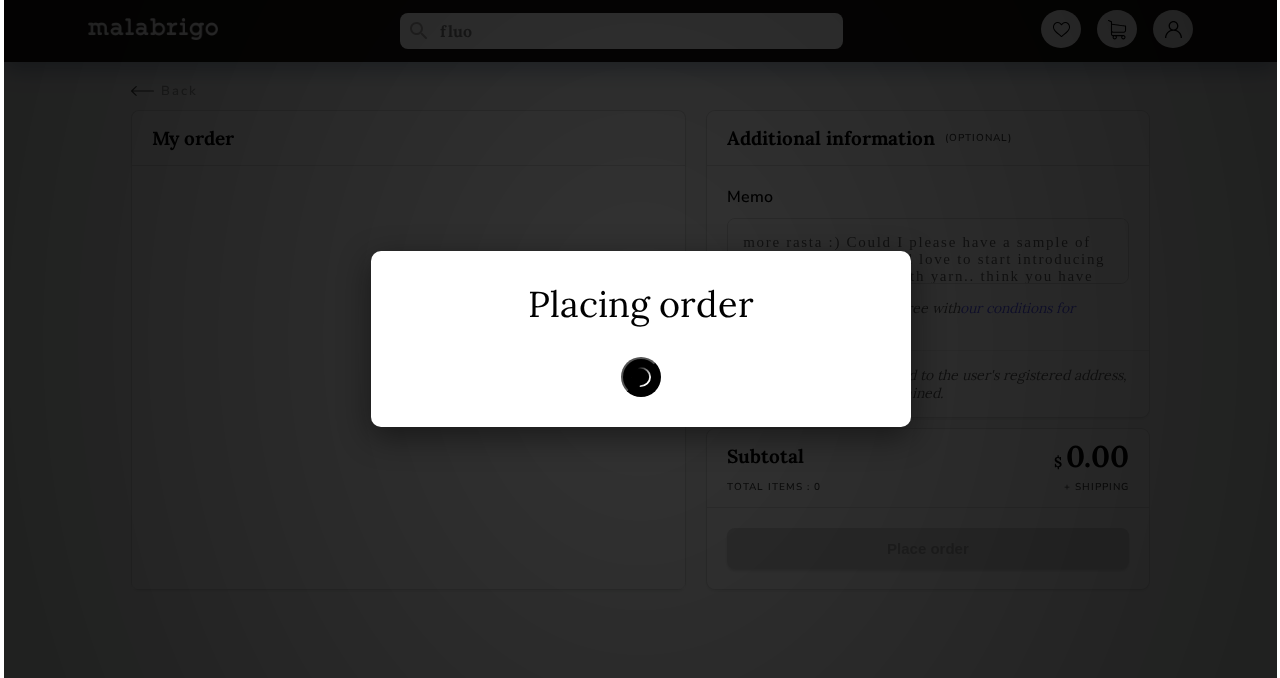 scroll, scrollTop: 0, scrollLeft: 0, axis: both 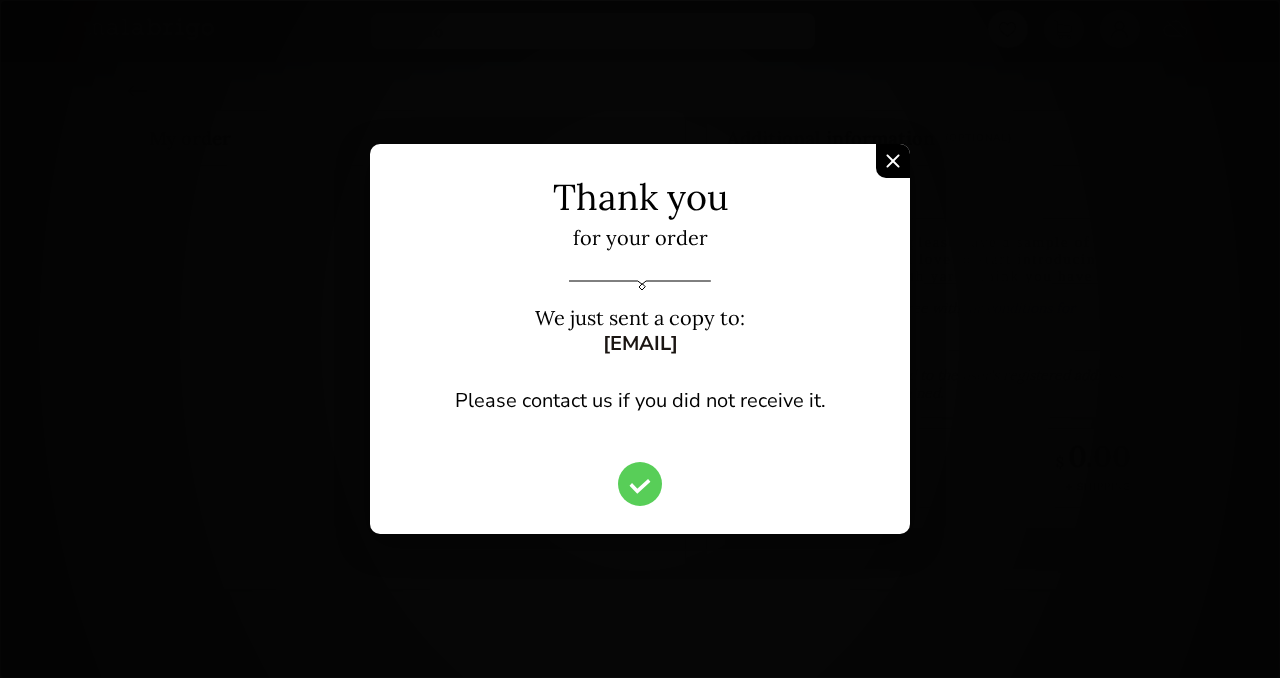 click at bounding box center (893, 161) 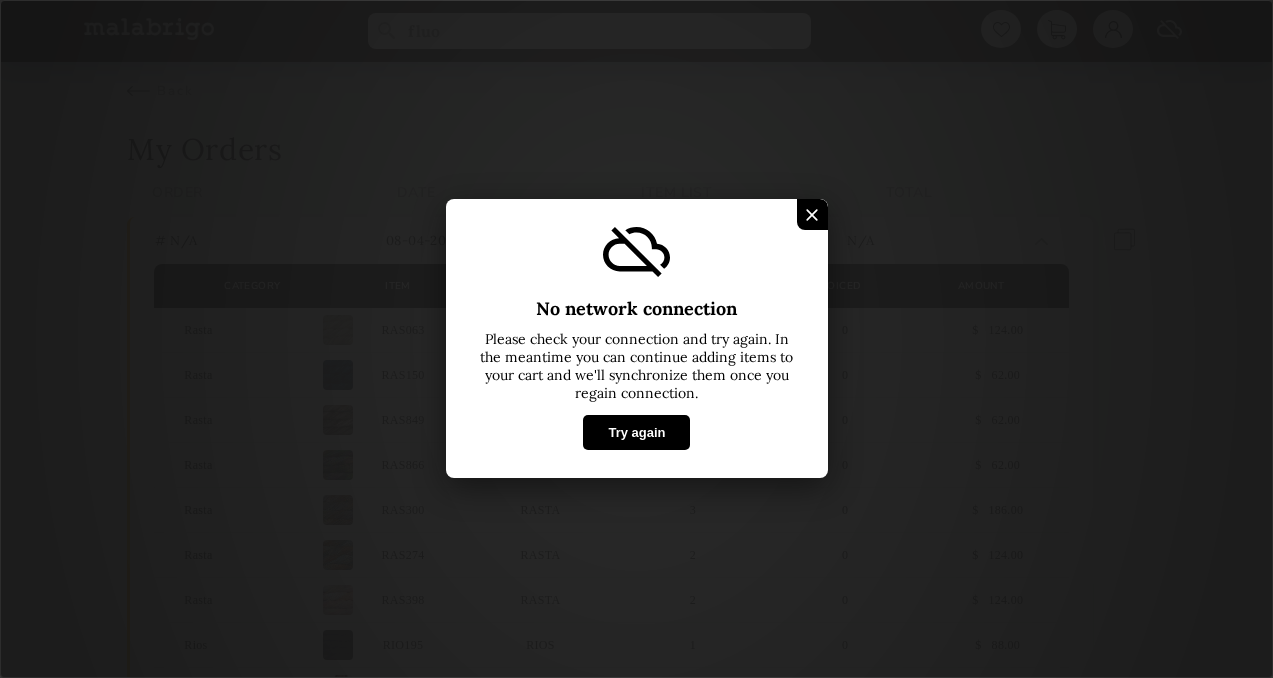 click at bounding box center (811, 214) 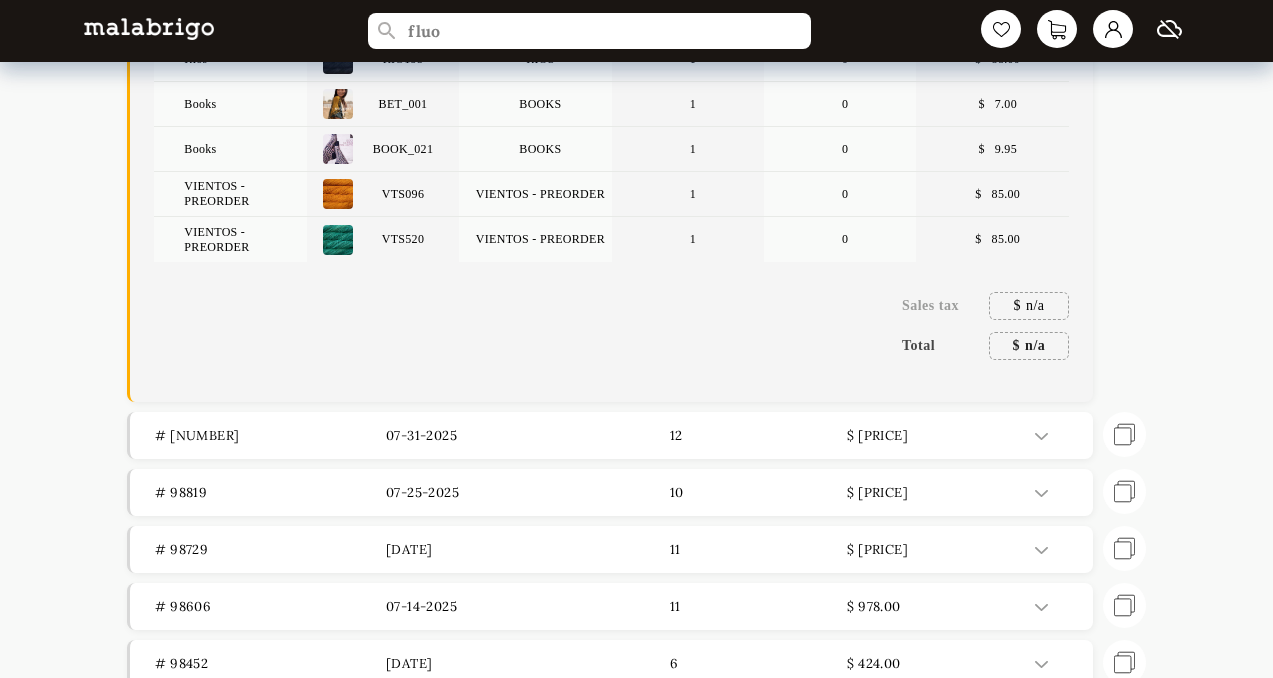 scroll, scrollTop: 755, scrollLeft: 0, axis: vertical 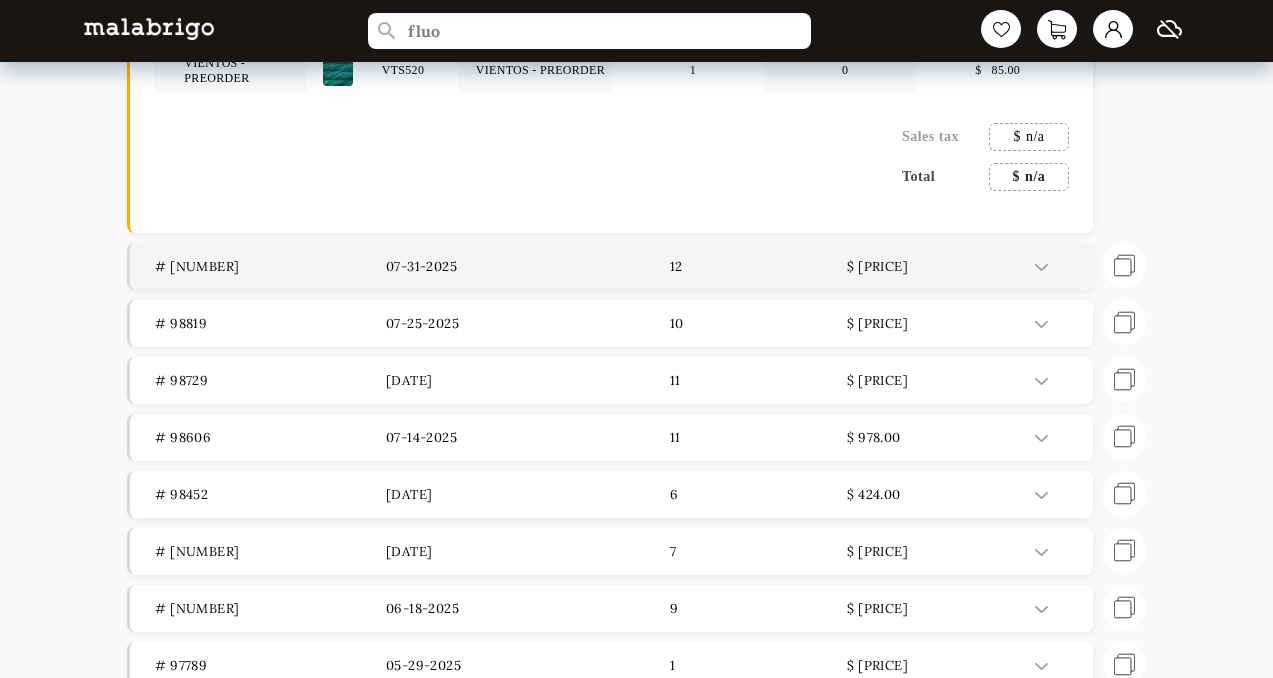 click on "# [NUMBER] [DATE] 12 $ [PRICE]" at bounding box center (611, 266) 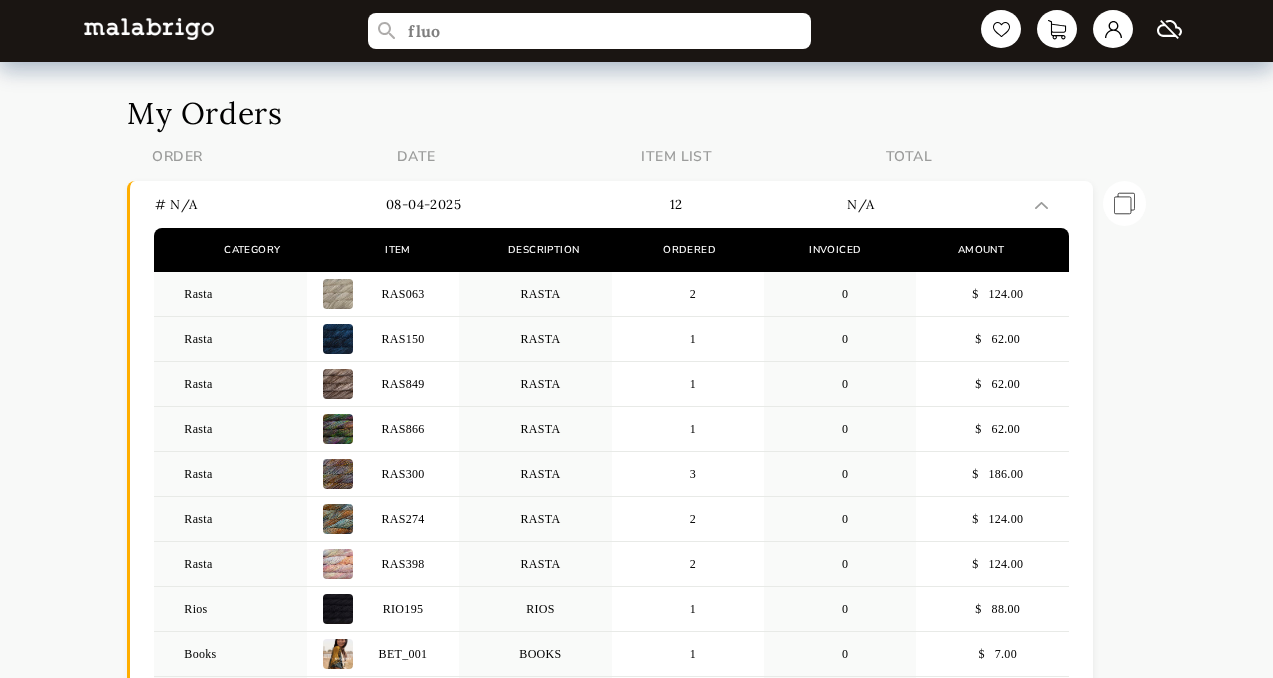 scroll, scrollTop: 24, scrollLeft: 0, axis: vertical 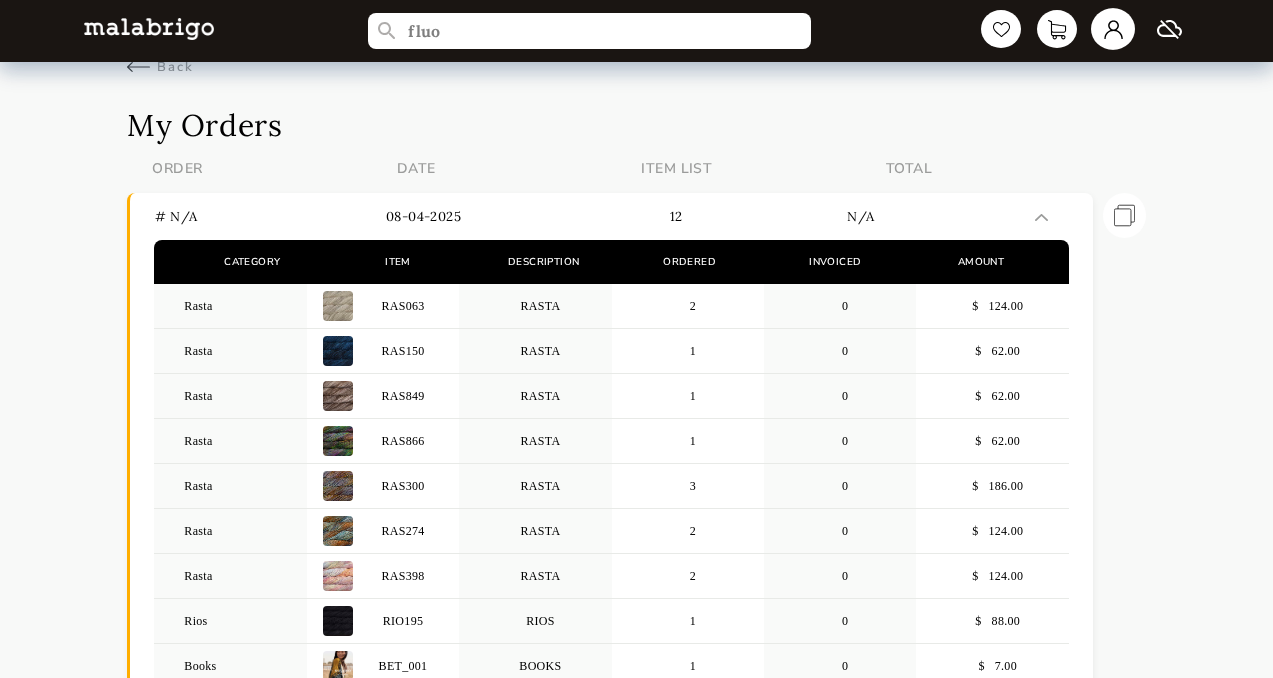click at bounding box center (1113, 29) 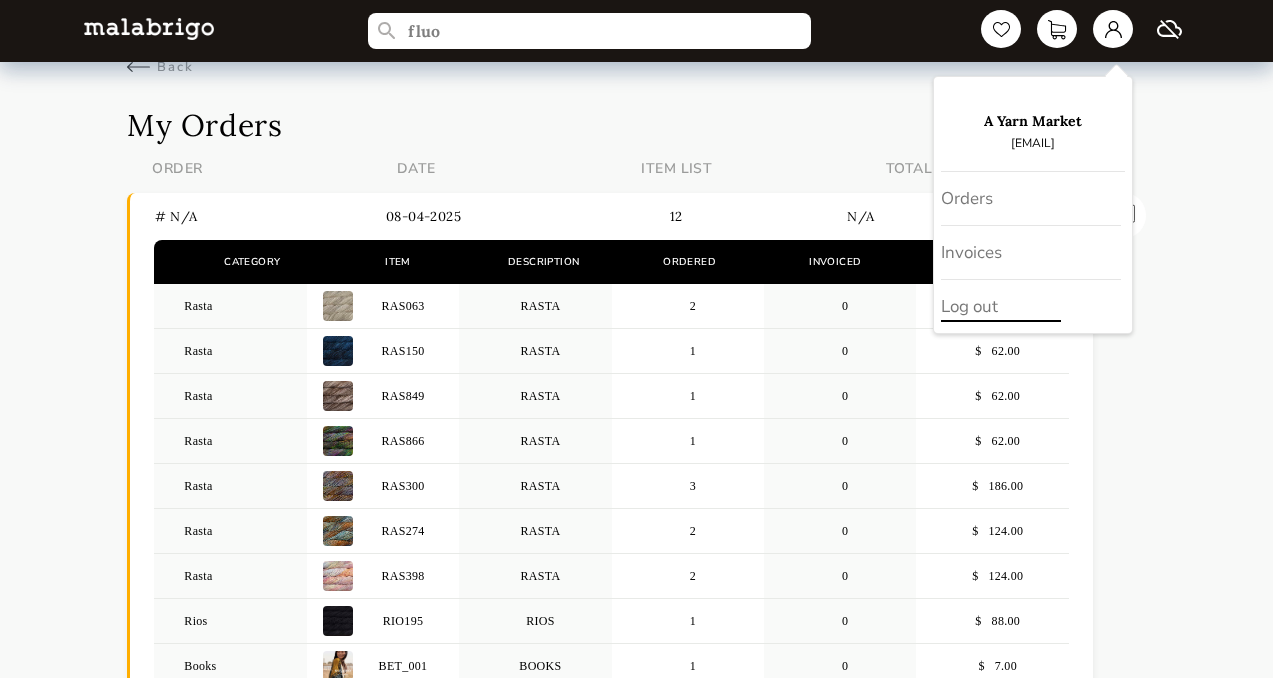 click on "Log out" at bounding box center [1033, 306] 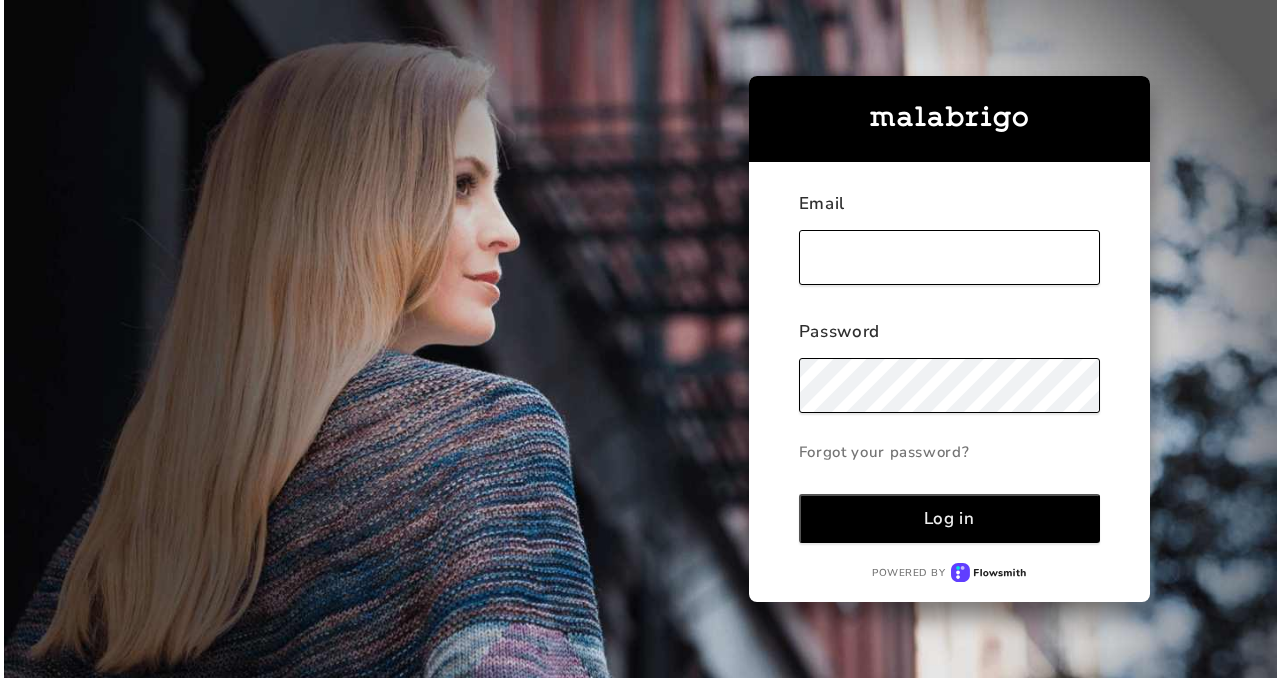 scroll, scrollTop: 0, scrollLeft: 0, axis: both 